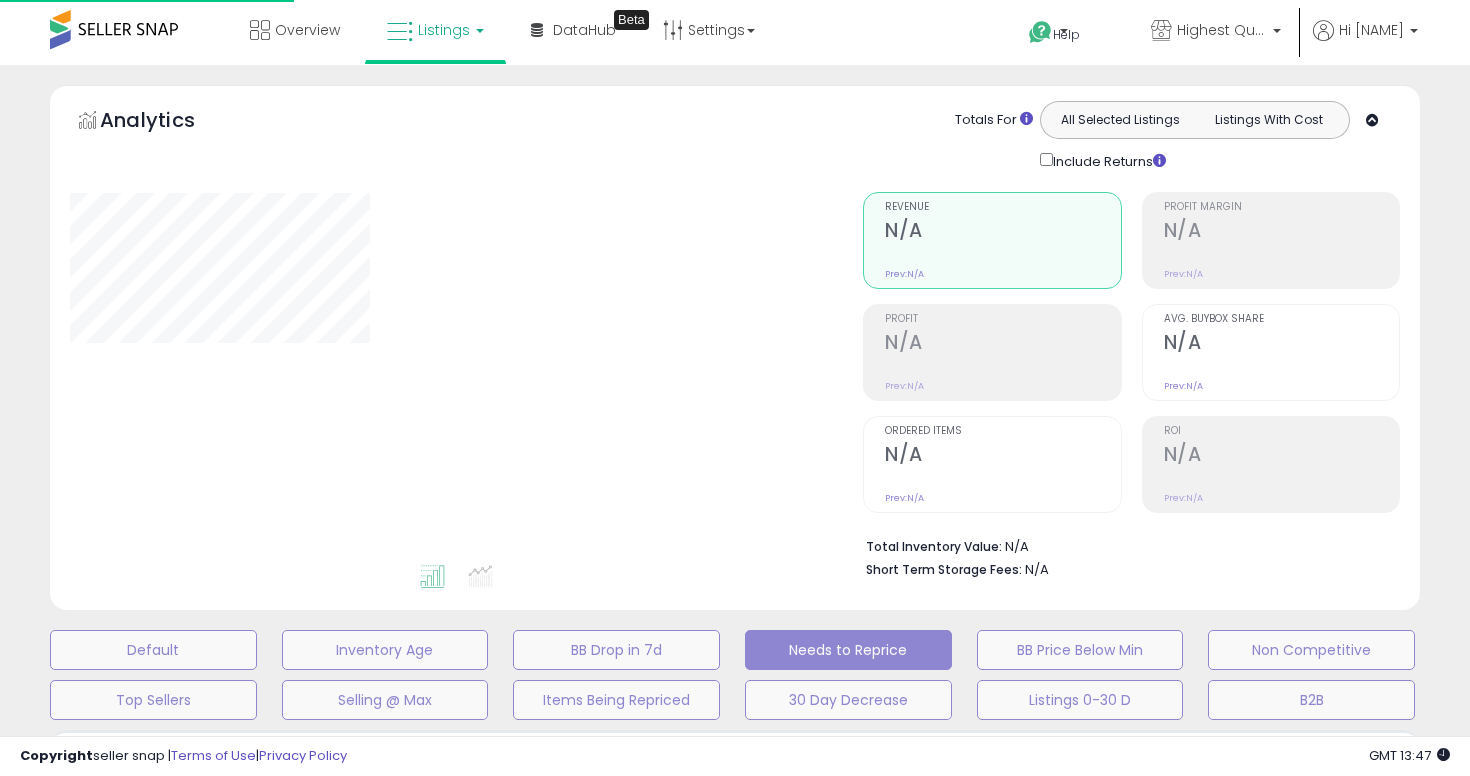 select on "**" 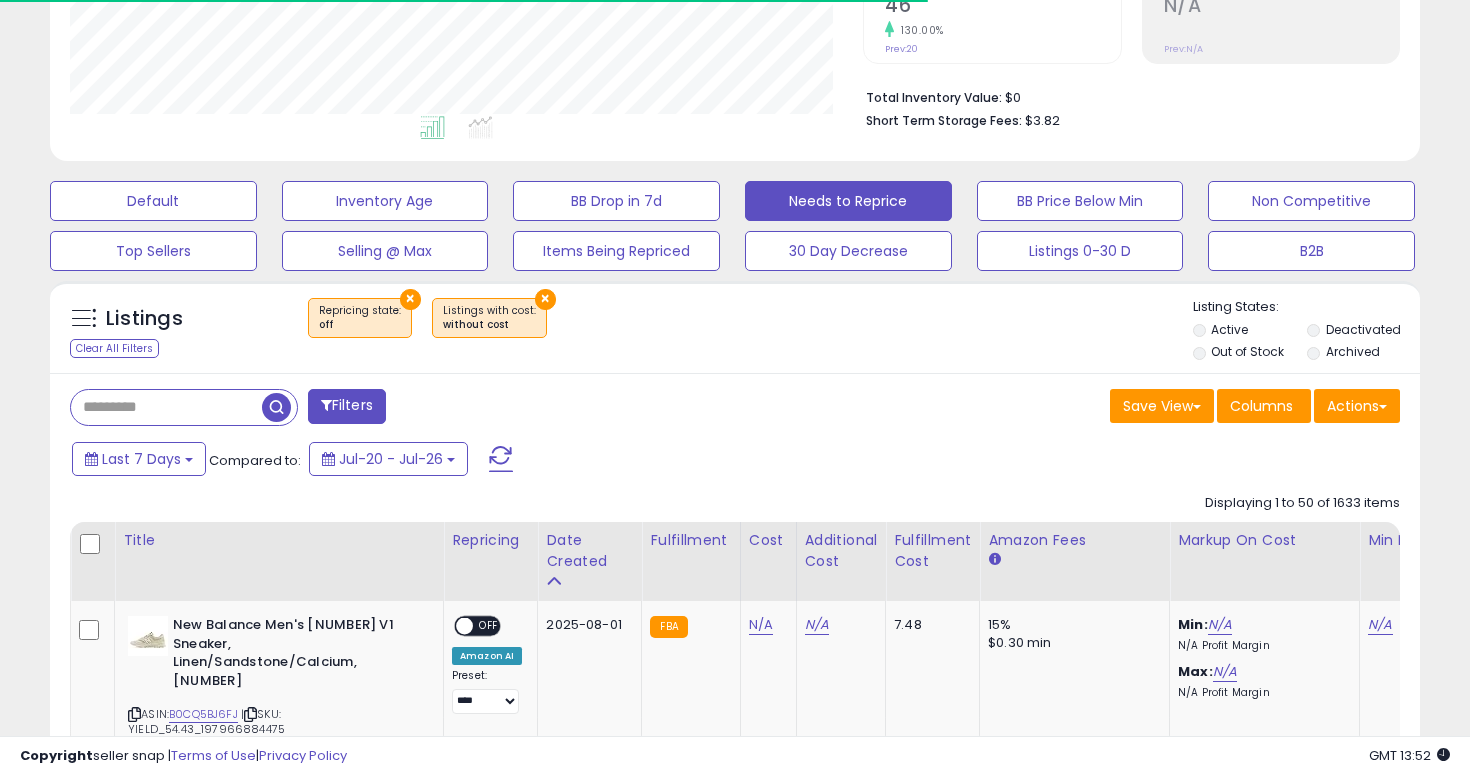 scroll, scrollTop: 449, scrollLeft: 0, axis: vertical 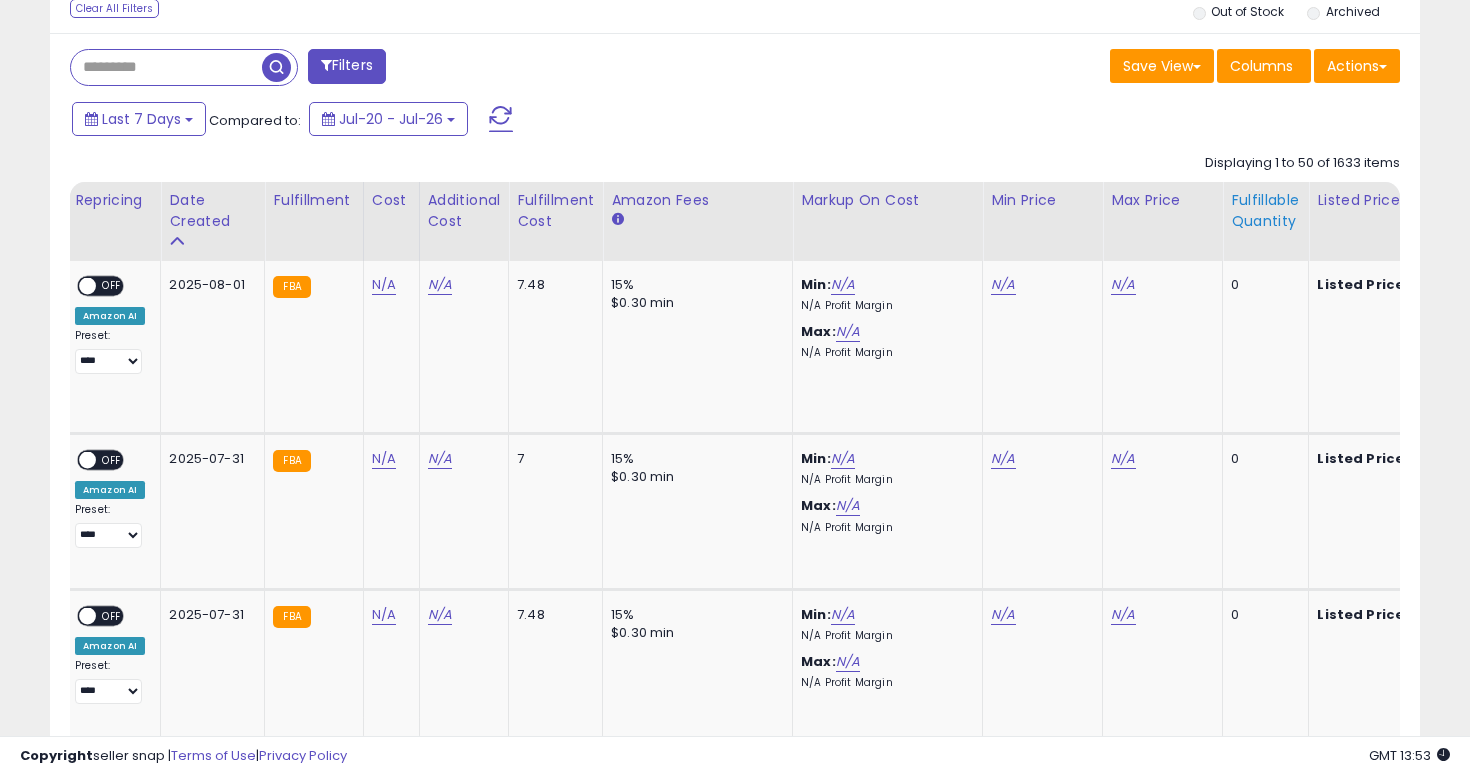 click on "Fulfillable Quantity" at bounding box center [1265, 211] 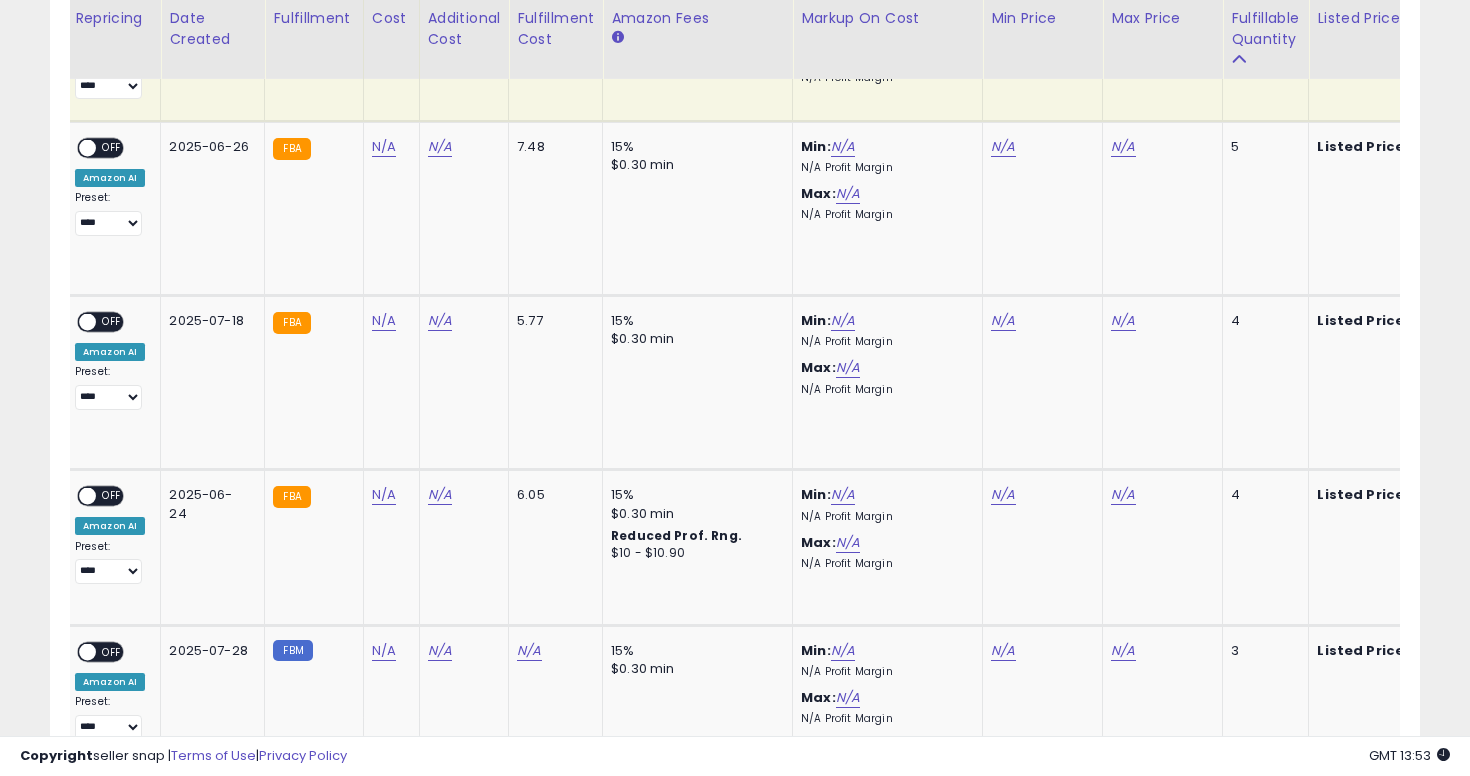 scroll, scrollTop: 2405, scrollLeft: 0, axis: vertical 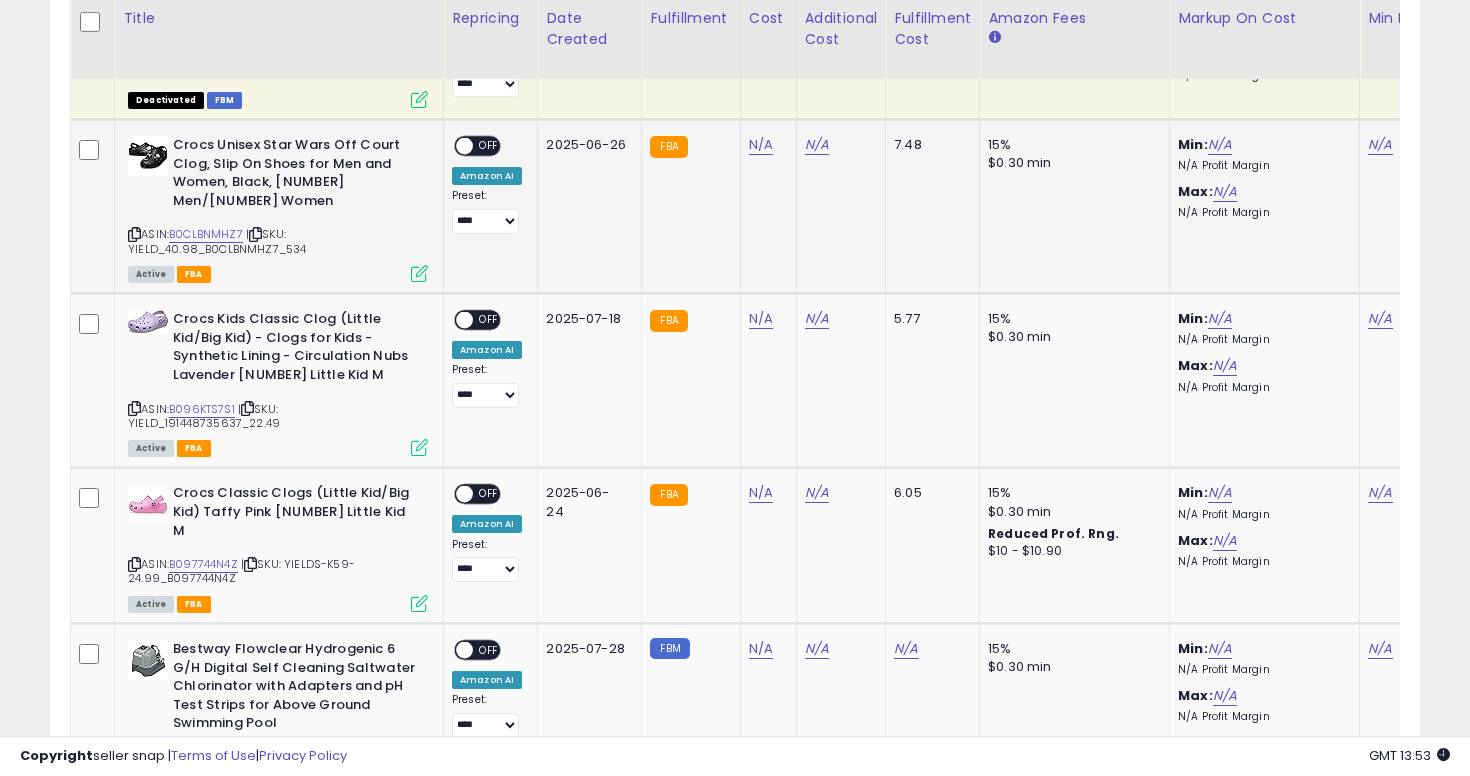 click at bounding box center [134, 234] 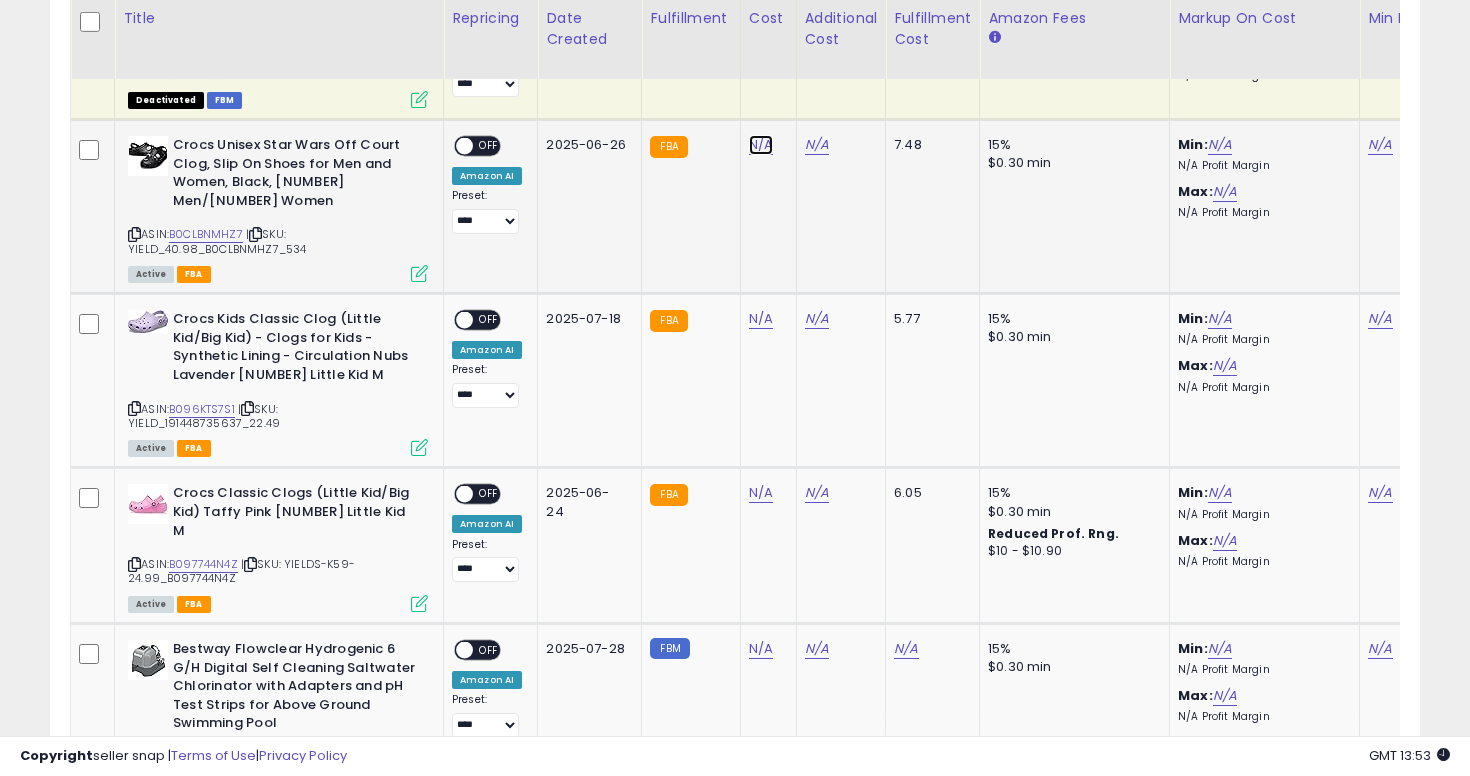 click on "N/A" at bounding box center [761, -1331] 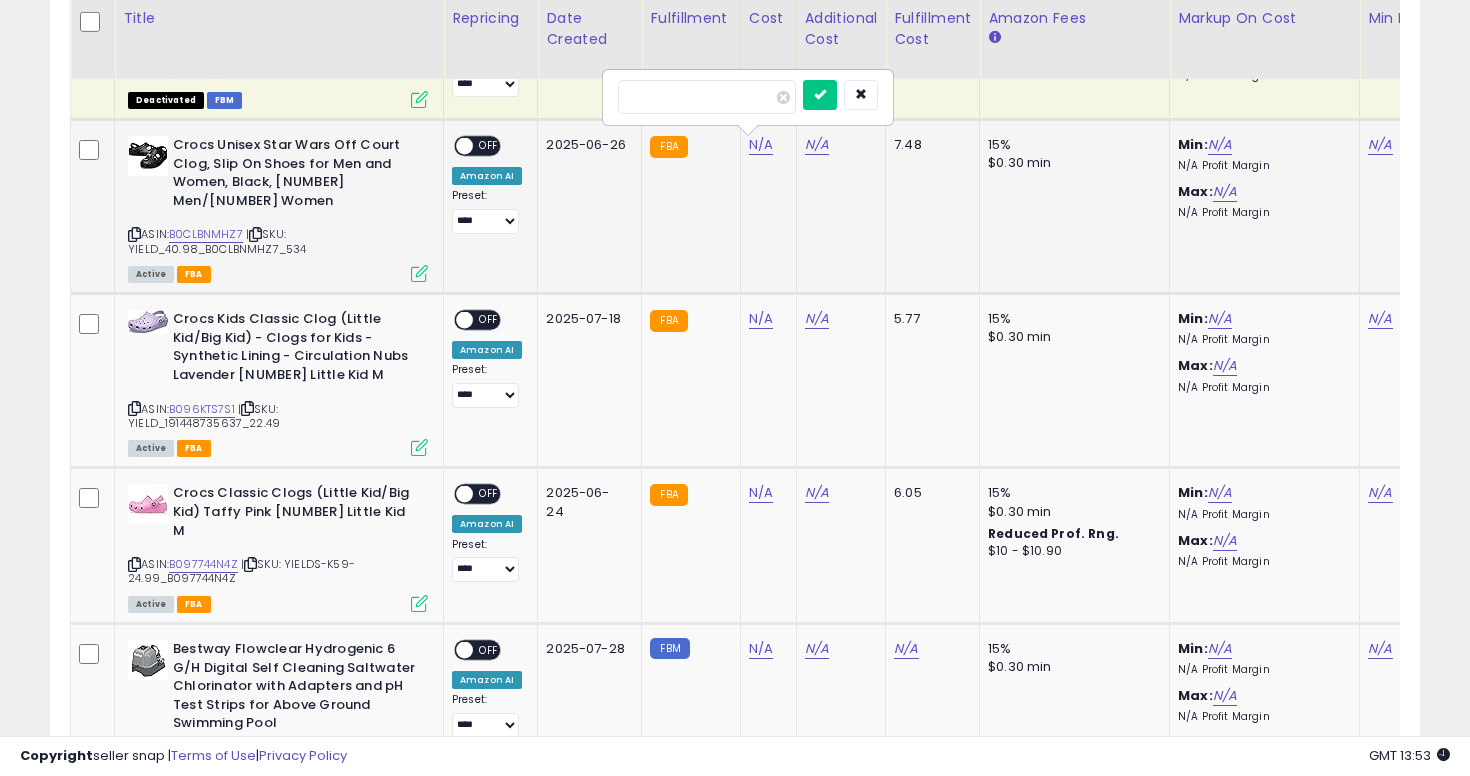type on "*****" 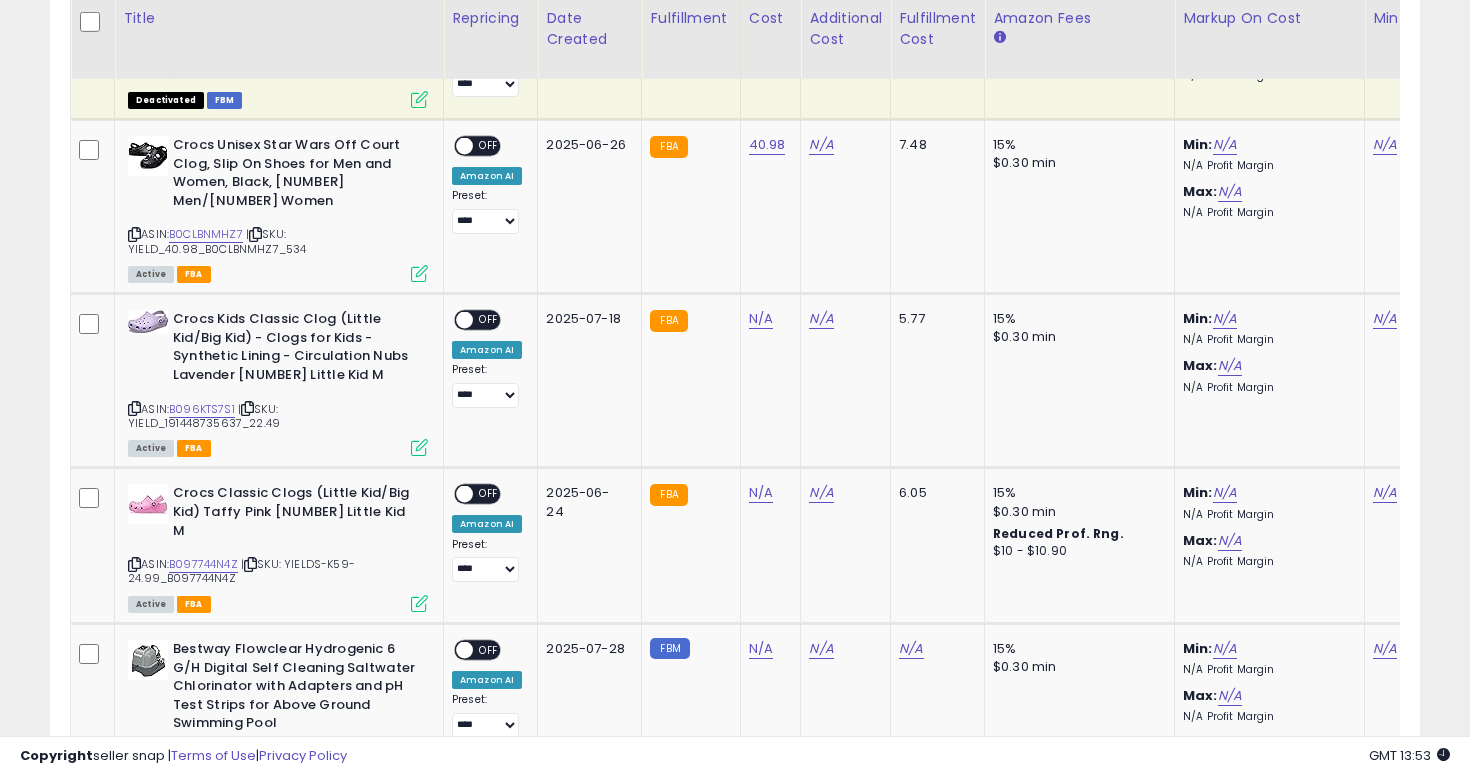 scroll, scrollTop: 0, scrollLeft: 158, axis: horizontal 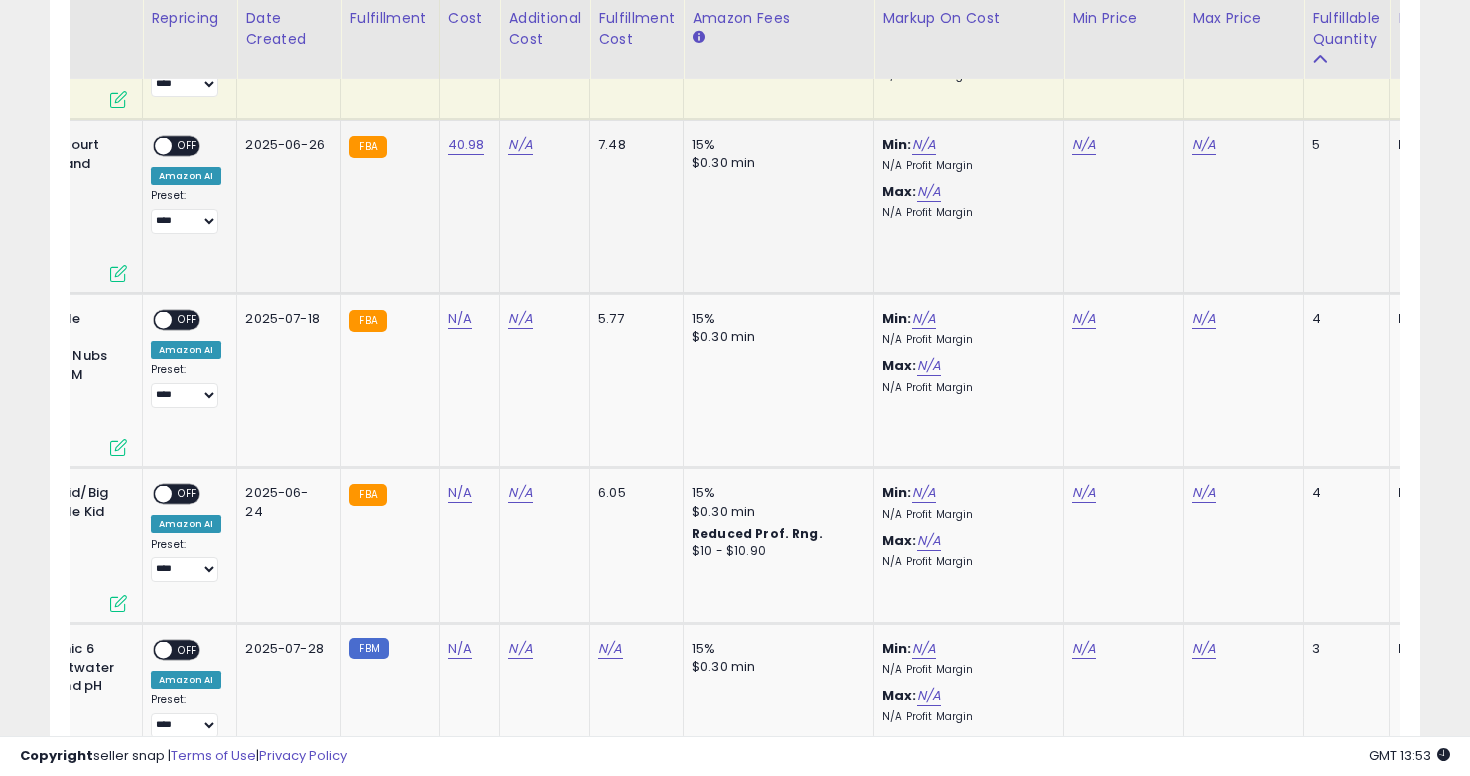 click on "N/A" 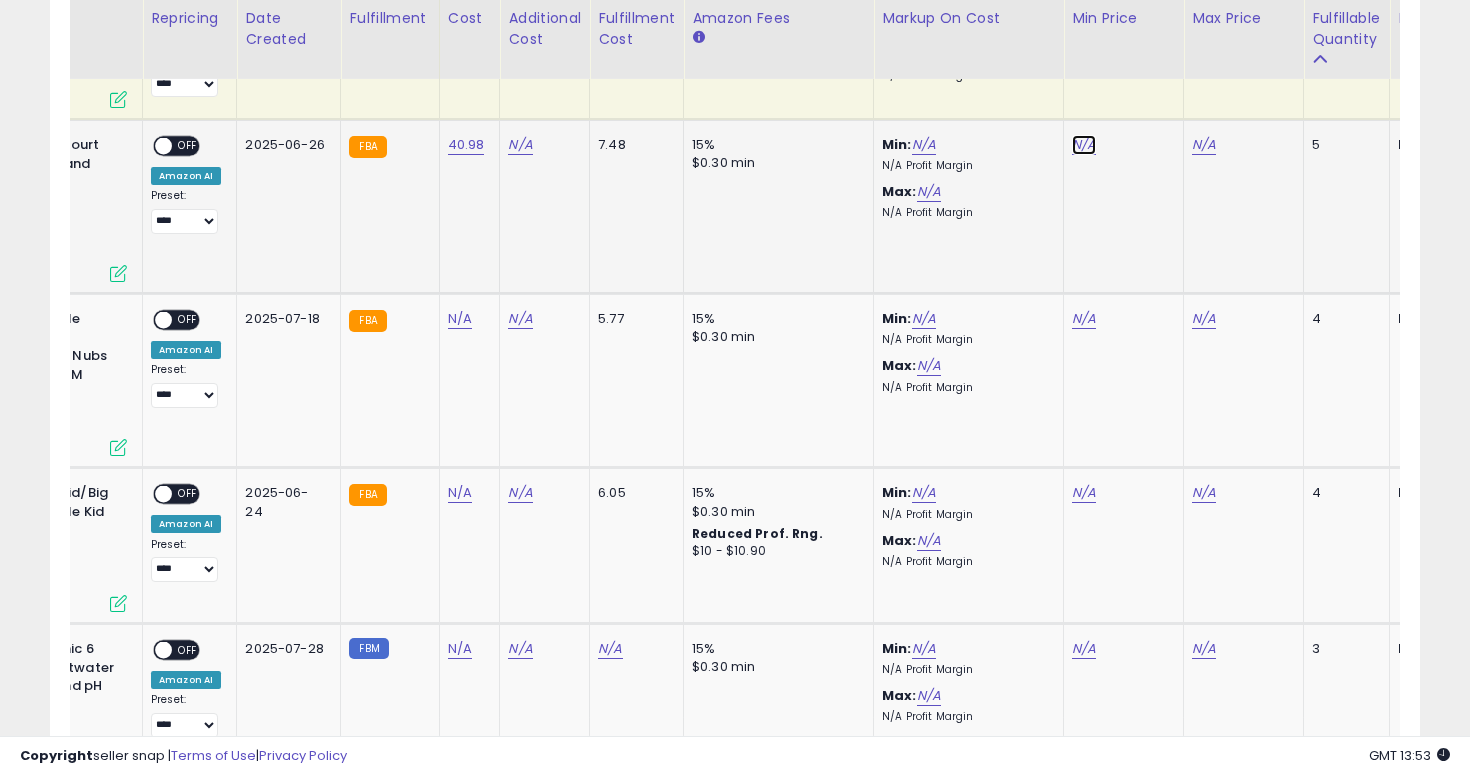 click on "N/A" at bounding box center (1084, -1331) 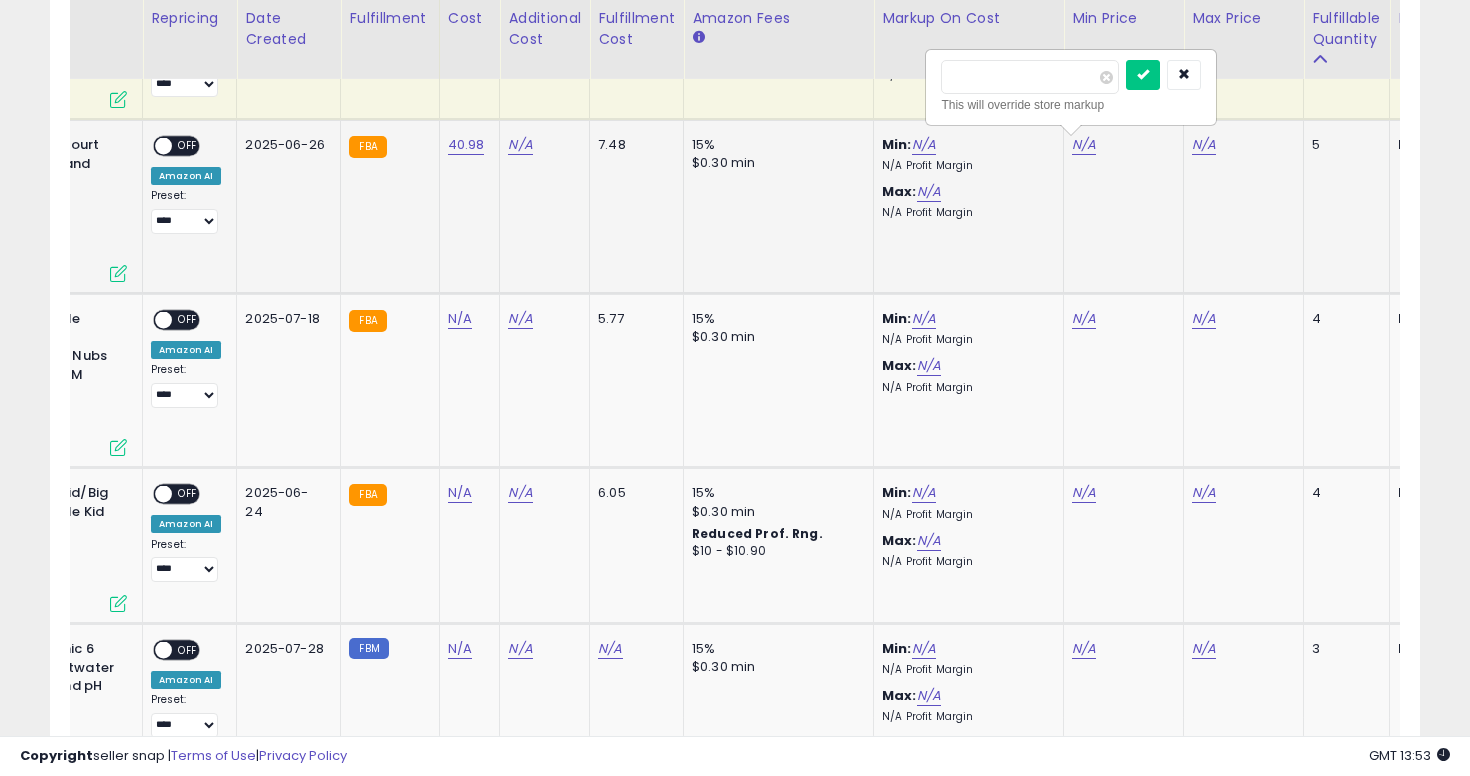 type on "**" 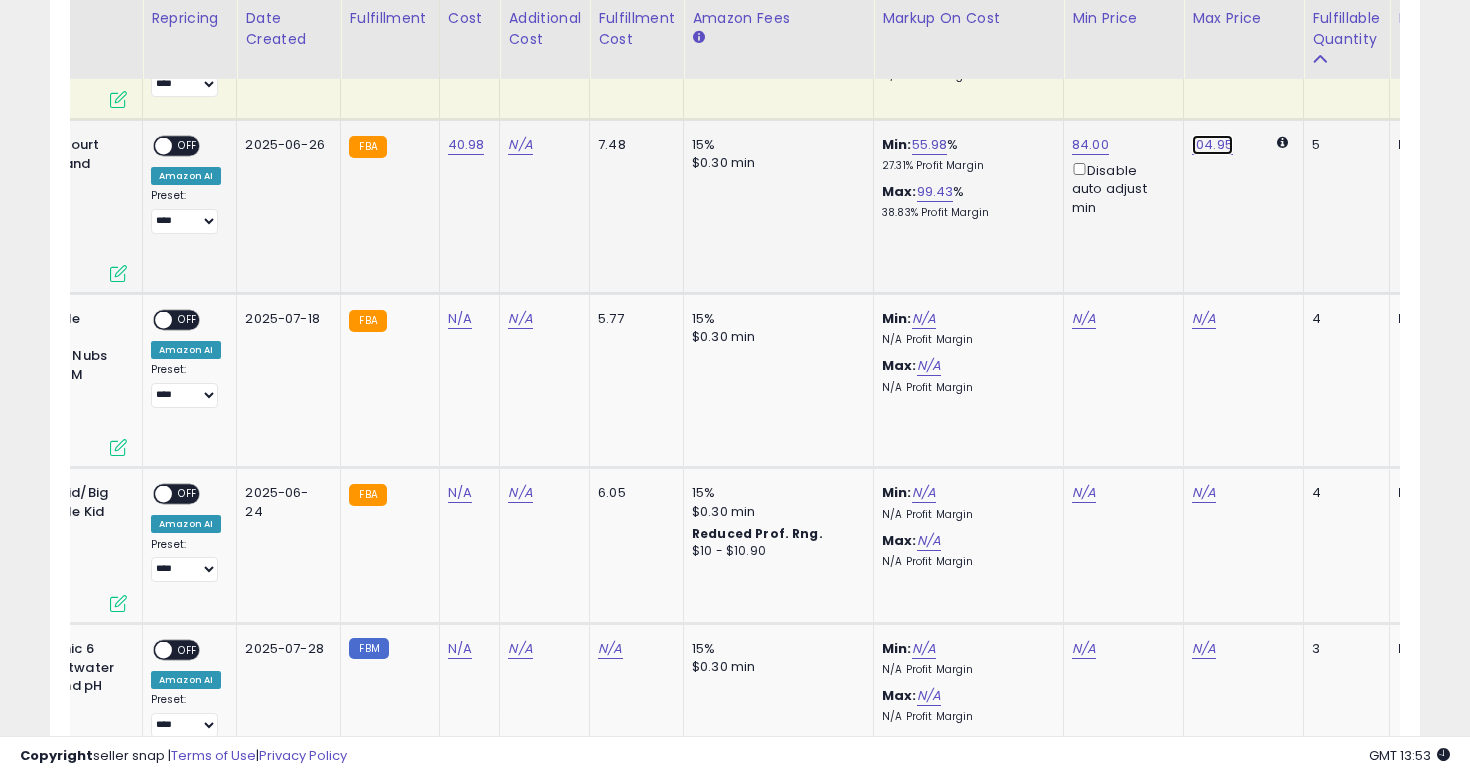 click on "104.95" at bounding box center (1204, -1331) 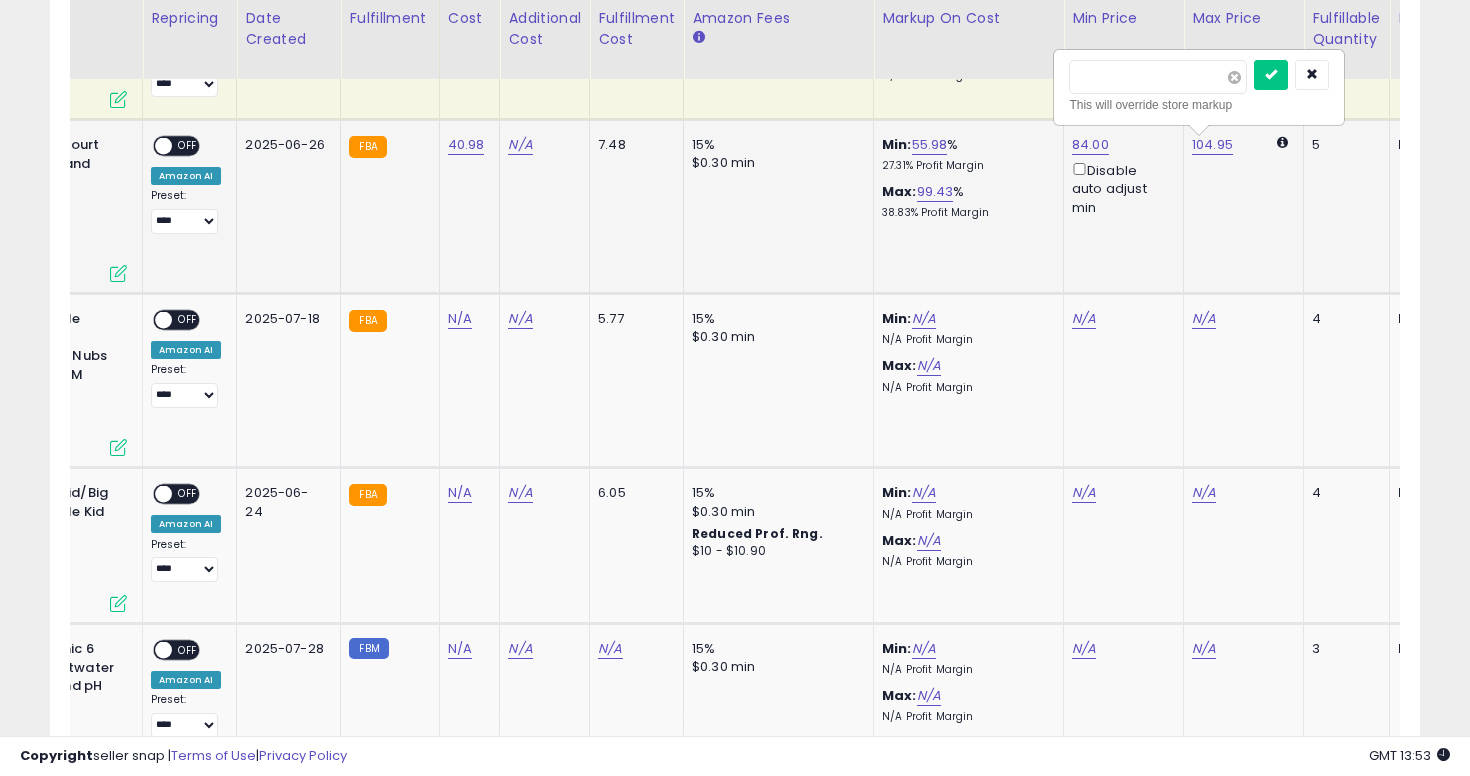 click at bounding box center [1234, 77] 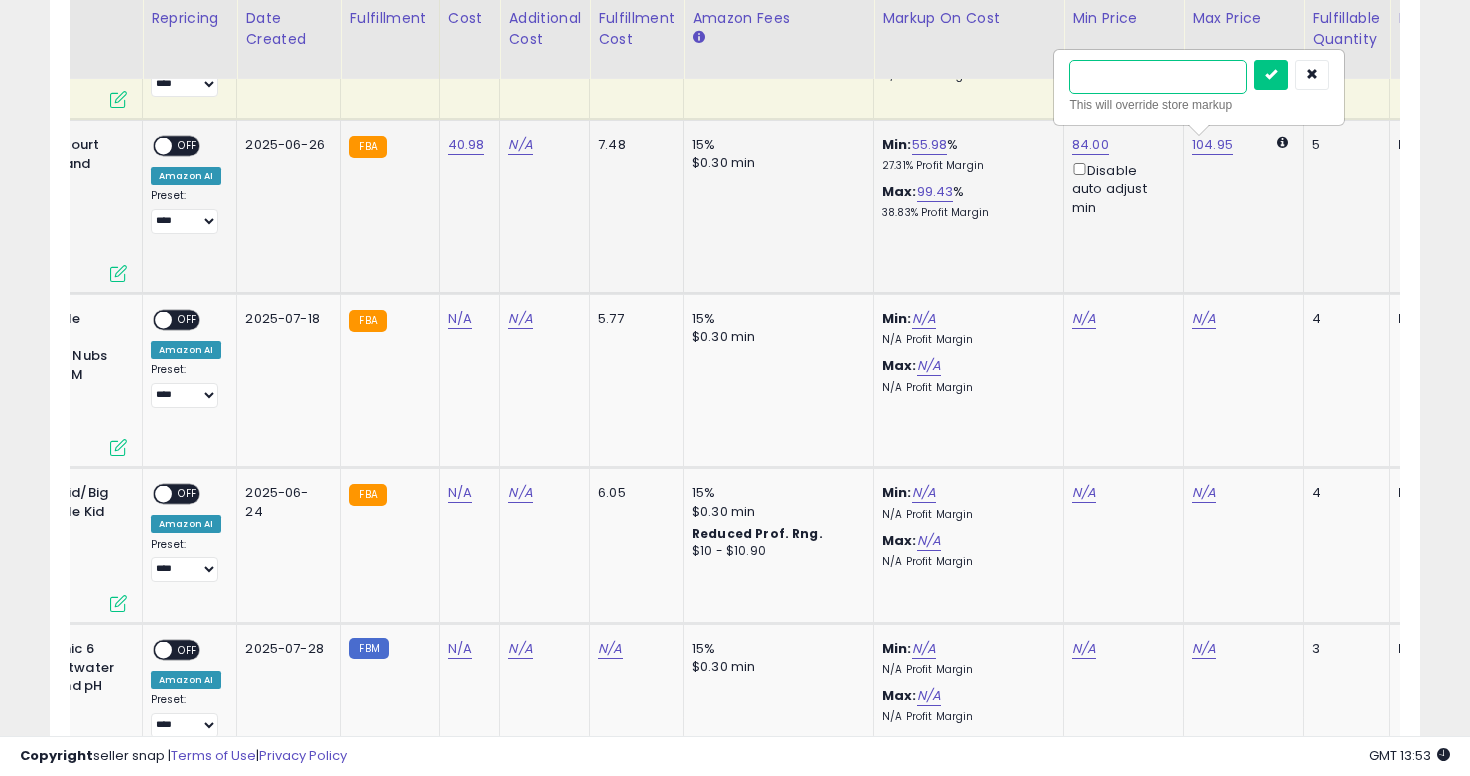 type on "**" 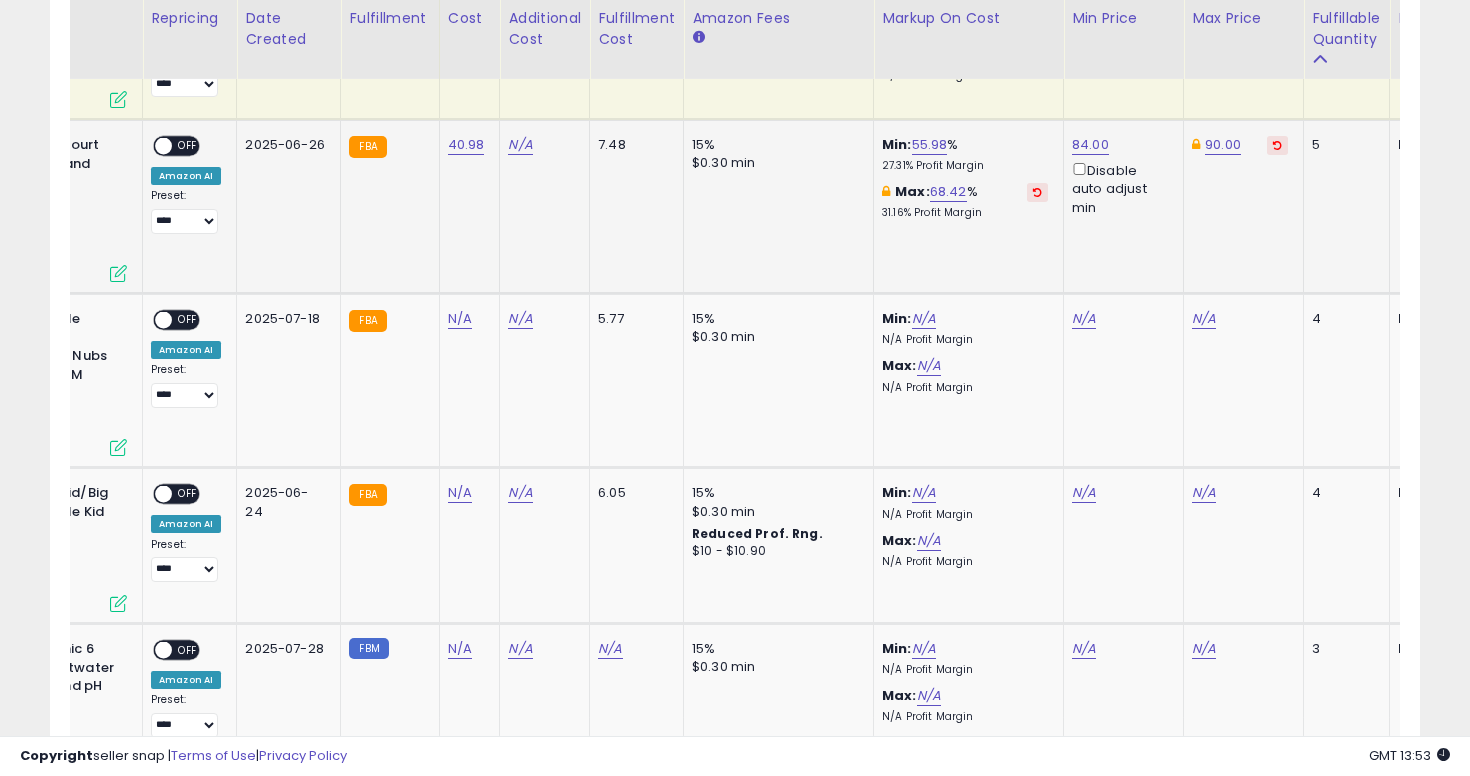 scroll, scrollTop: 0, scrollLeft: 65, axis: horizontal 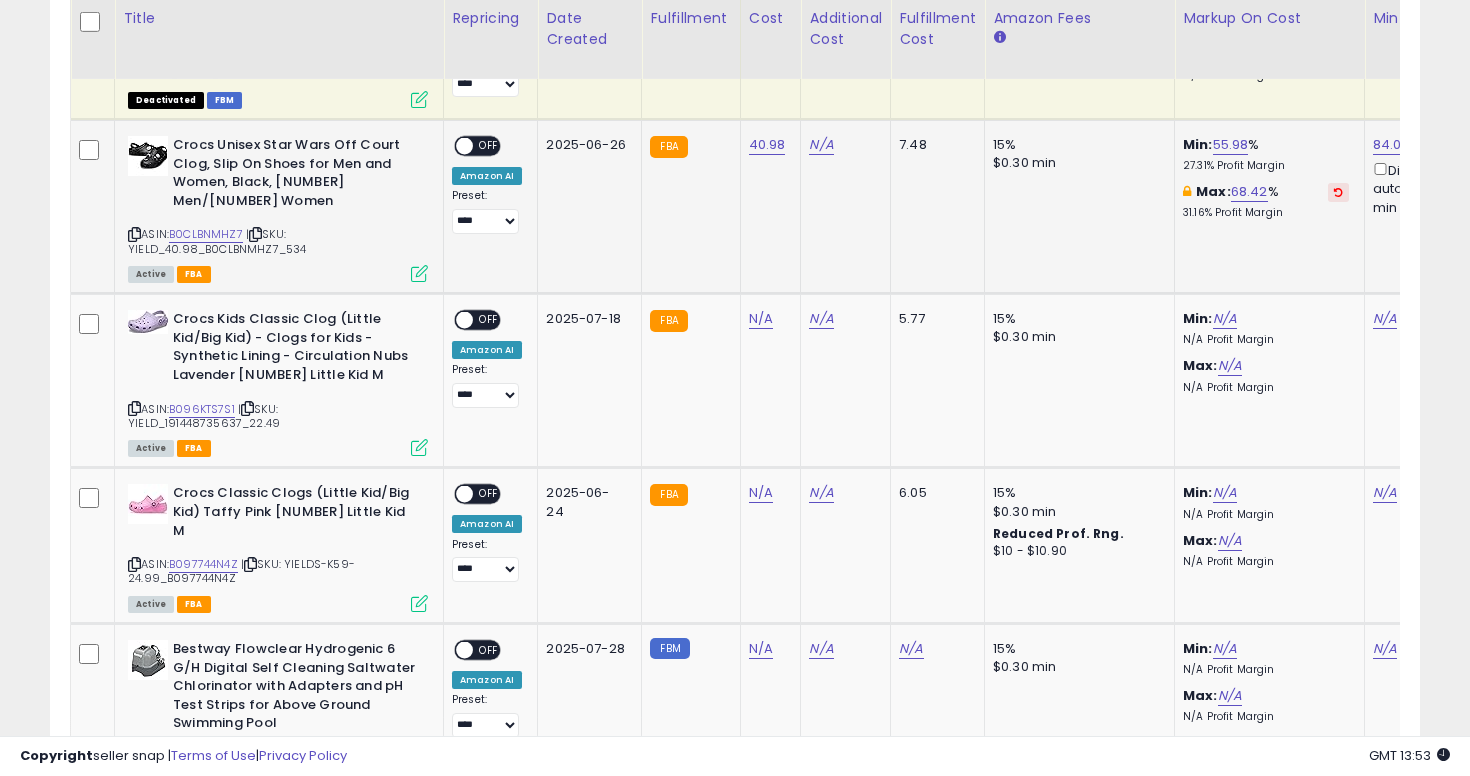 click on "**********" 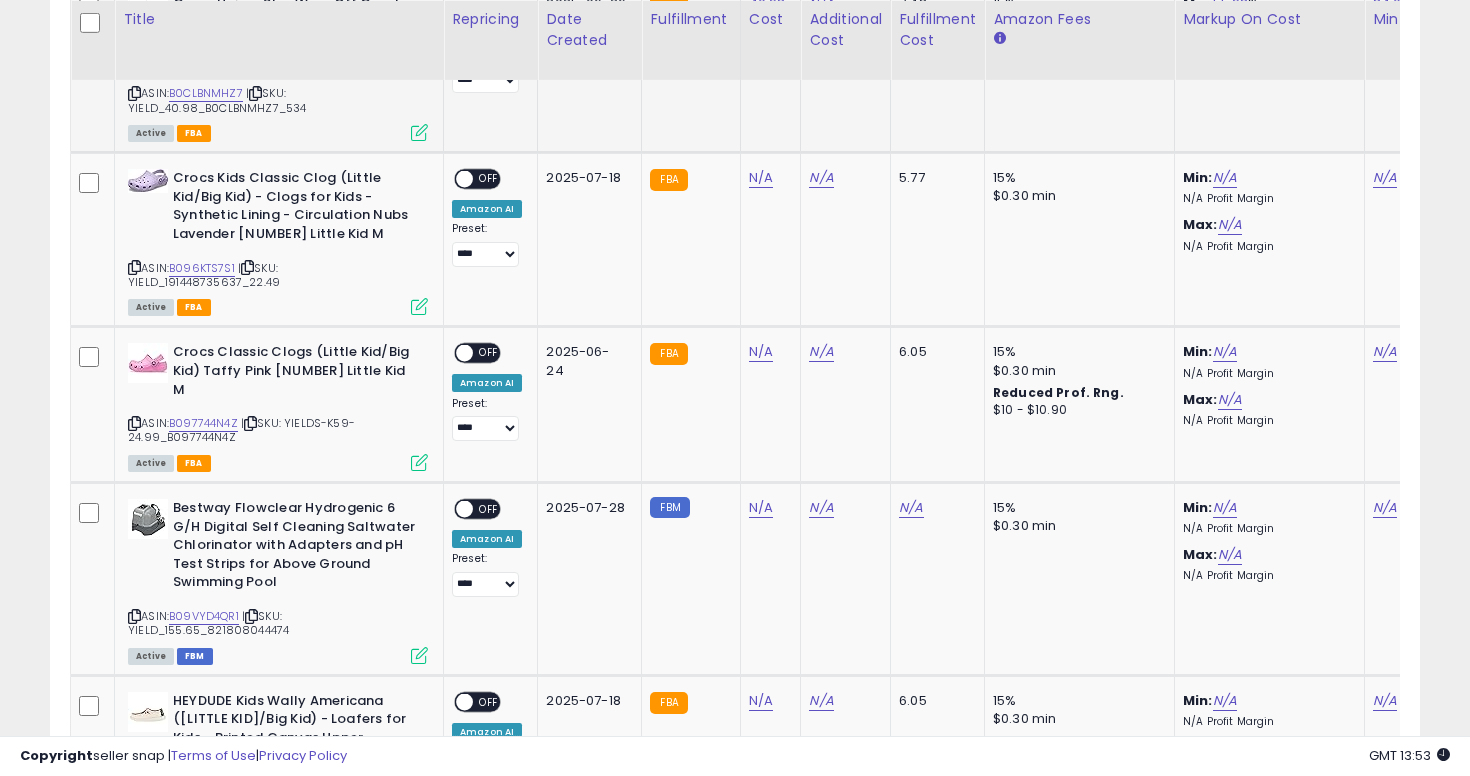 scroll, scrollTop: 2547, scrollLeft: 0, axis: vertical 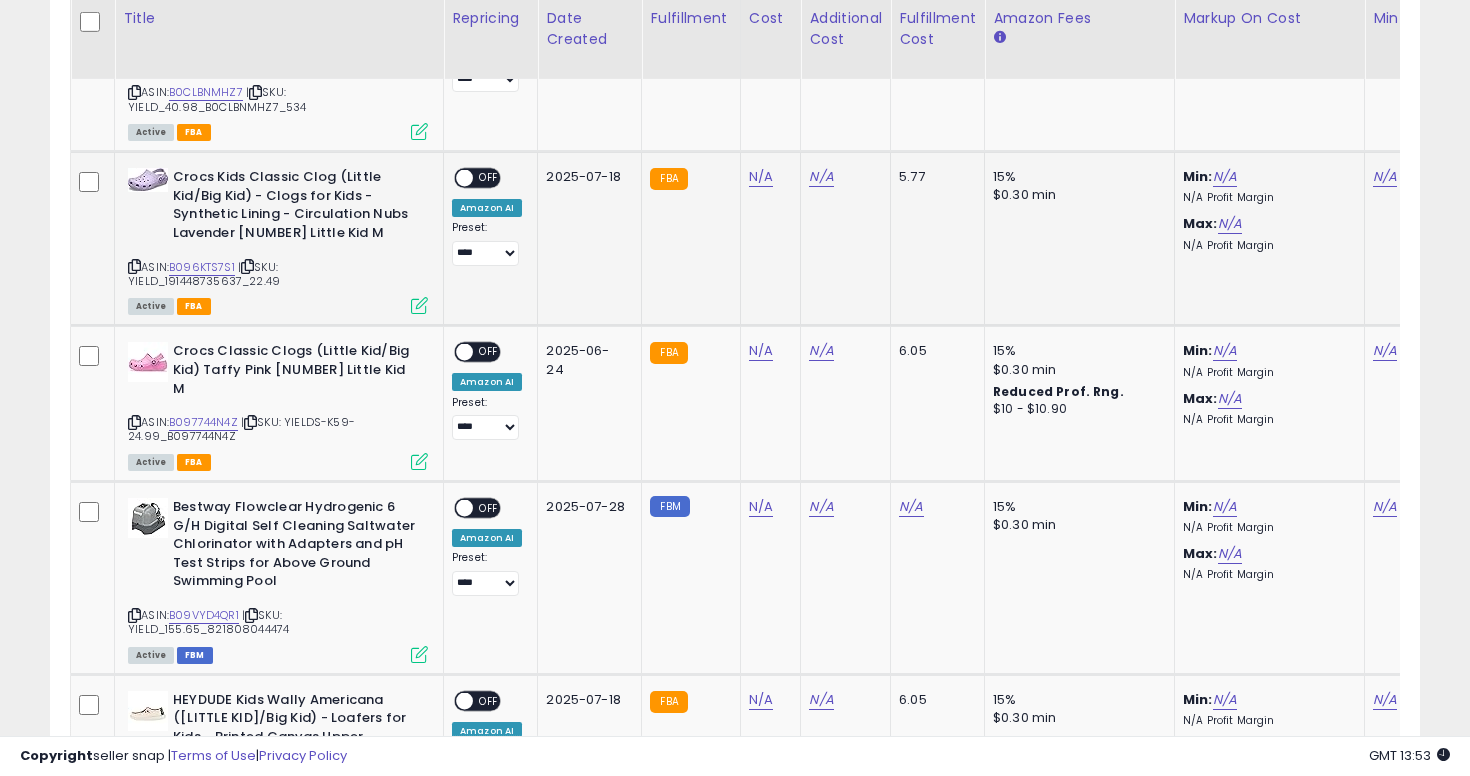 click at bounding box center [134, 266] 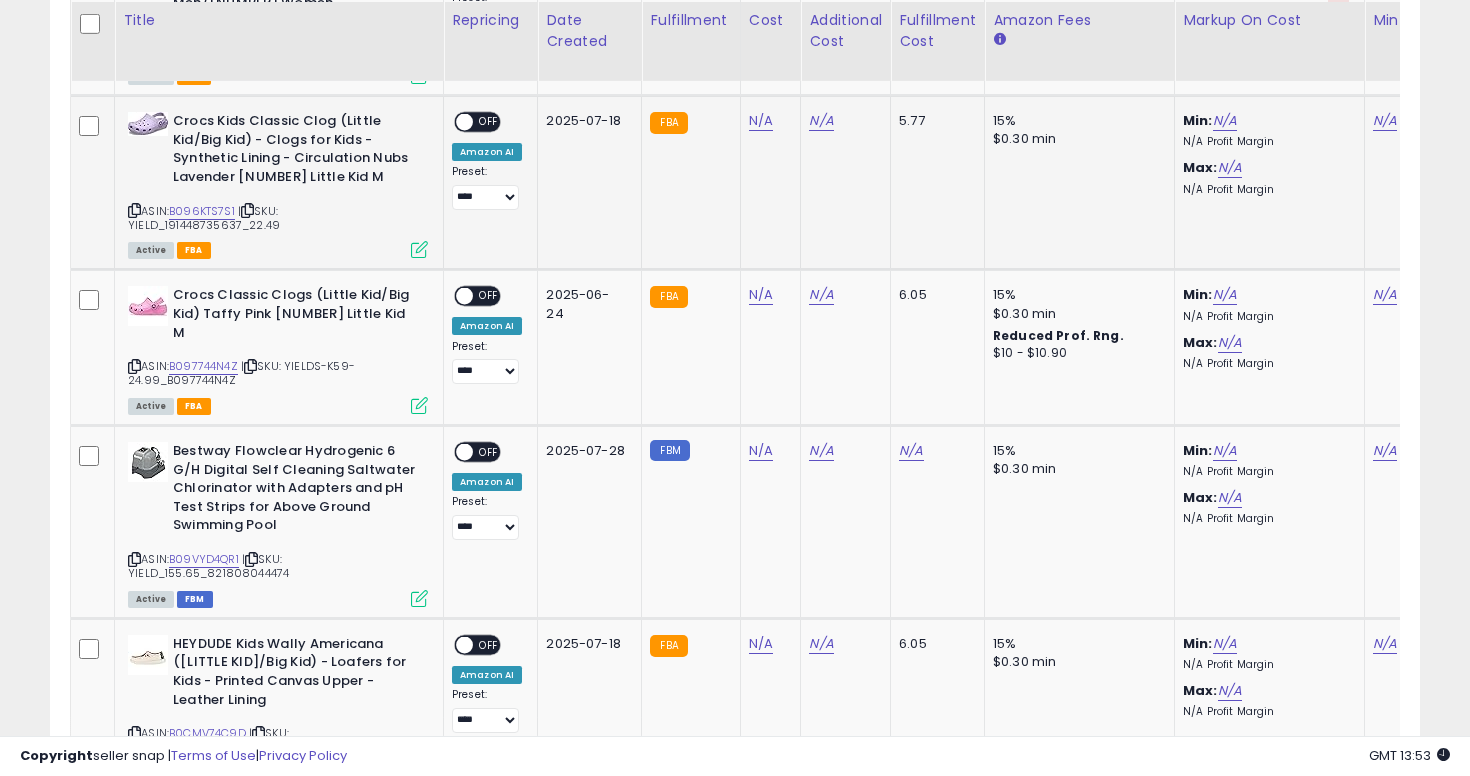 scroll, scrollTop: 2605, scrollLeft: 0, axis: vertical 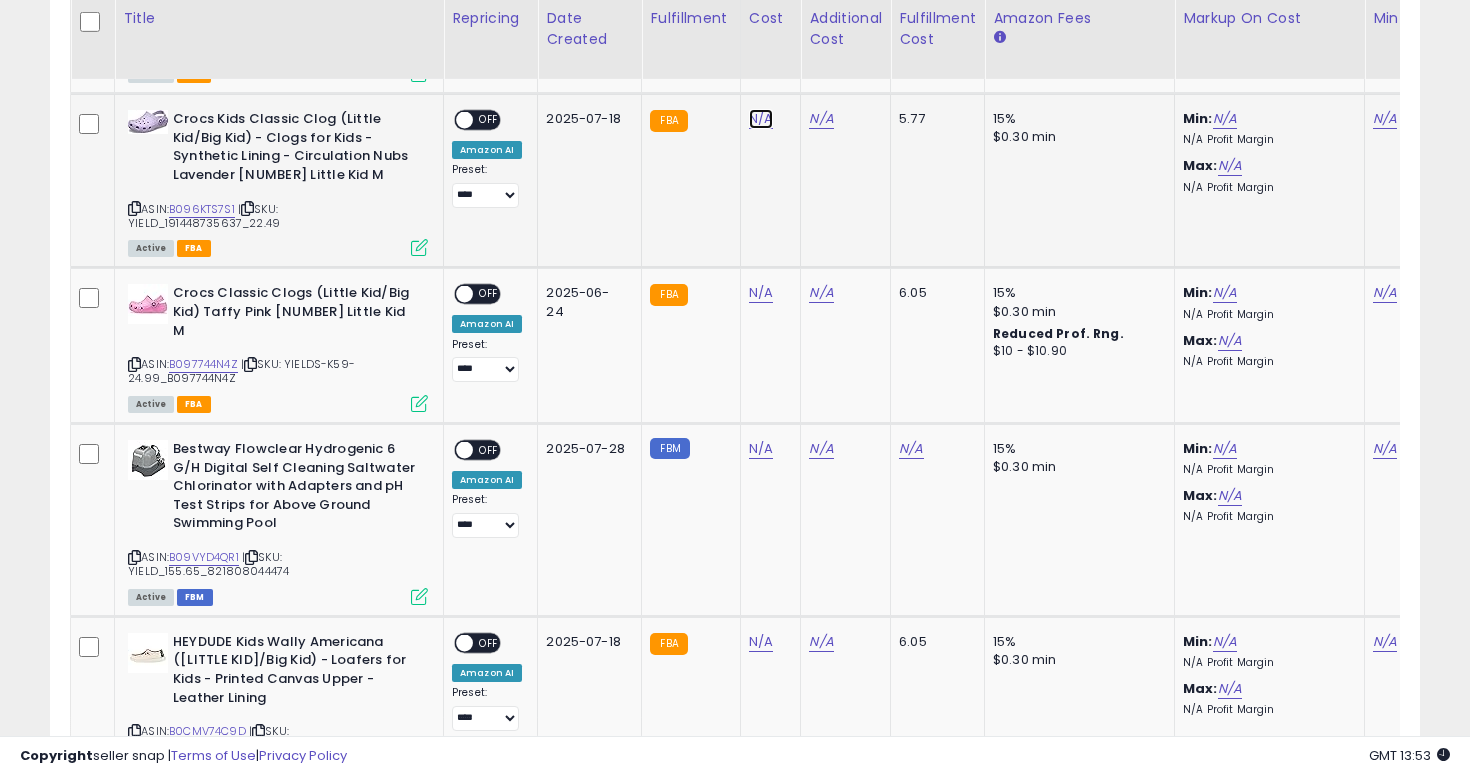 click on "N/A" at bounding box center [761, -1531] 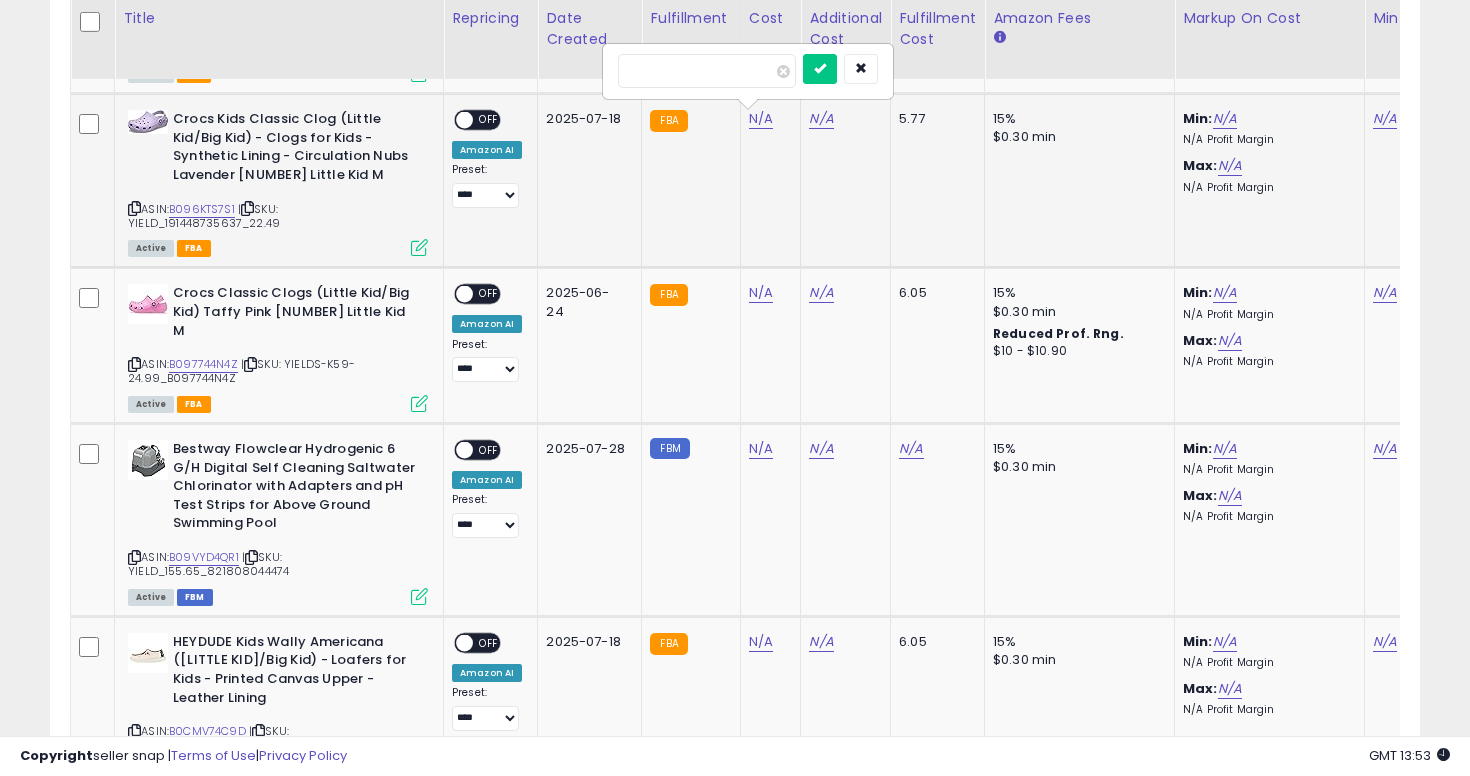 type on "*****" 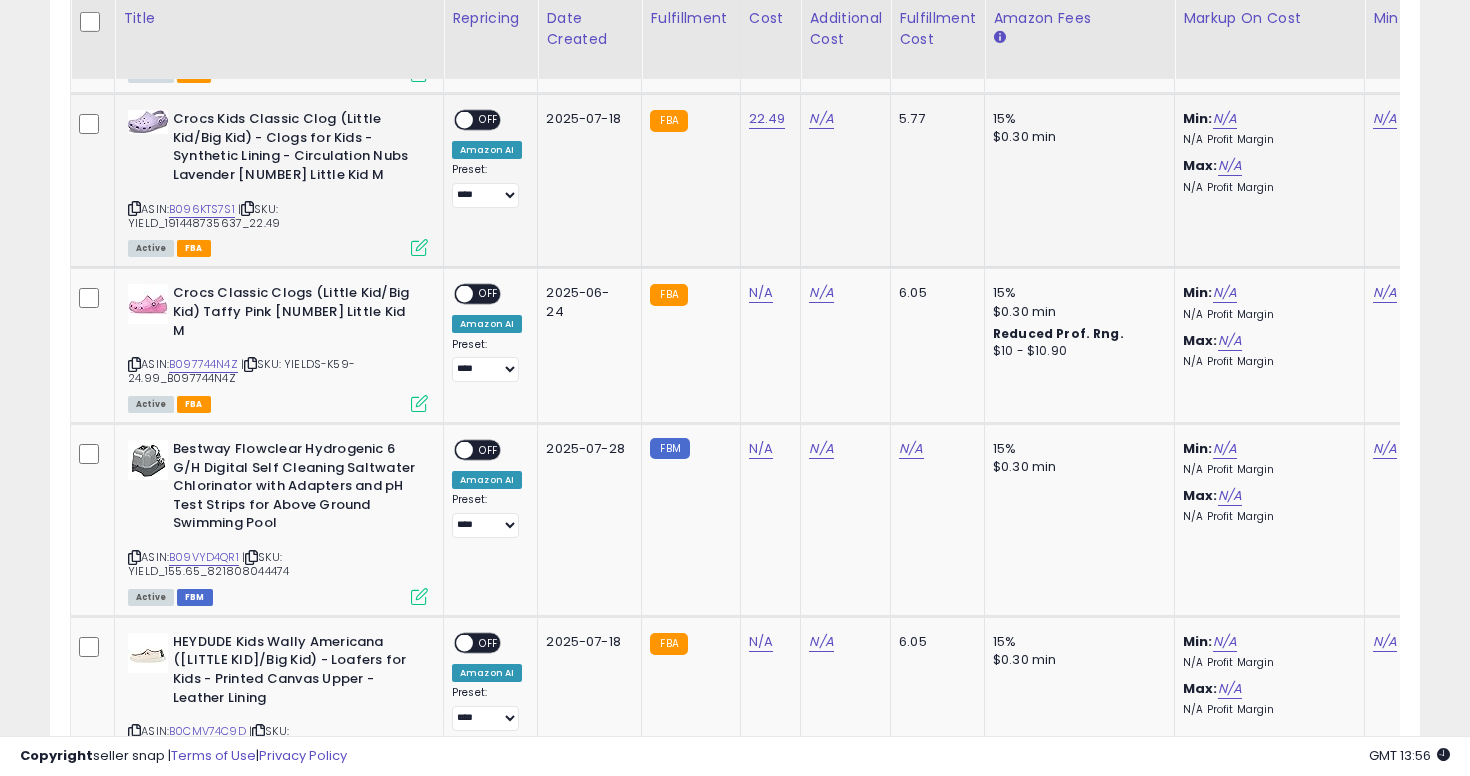 scroll, scrollTop: 0, scrollLeft: 224, axis: horizontal 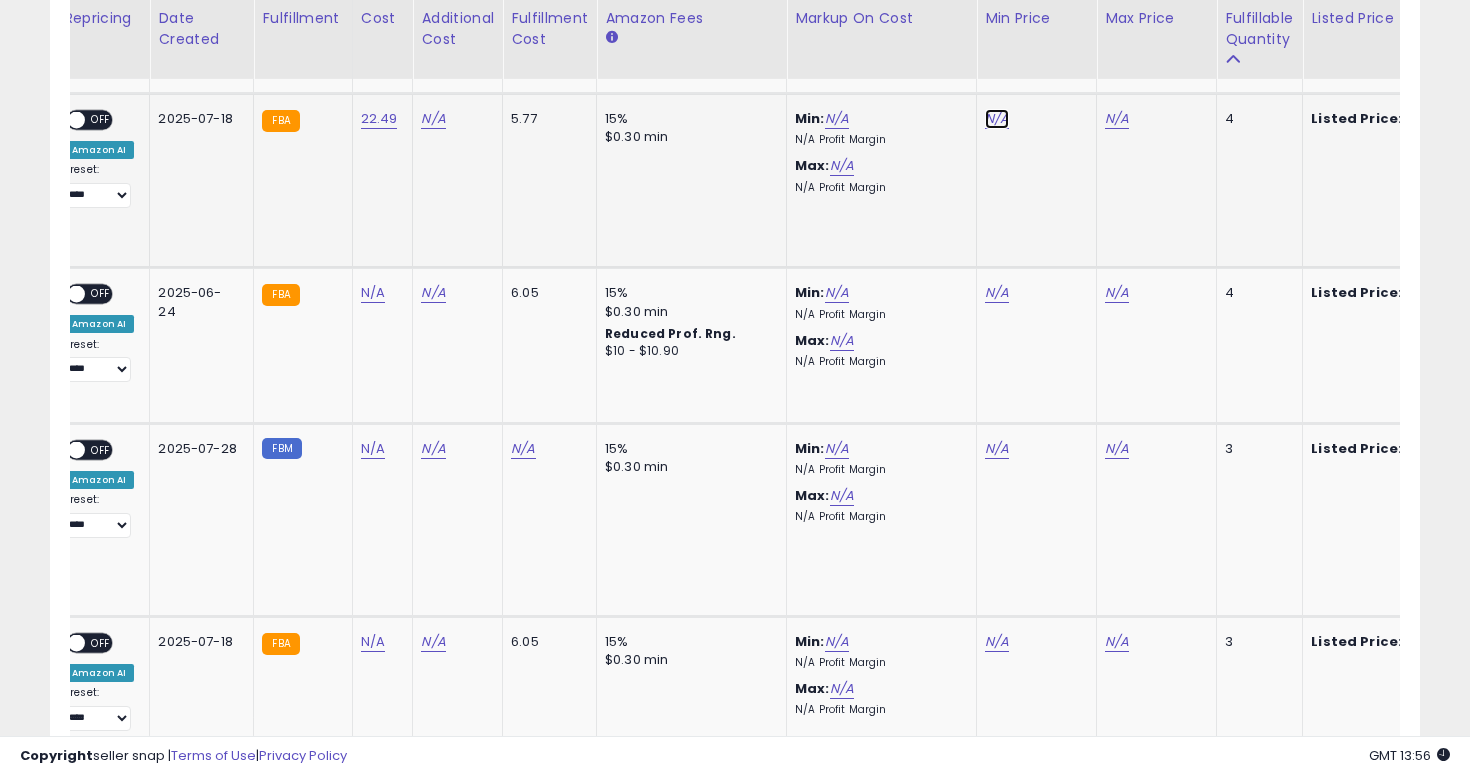 click on "N/A" at bounding box center [997, -1531] 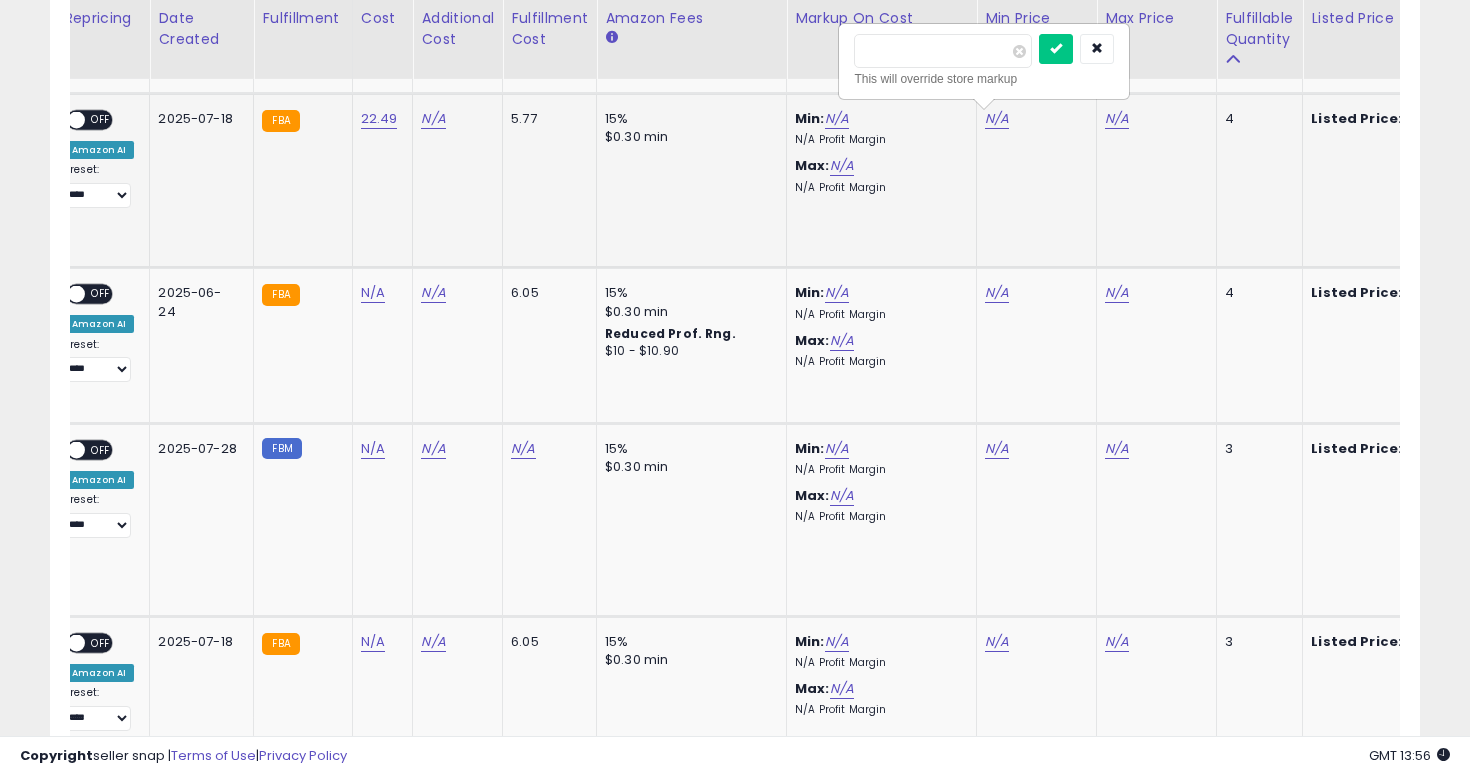 type on "*****" 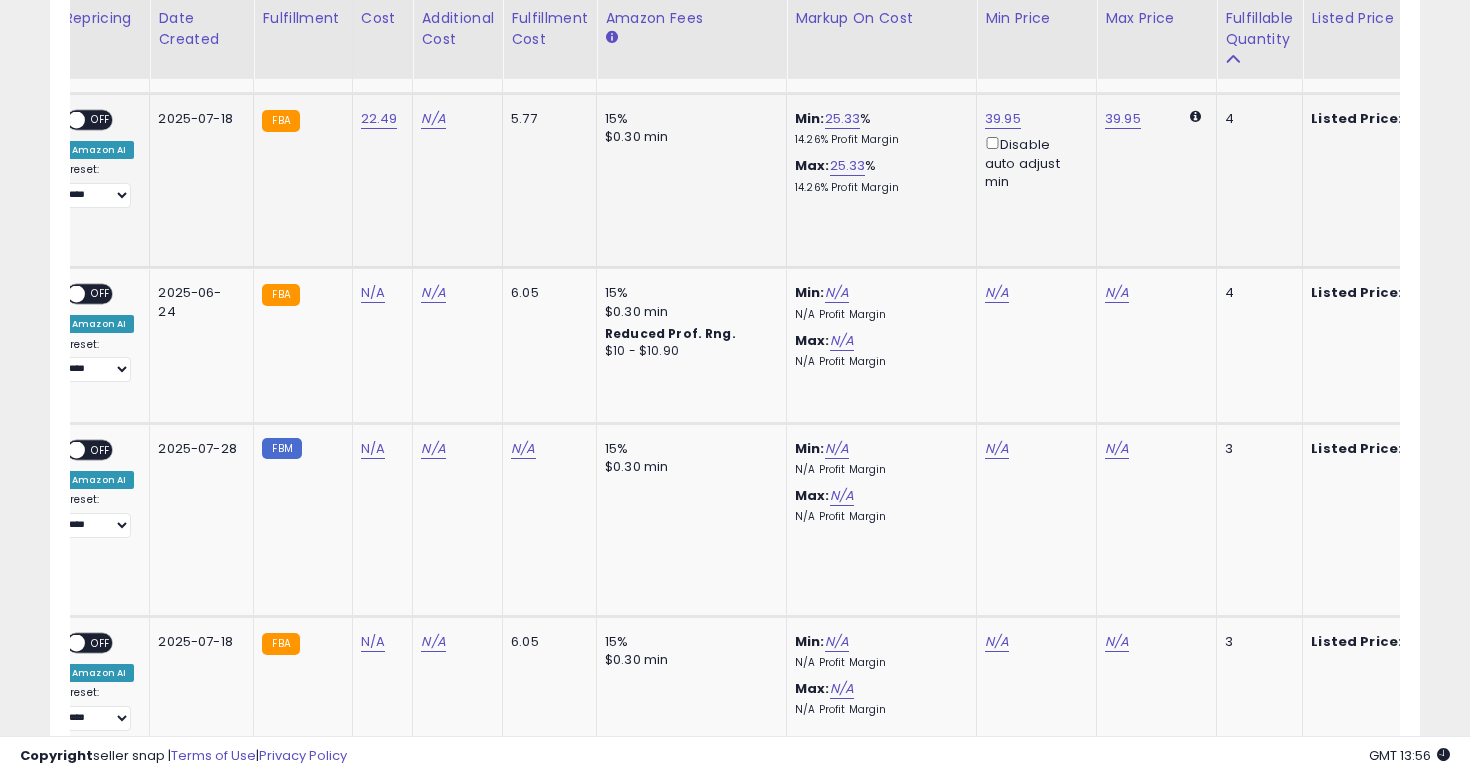 scroll, scrollTop: 0, scrollLeft: 0, axis: both 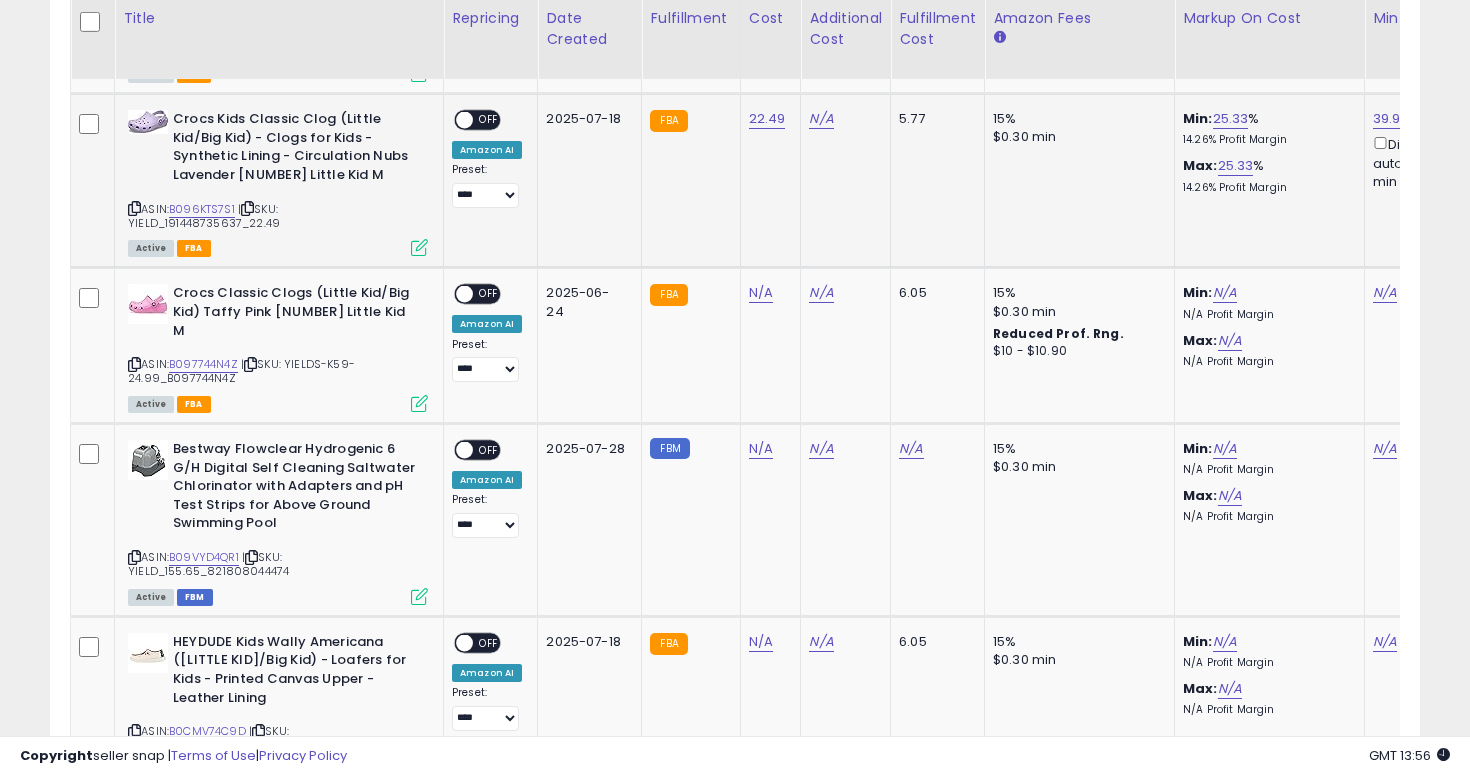 click on "OFF" at bounding box center (489, 120) 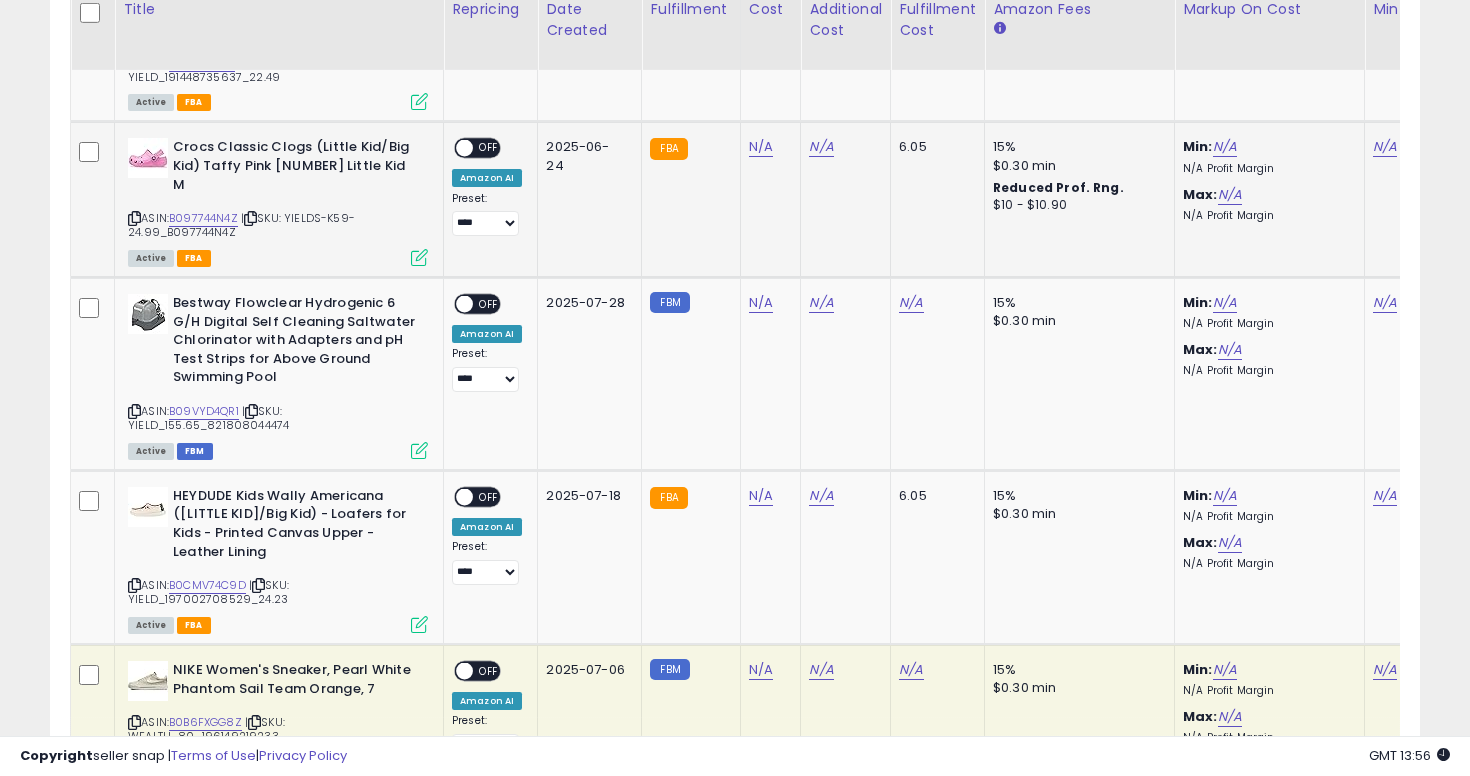 scroll, scrollTop: 2763, scrollLeft: 0, axis: vertical 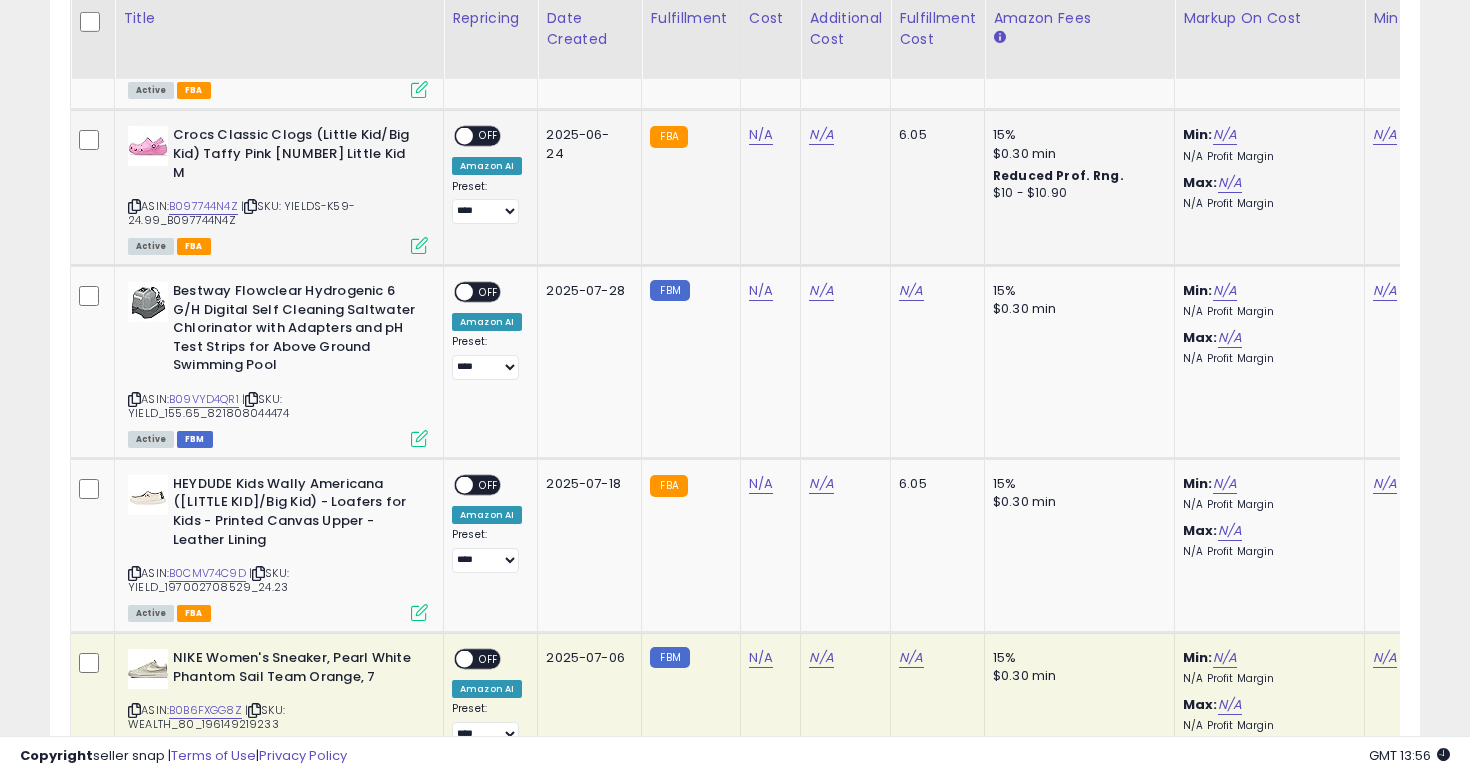 click at bounding box center [134, 206] 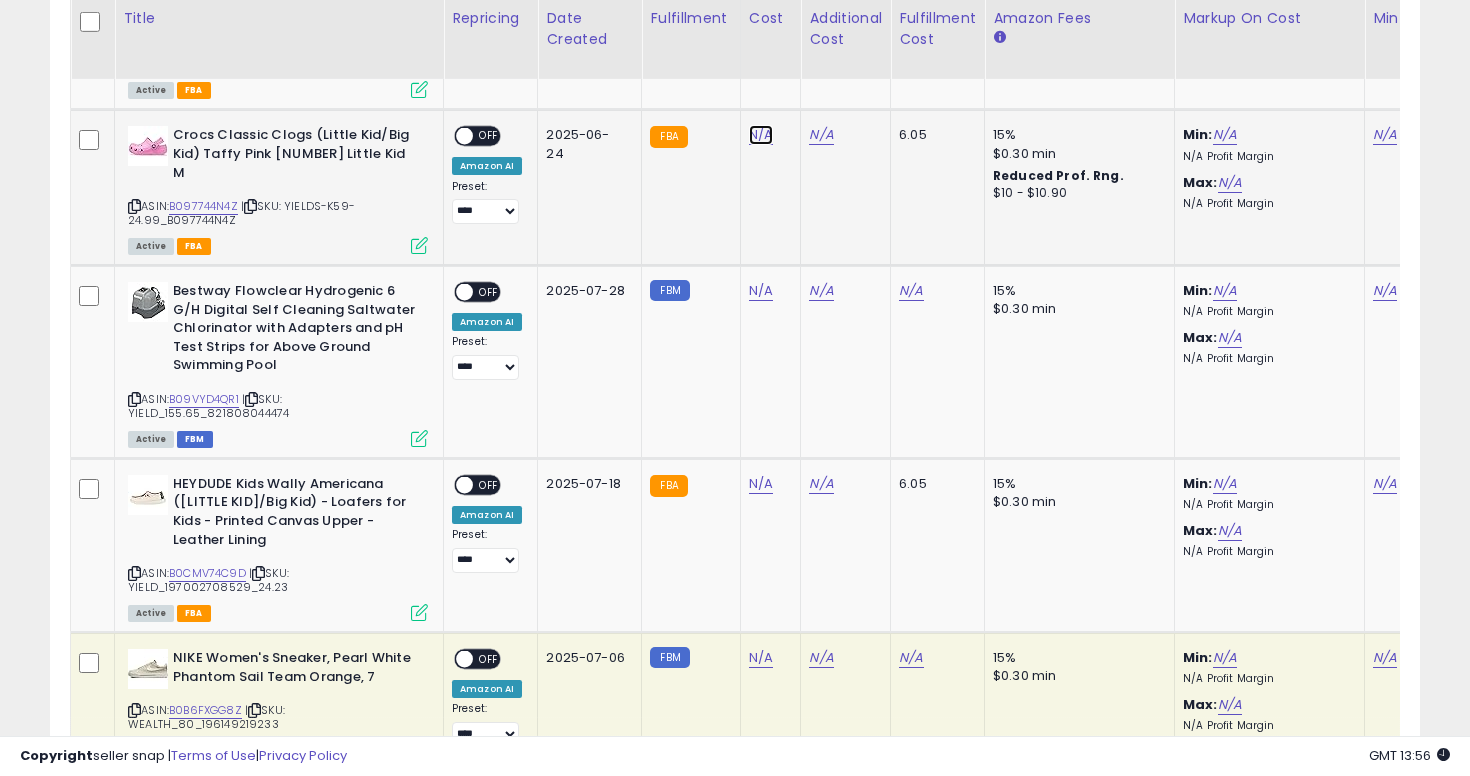 click on "N/A" at bounding box center (761, -1689) 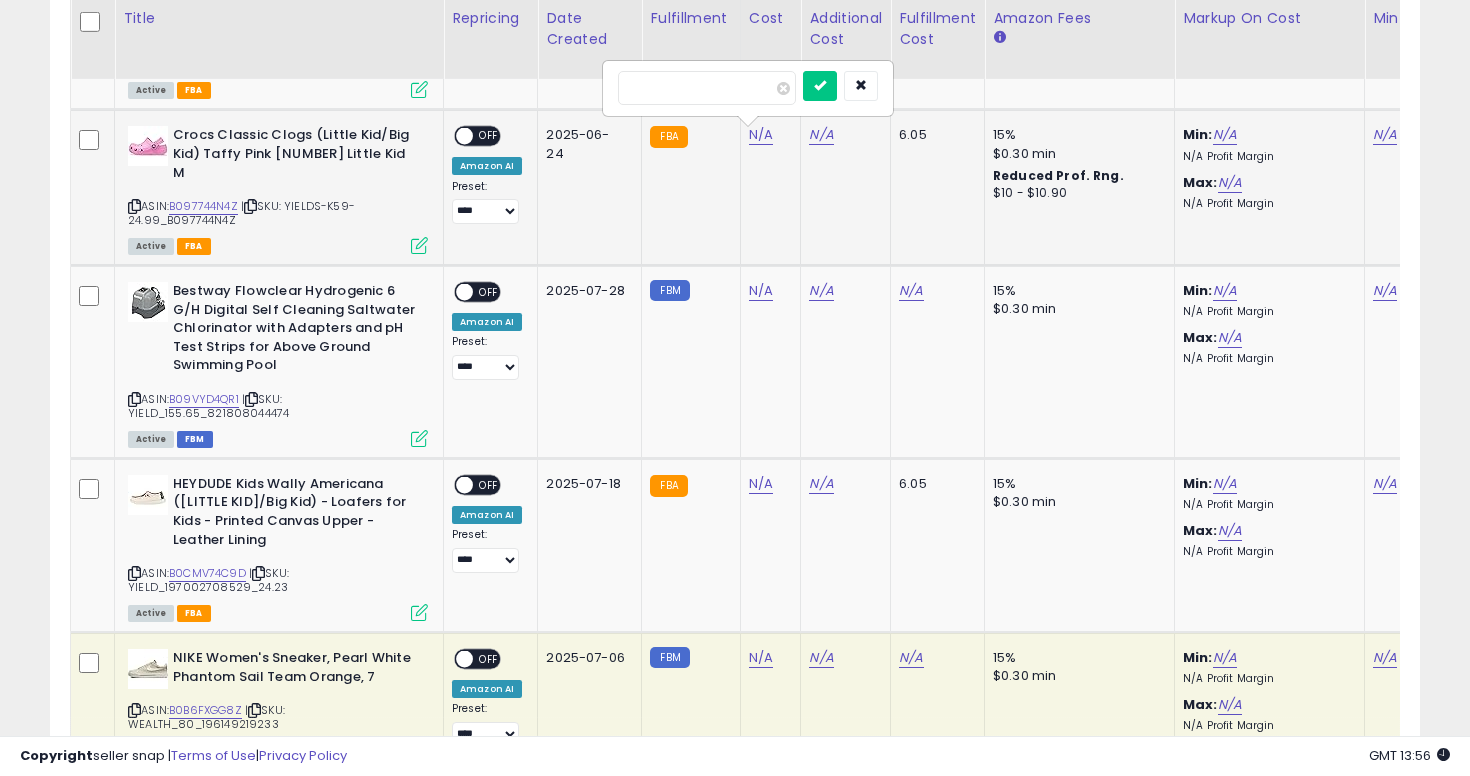 type on "*****" 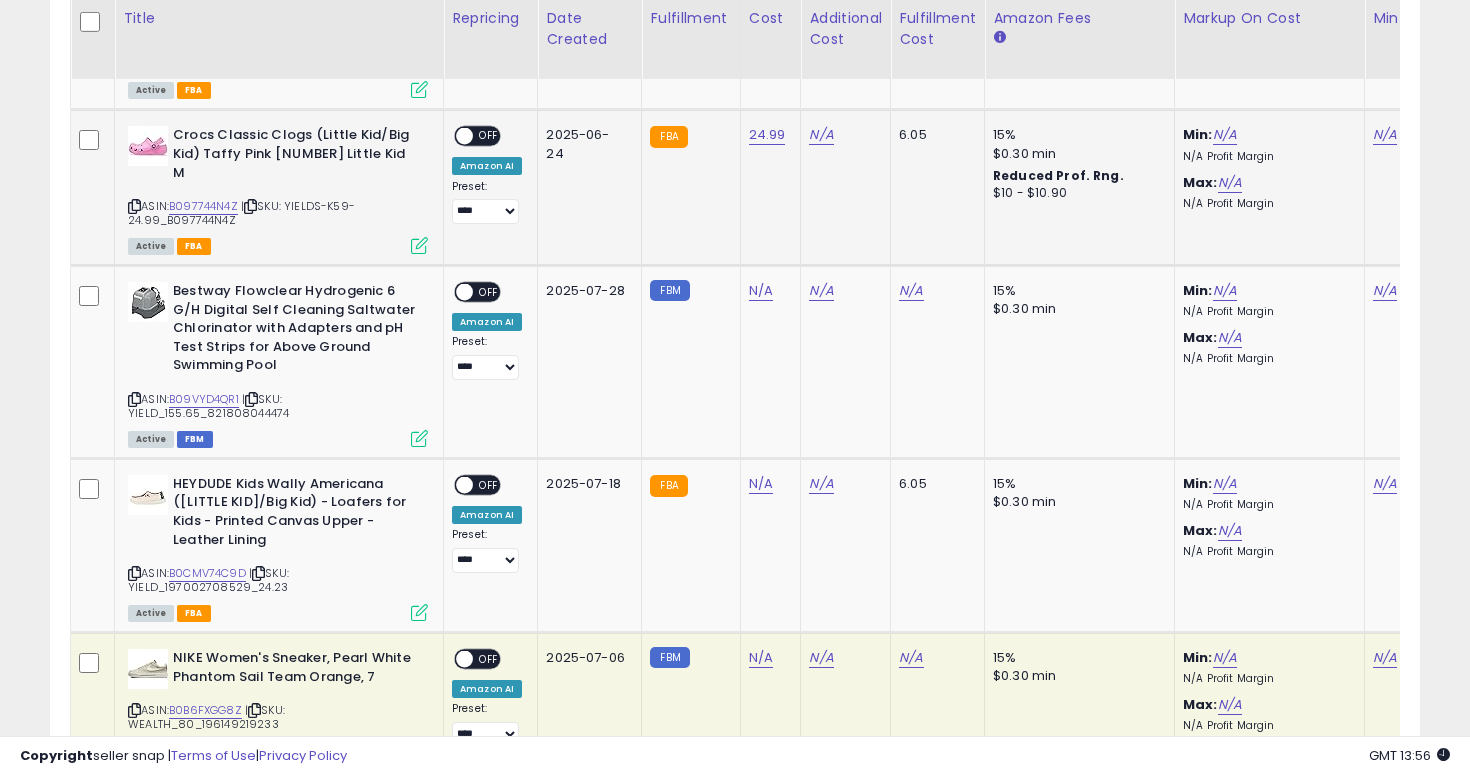 scroll, scrollTop: 0, scrollLeft: 91, axis: horizontal 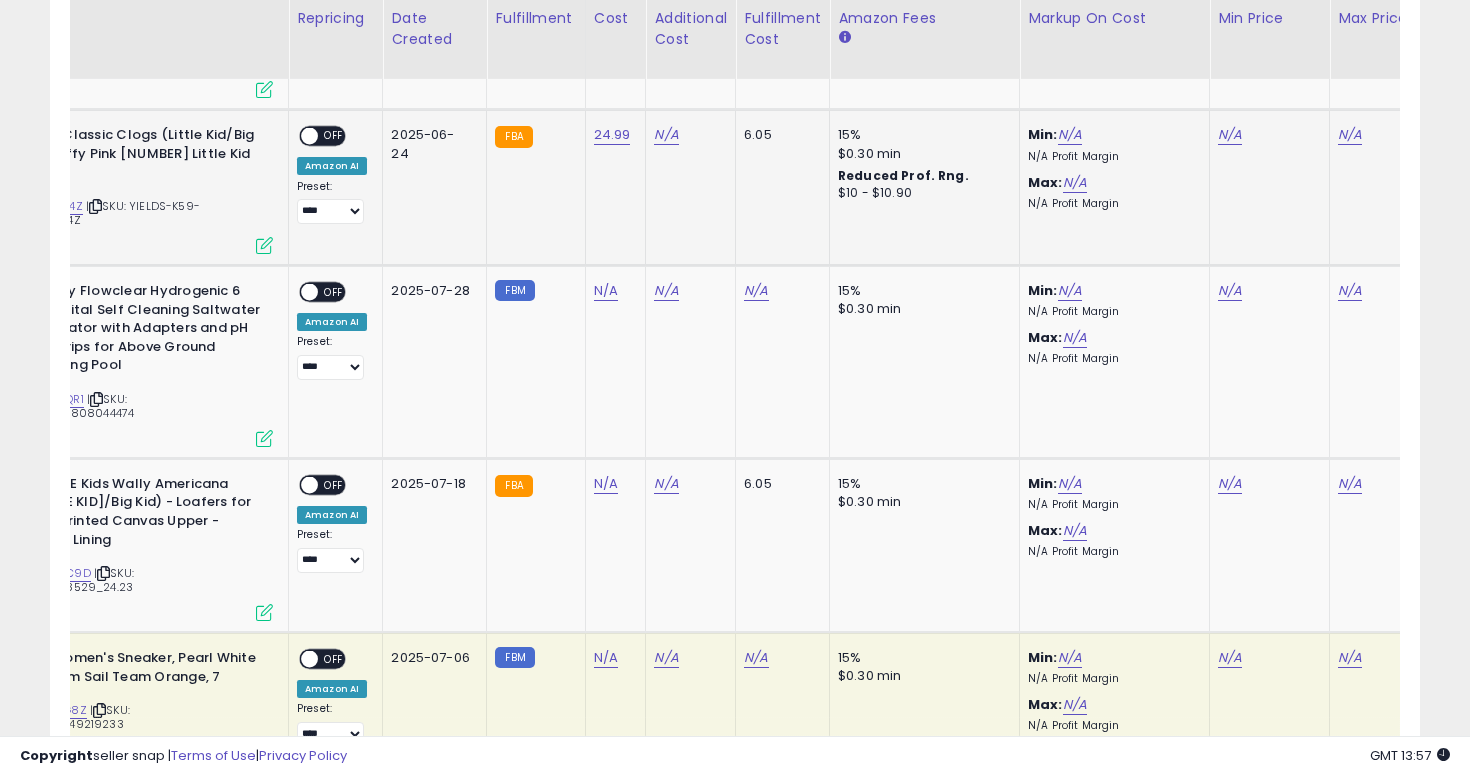 click on "N/A" 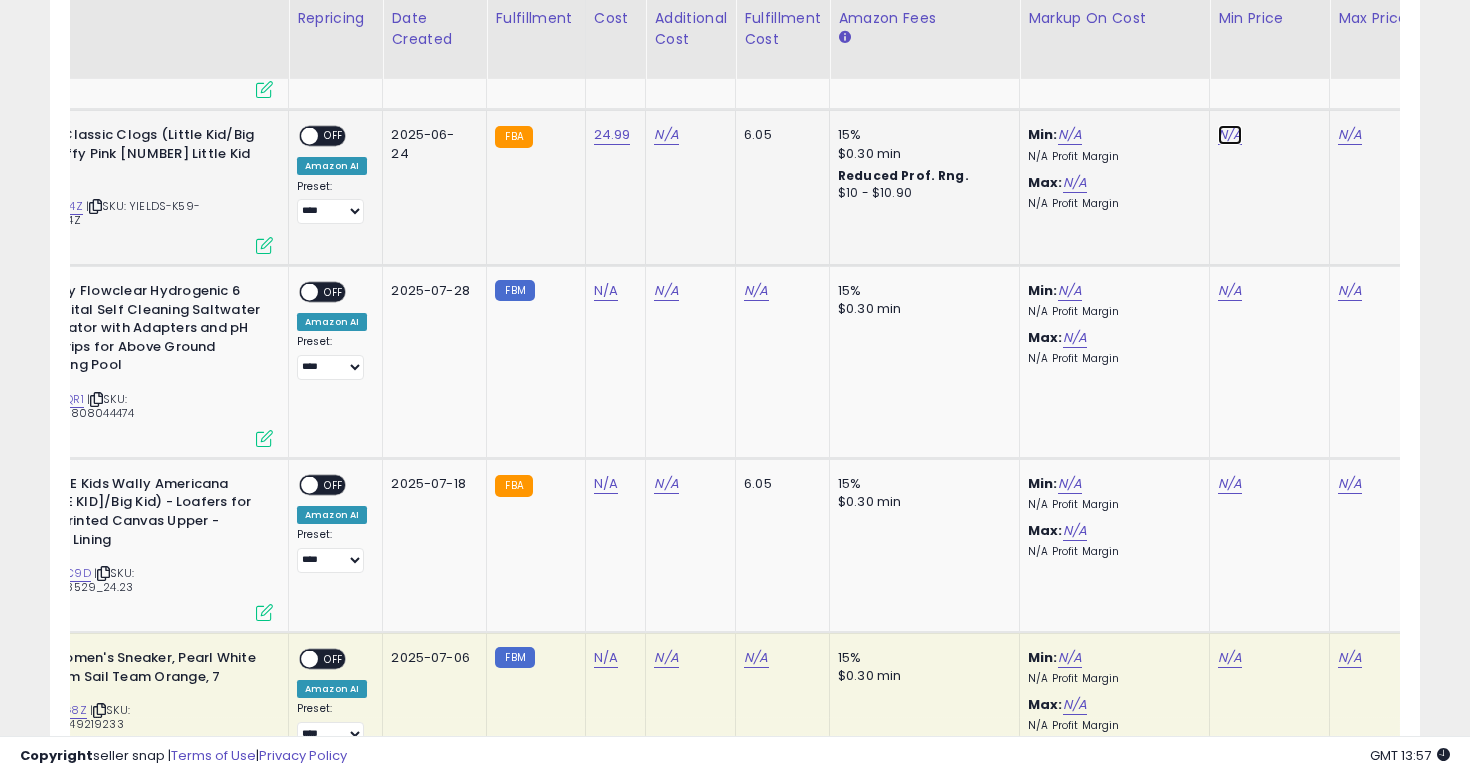 click on "N/A" at bounding box center (1230, -1689) 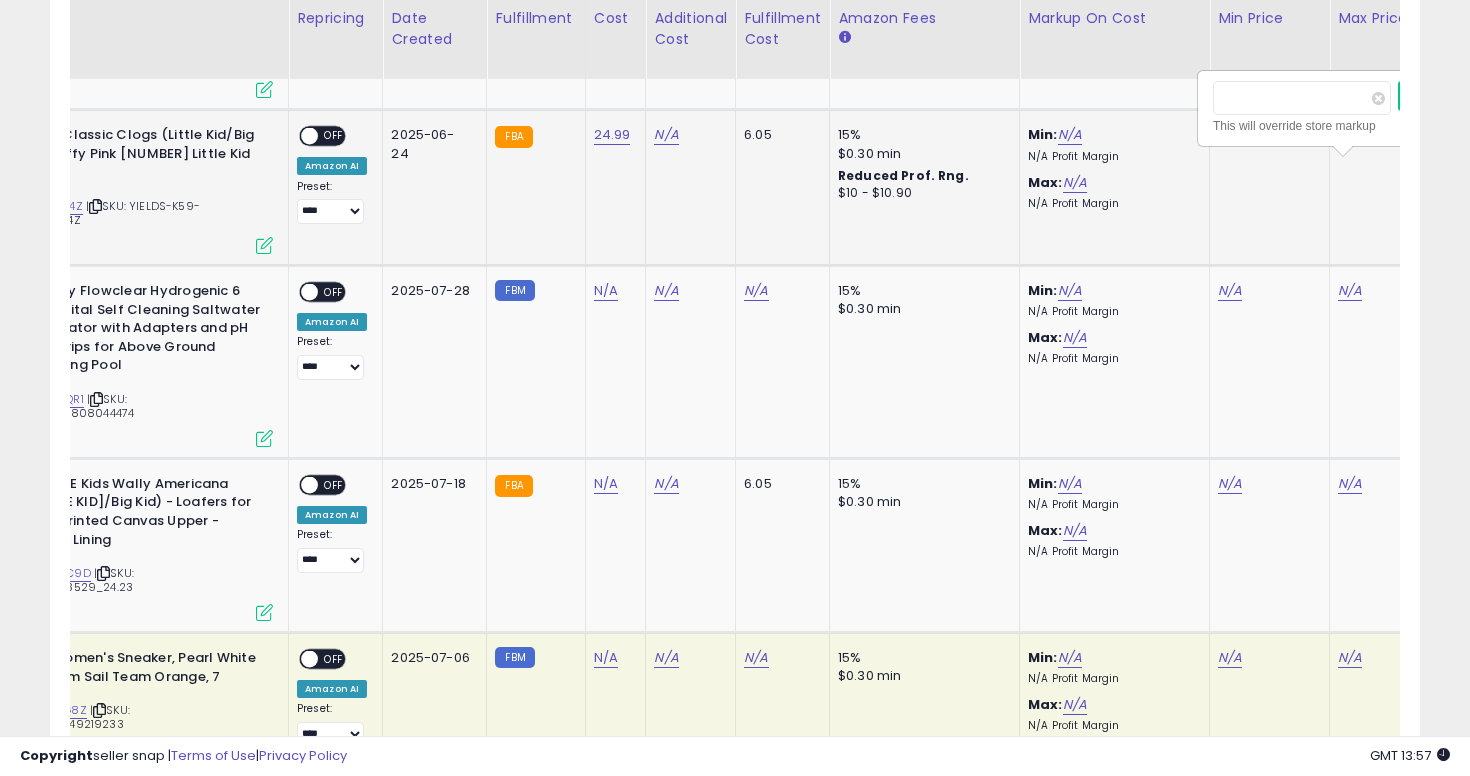 scroll, scrollTop: 0, scrollLeft: 162, axis: horizontal 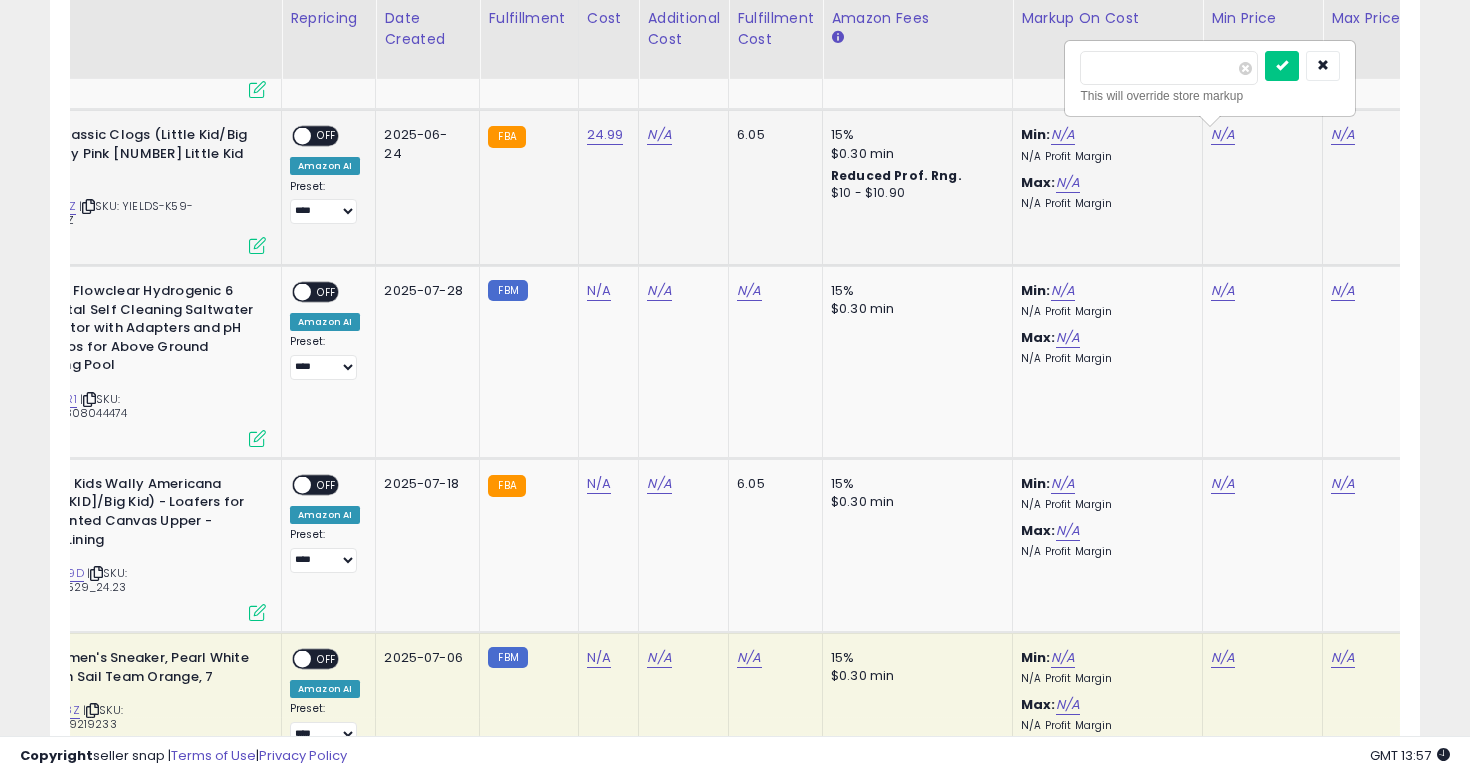 type on "****" 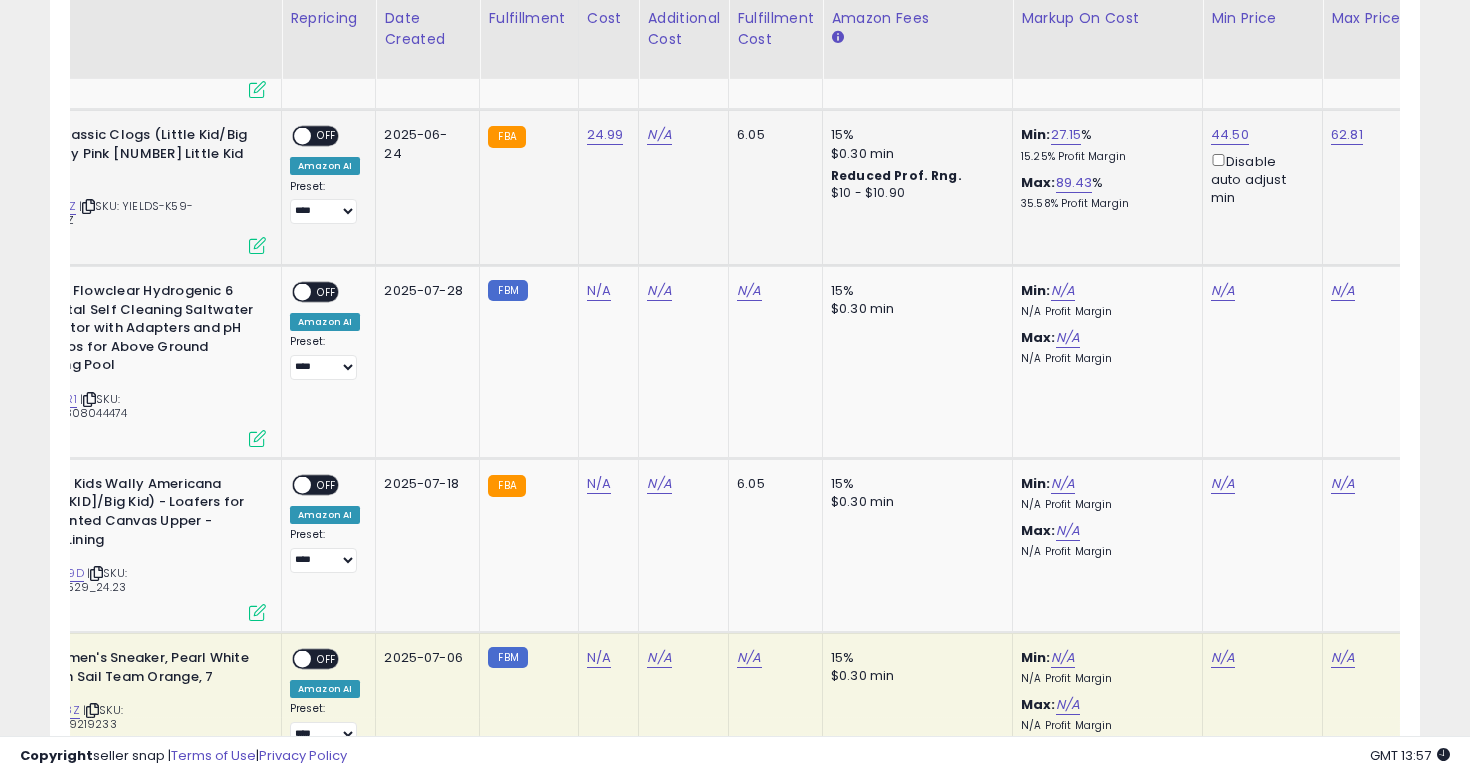 scroll, scrollTop: 0, scrollLeft: 0, axis: both 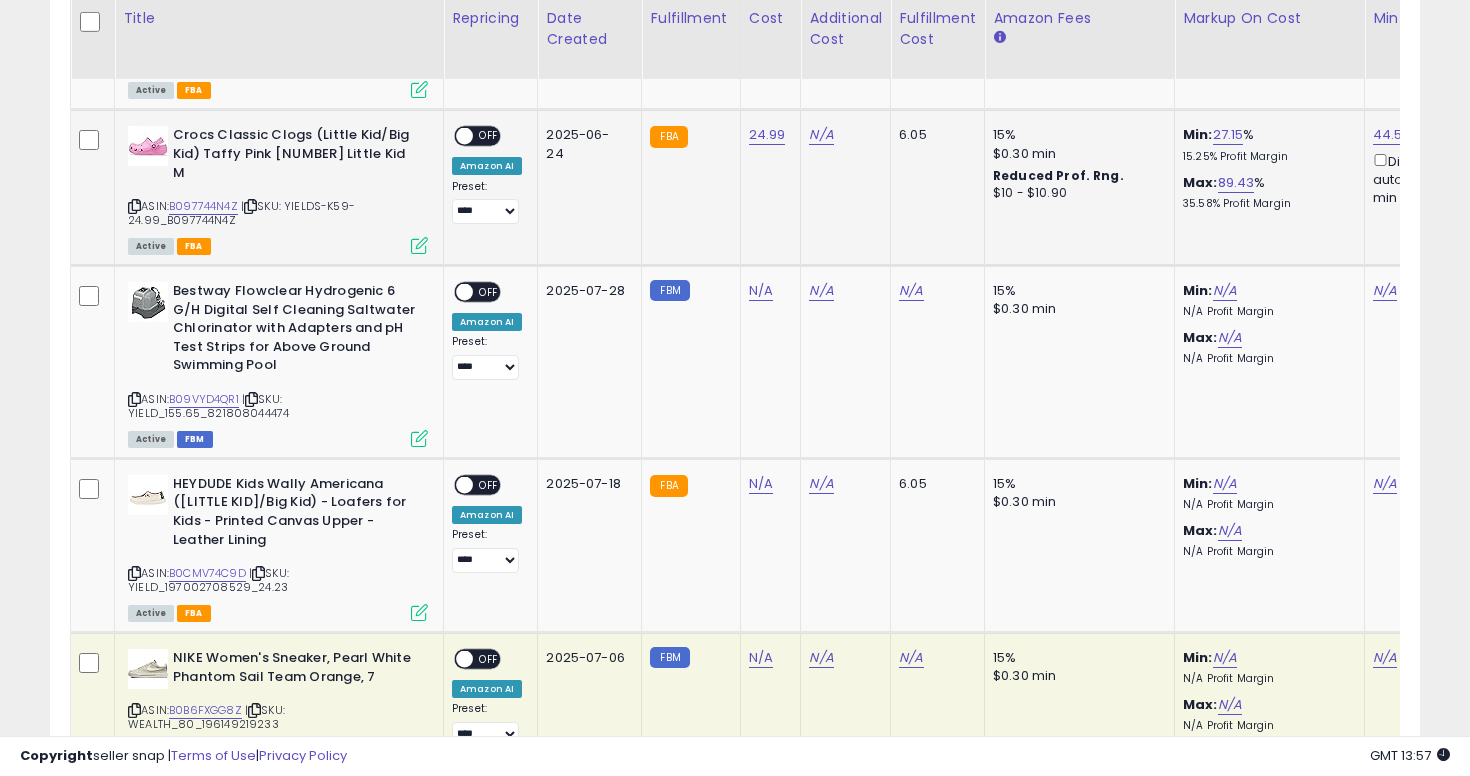 click on "**********" at bounding box center [487, 175] 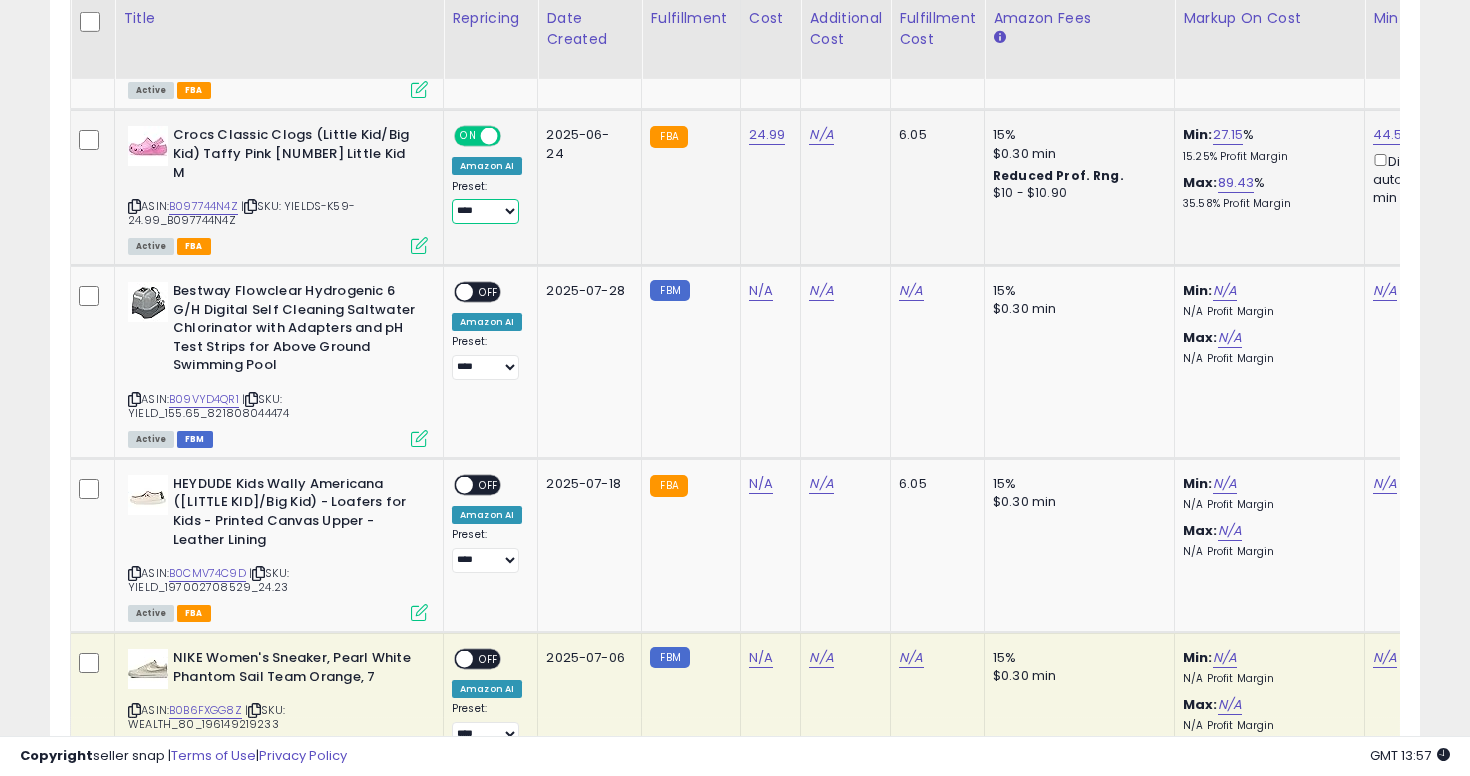 click on "**********" at bounding box center [485, 211] 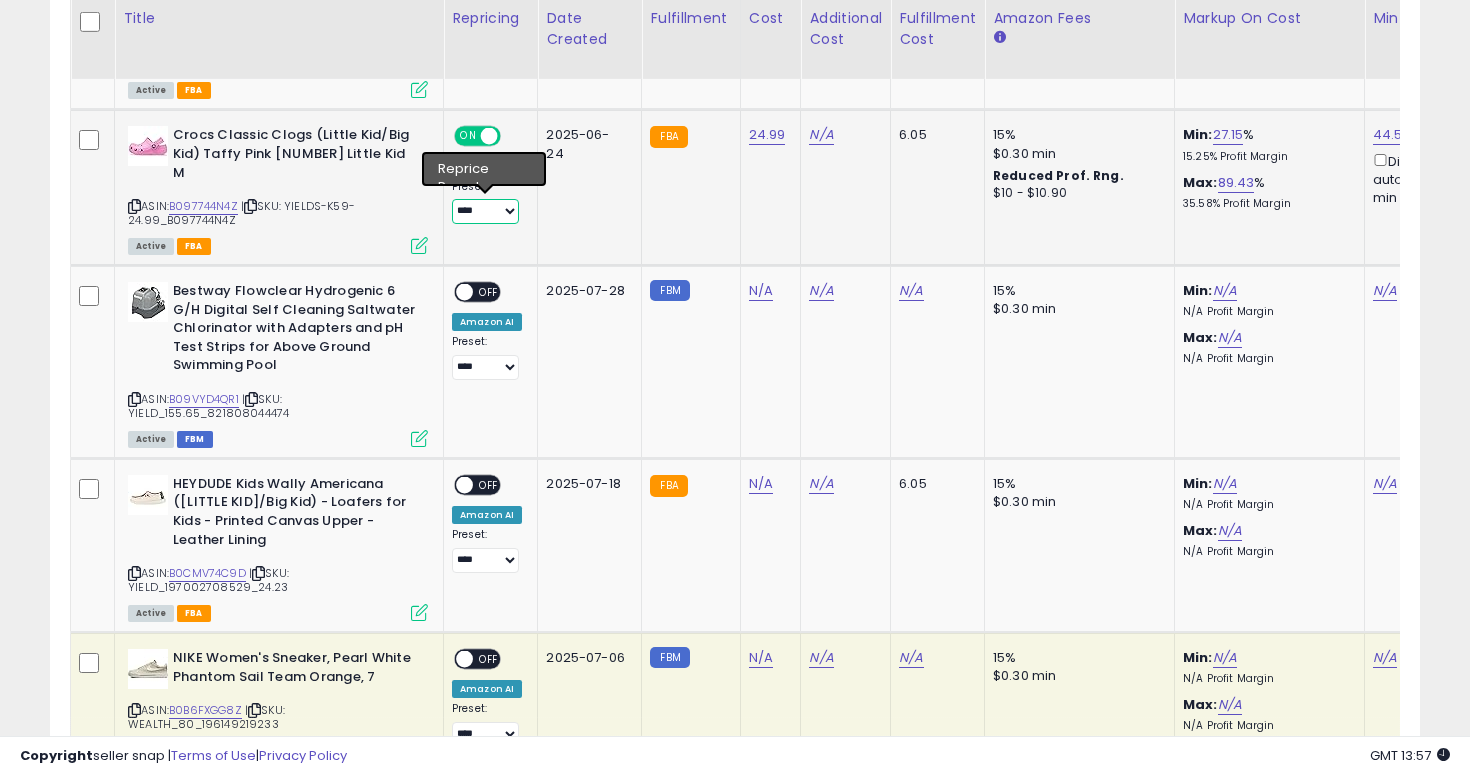 select on "**********" 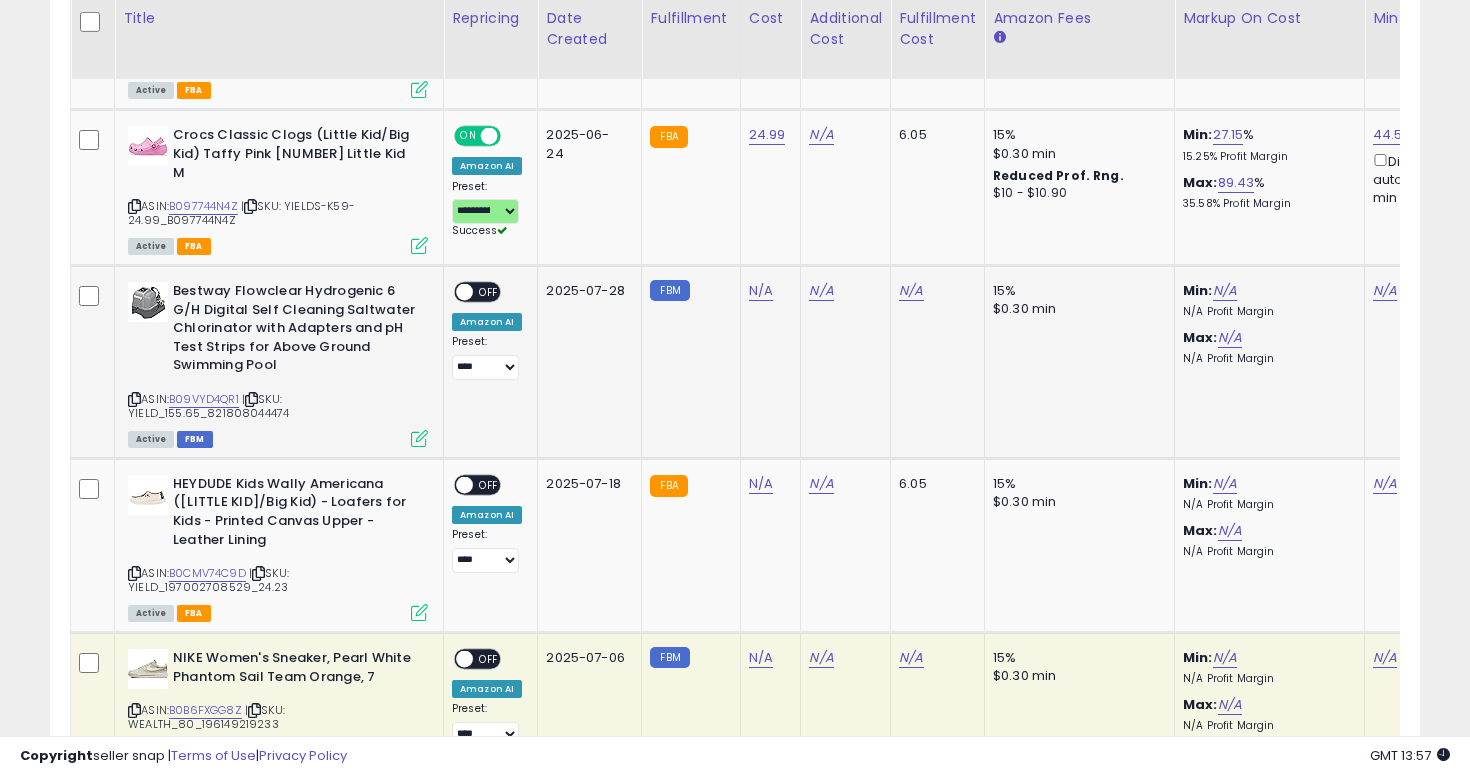 click on "|   SKU: YIELD_155.65_821808044474" at bounding box center (208, 406) 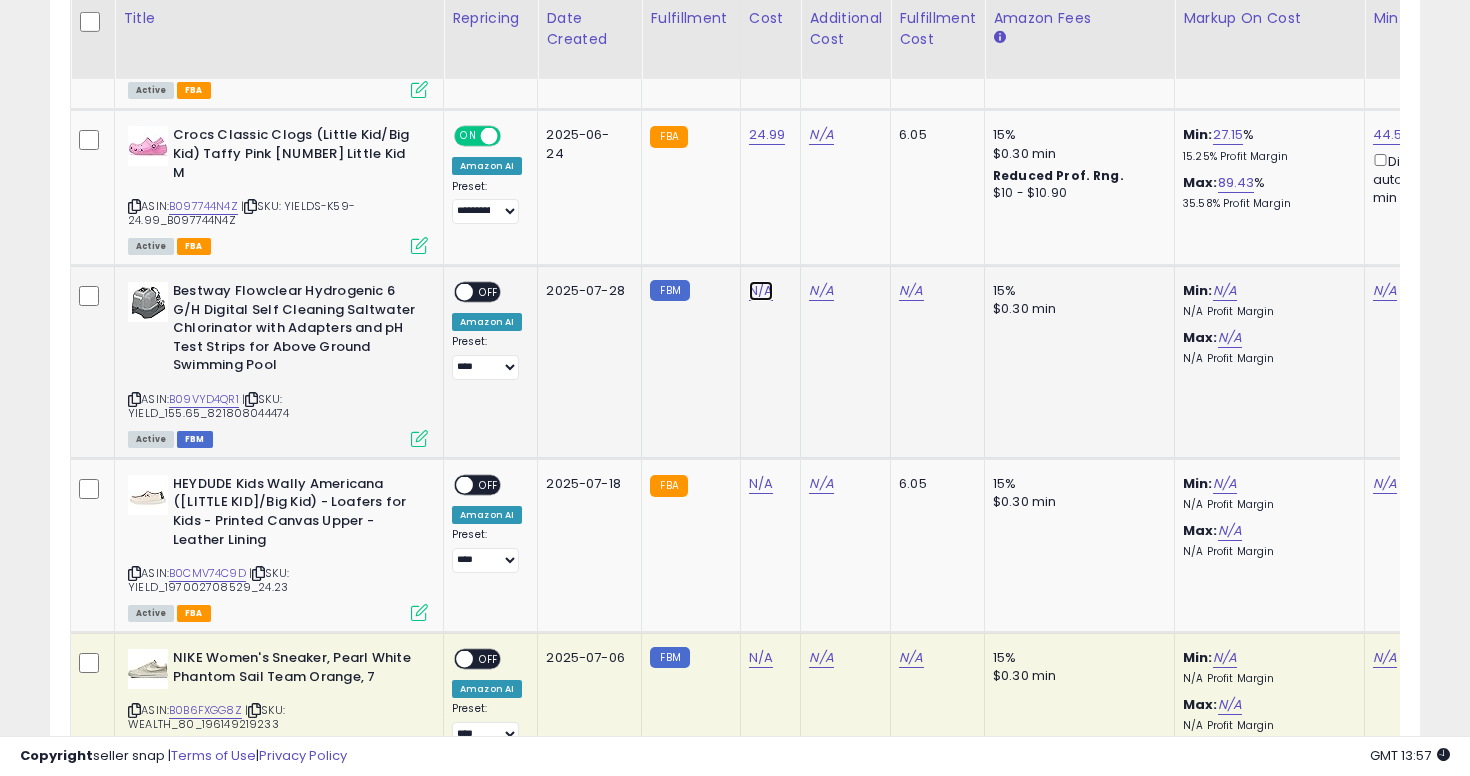 click on "N/A" at bounding box center [761, -1689] 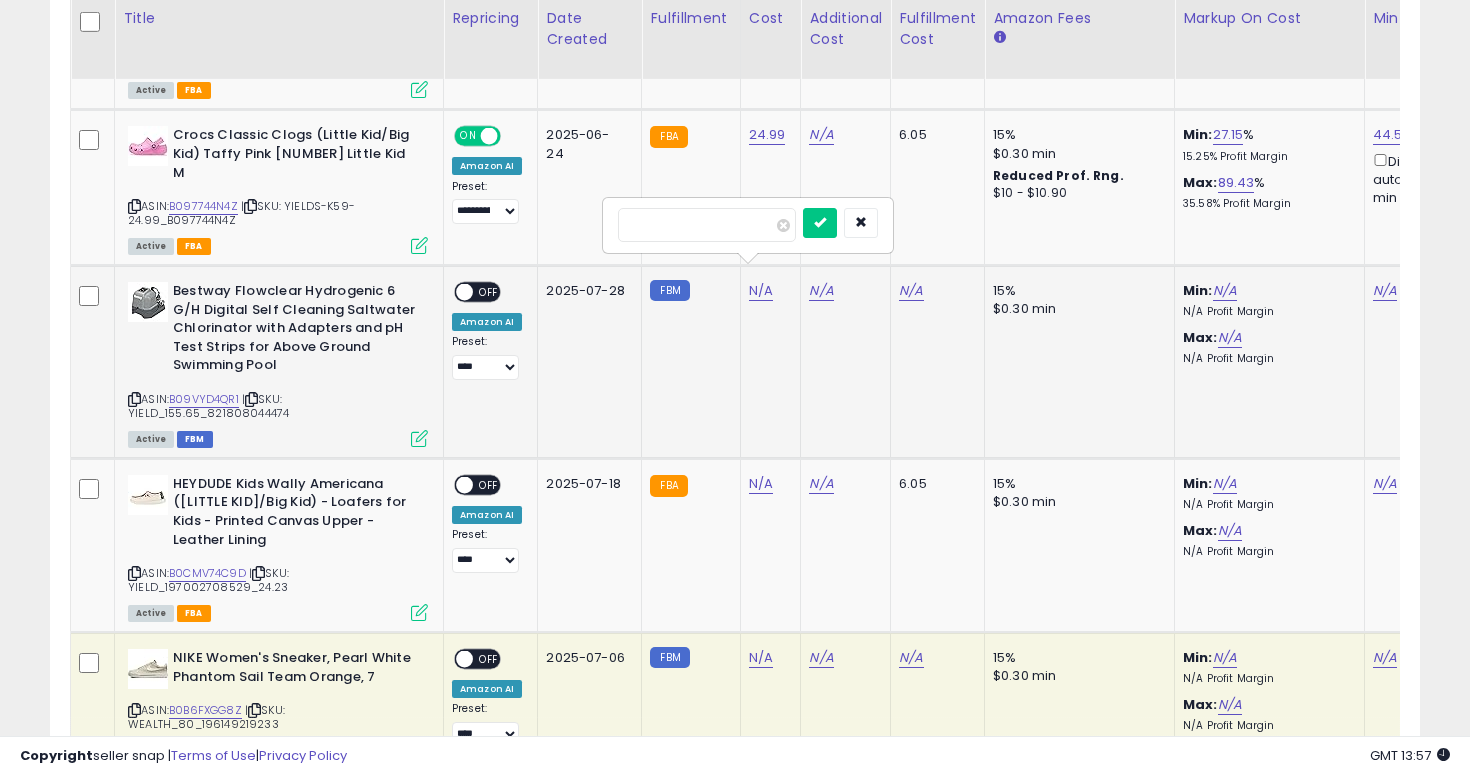 type on "******" 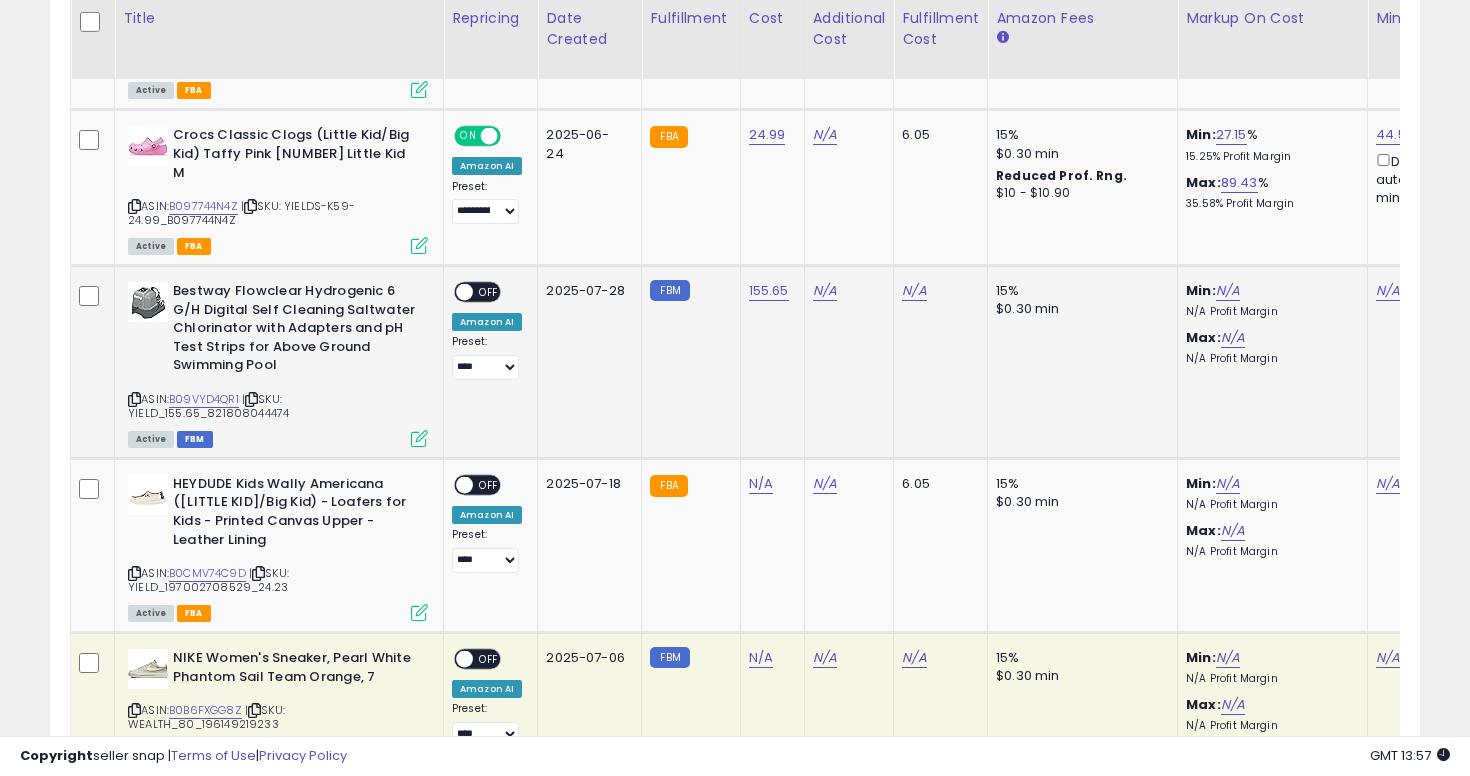 scroll, scrollTop: 0, scrollLeft: 199, axis: horizontal 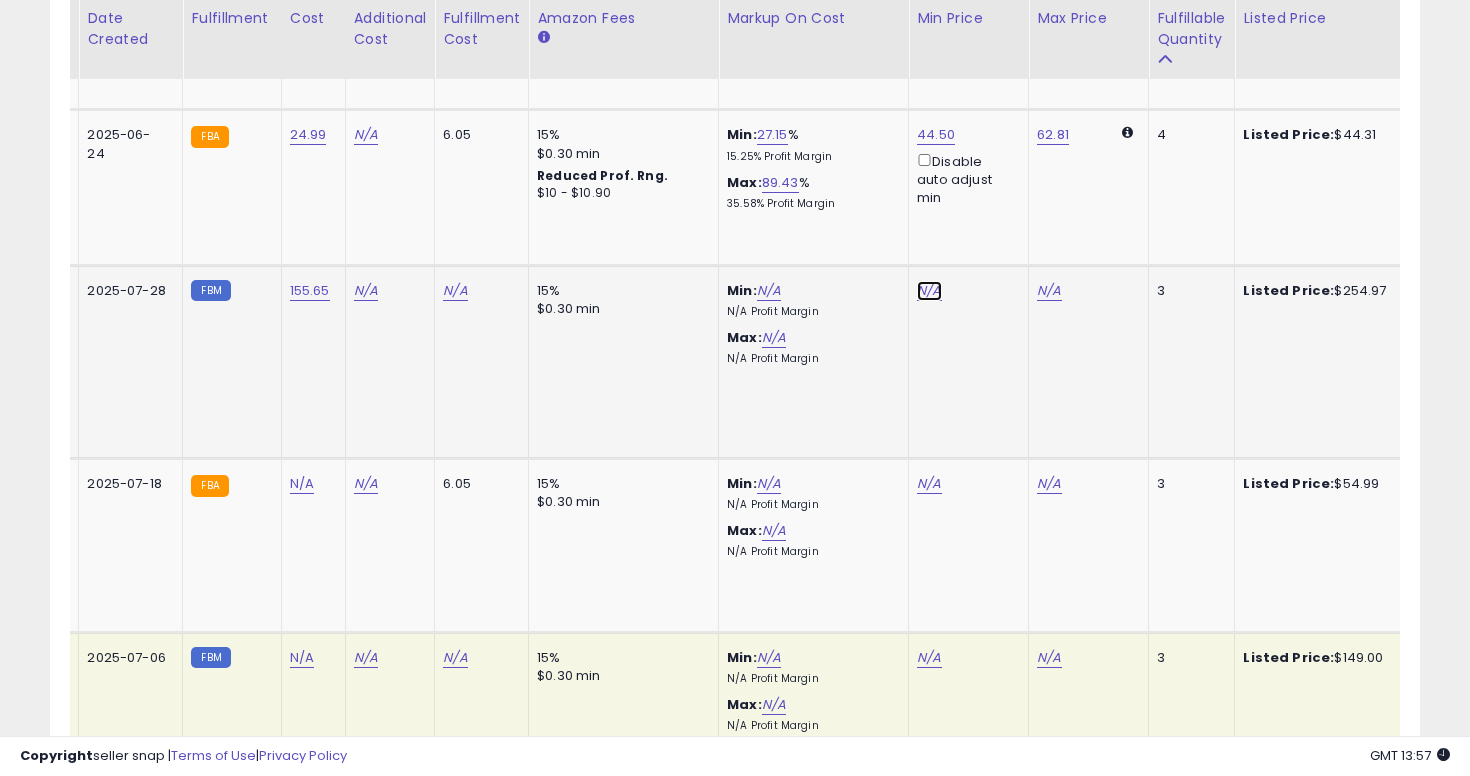 click on "N/A" at bounding box center (929, -1689) 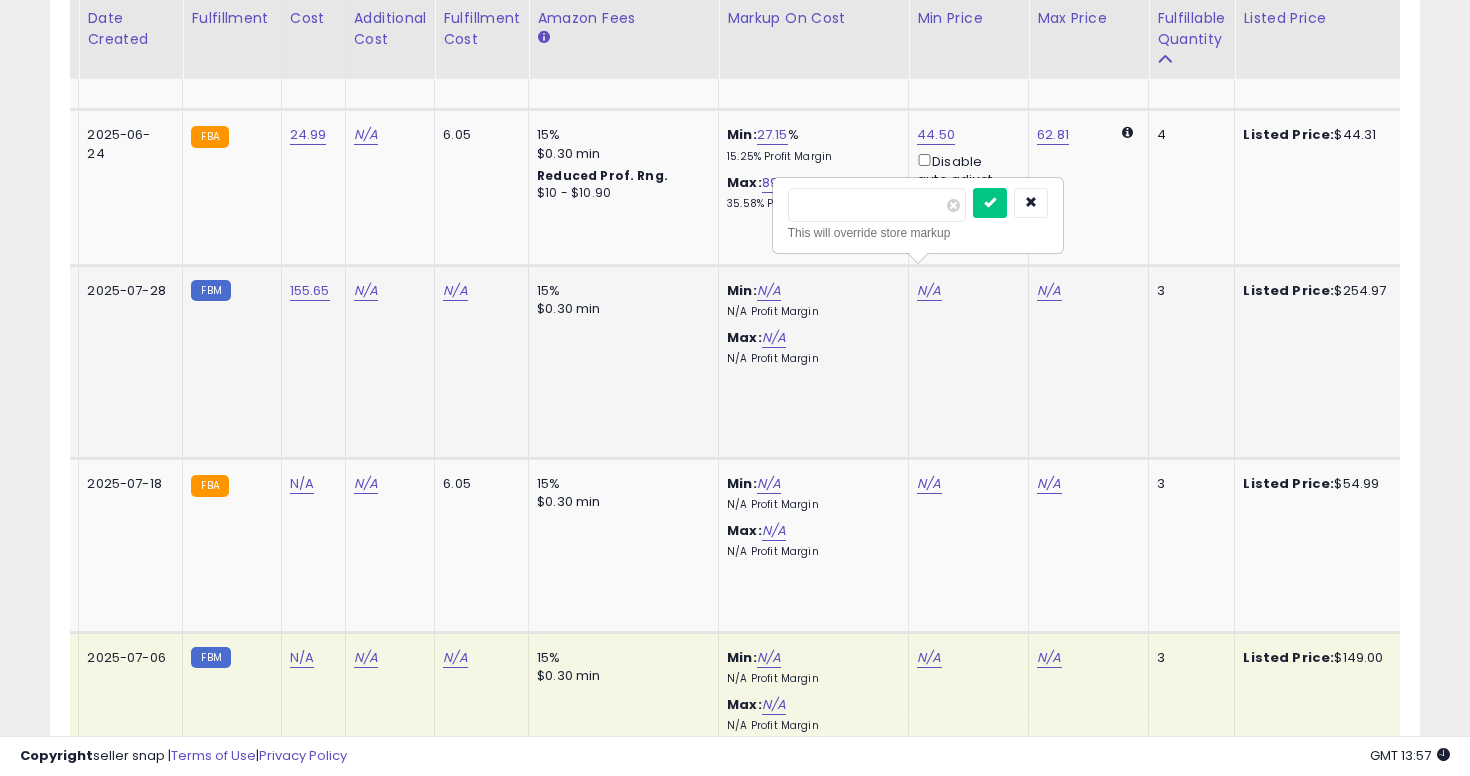 type on "*" 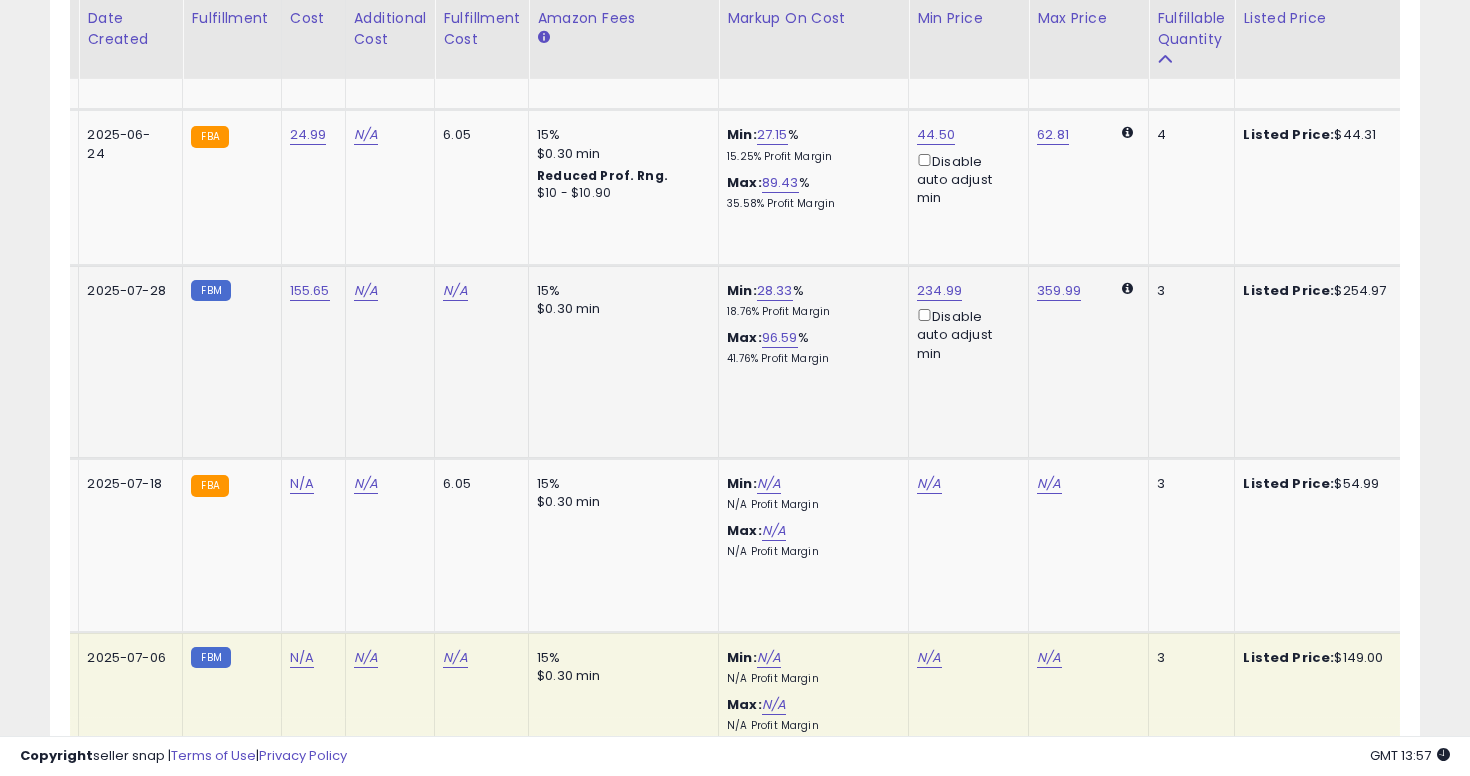 click on "359.99" 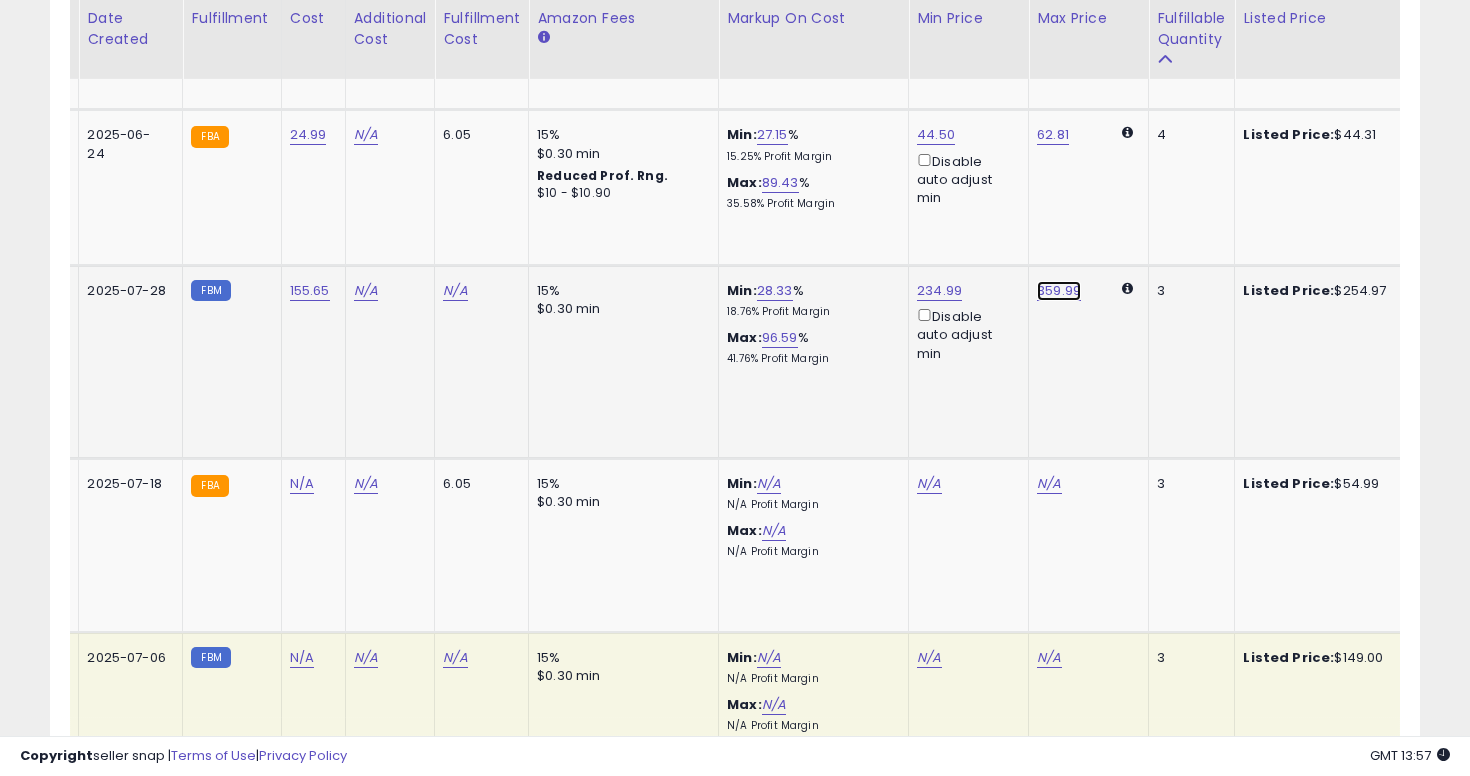 click on "359.99" at bounding box center [1049, -1689] 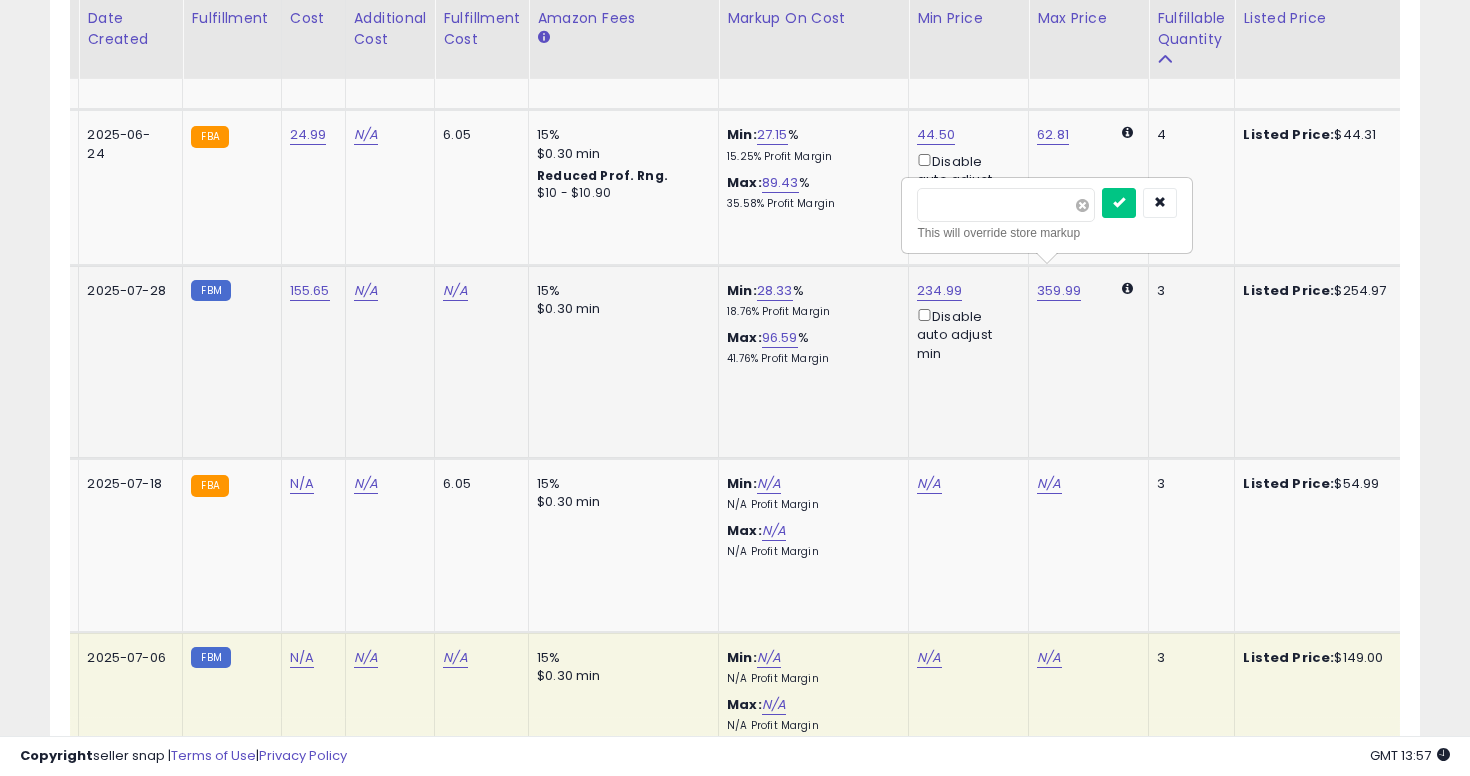 click at bounding box center [1082, 205] 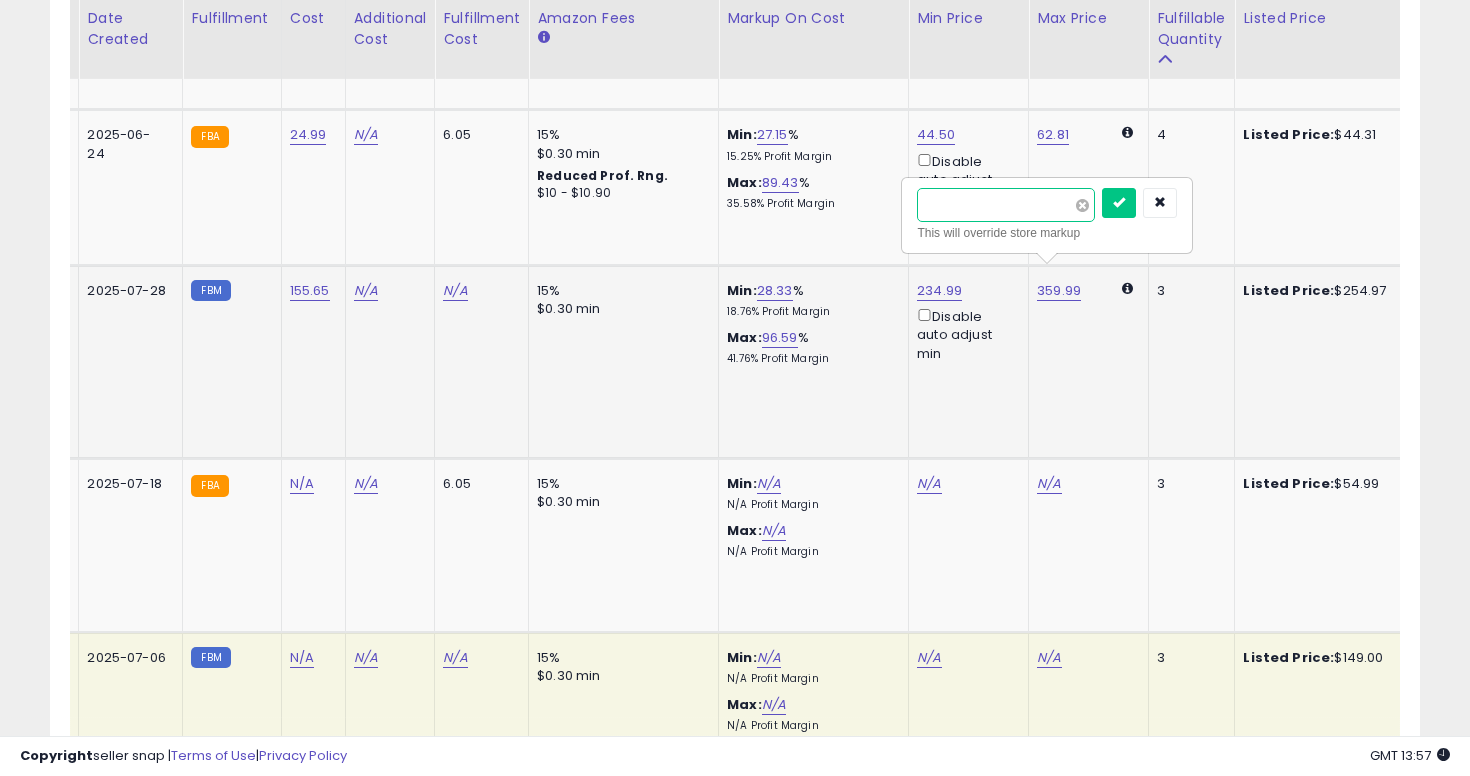 type on "******" 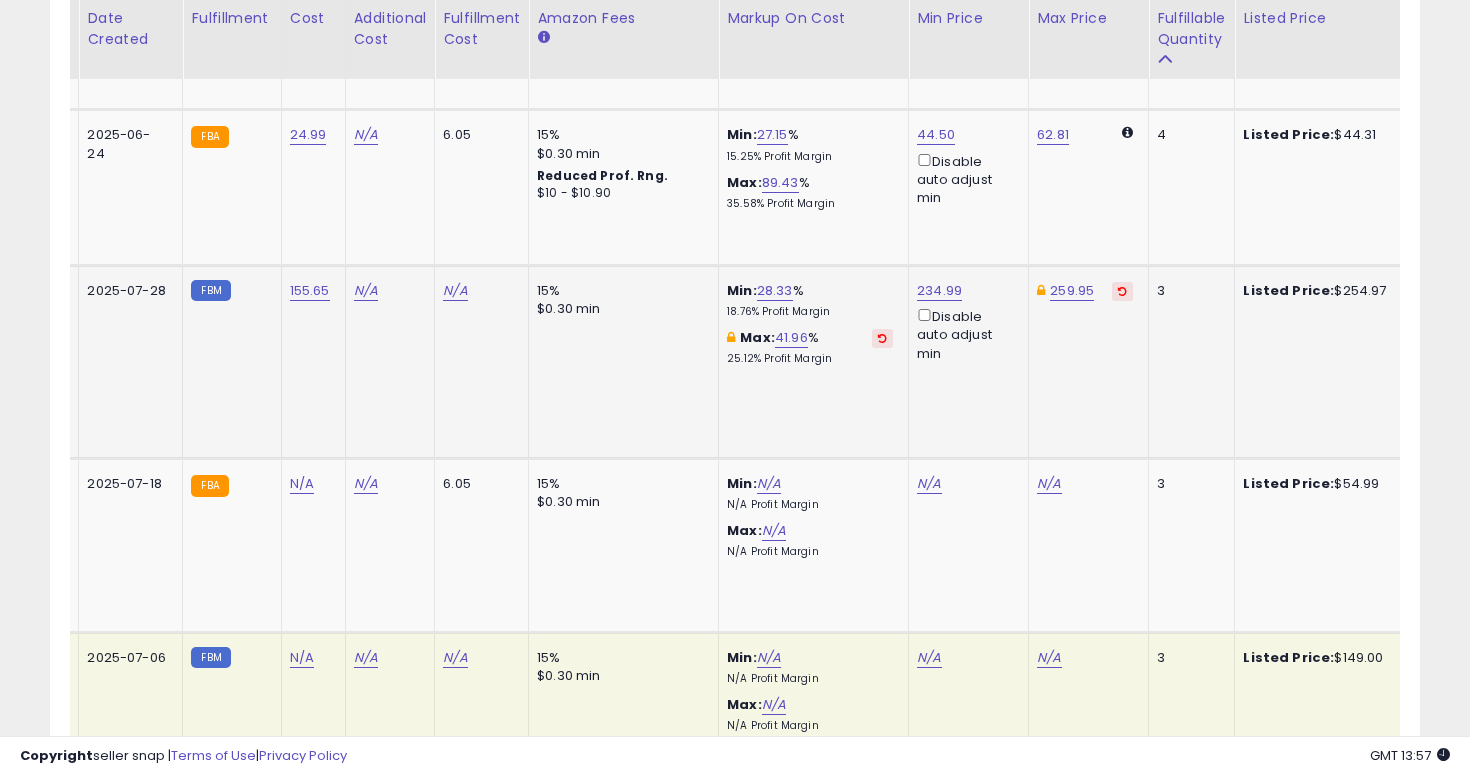 scroll, scrollTop: 0, scrollLeft: 0, axis: both 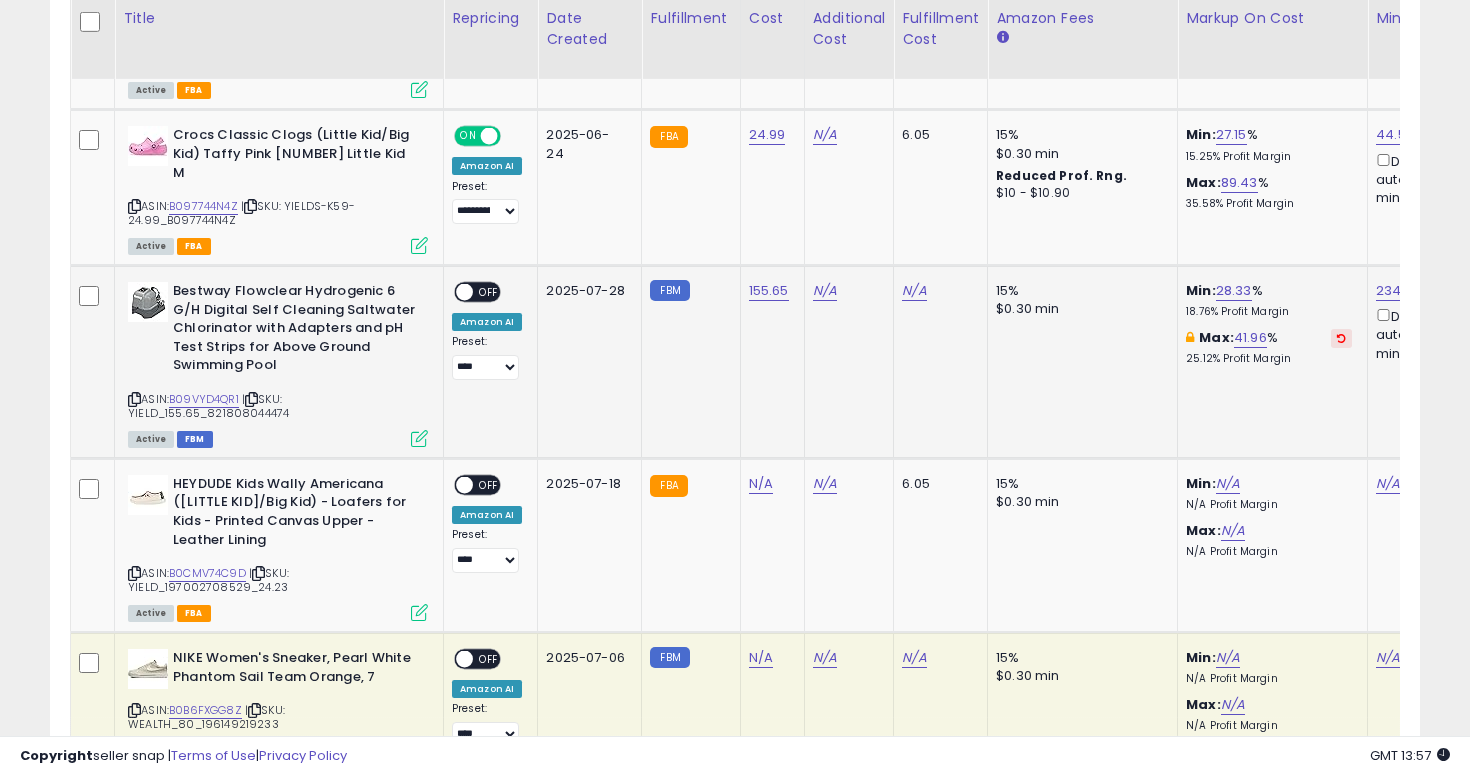 click on "OFF" at bounding box center (489, 292) 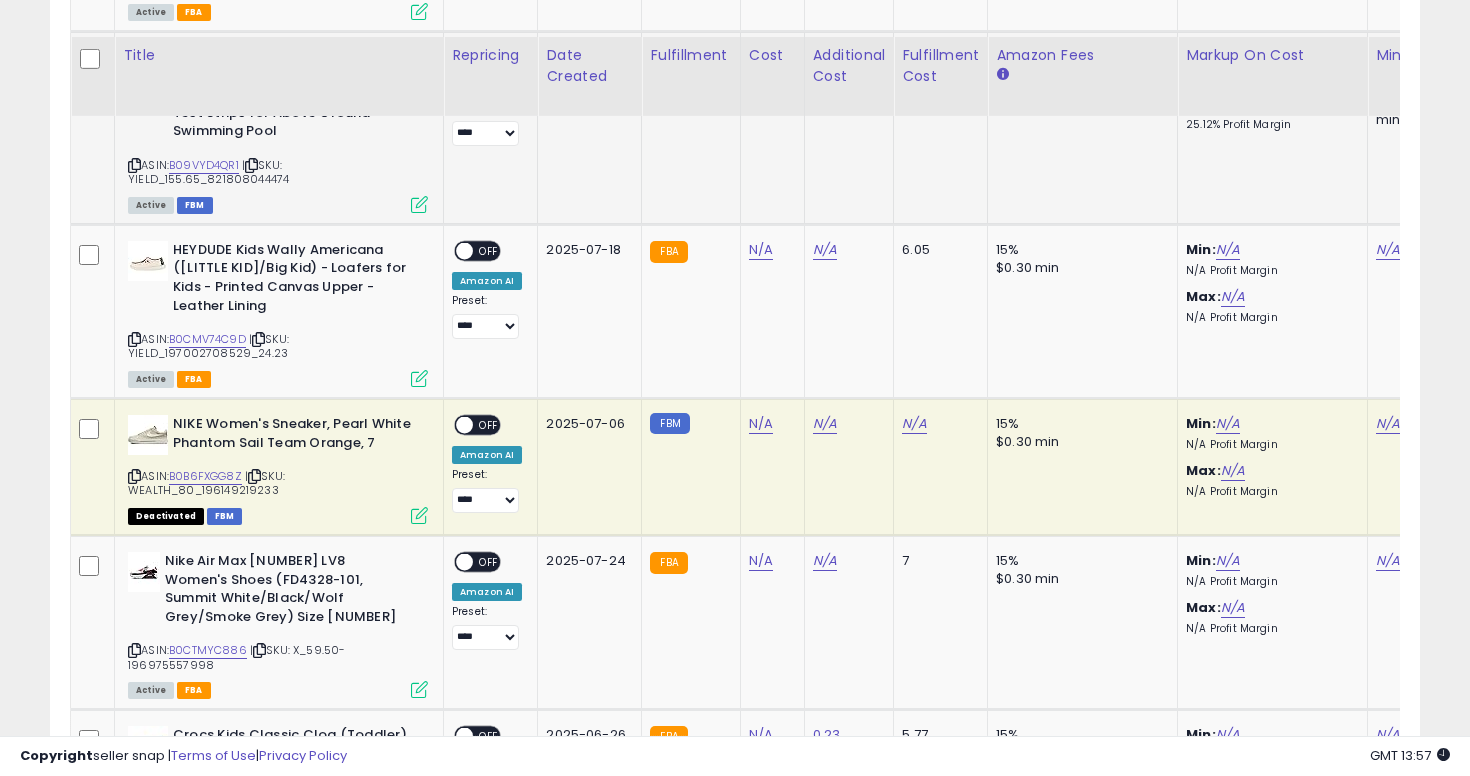 scroll, scrollTop: 3054, scrollLeft: 0, axis: vertical 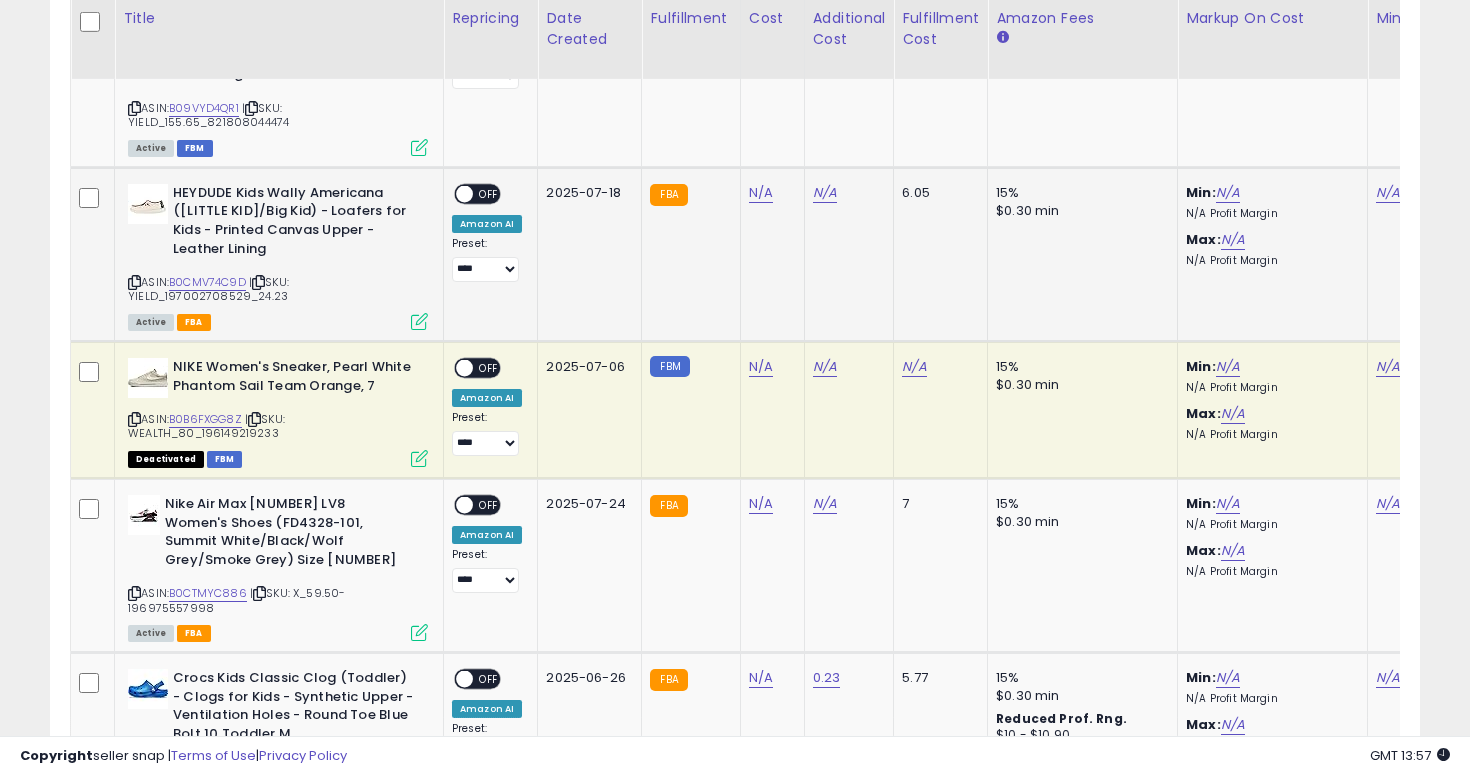click at bounding box center [134, 282] 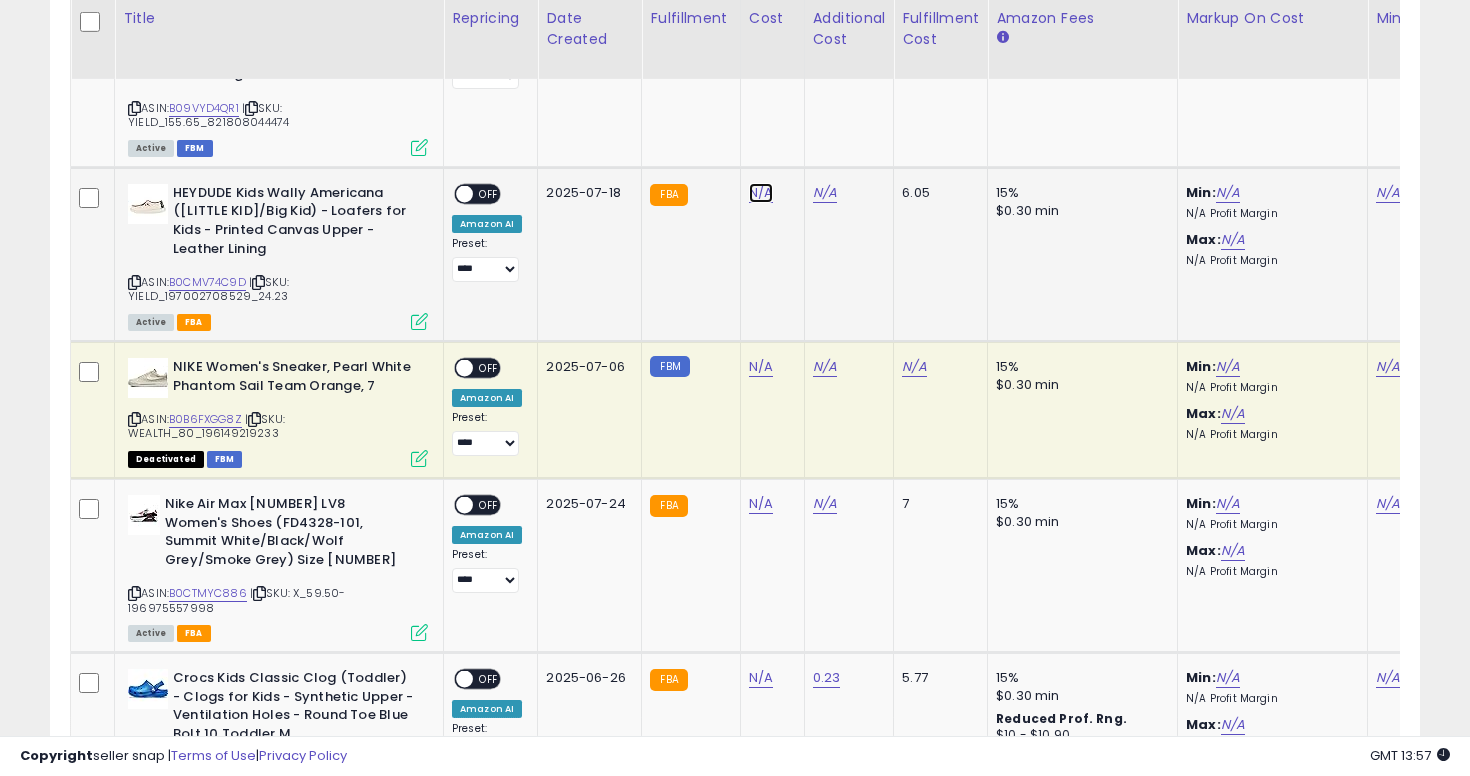 click on "N/A" at bounding box center [761, -1980] 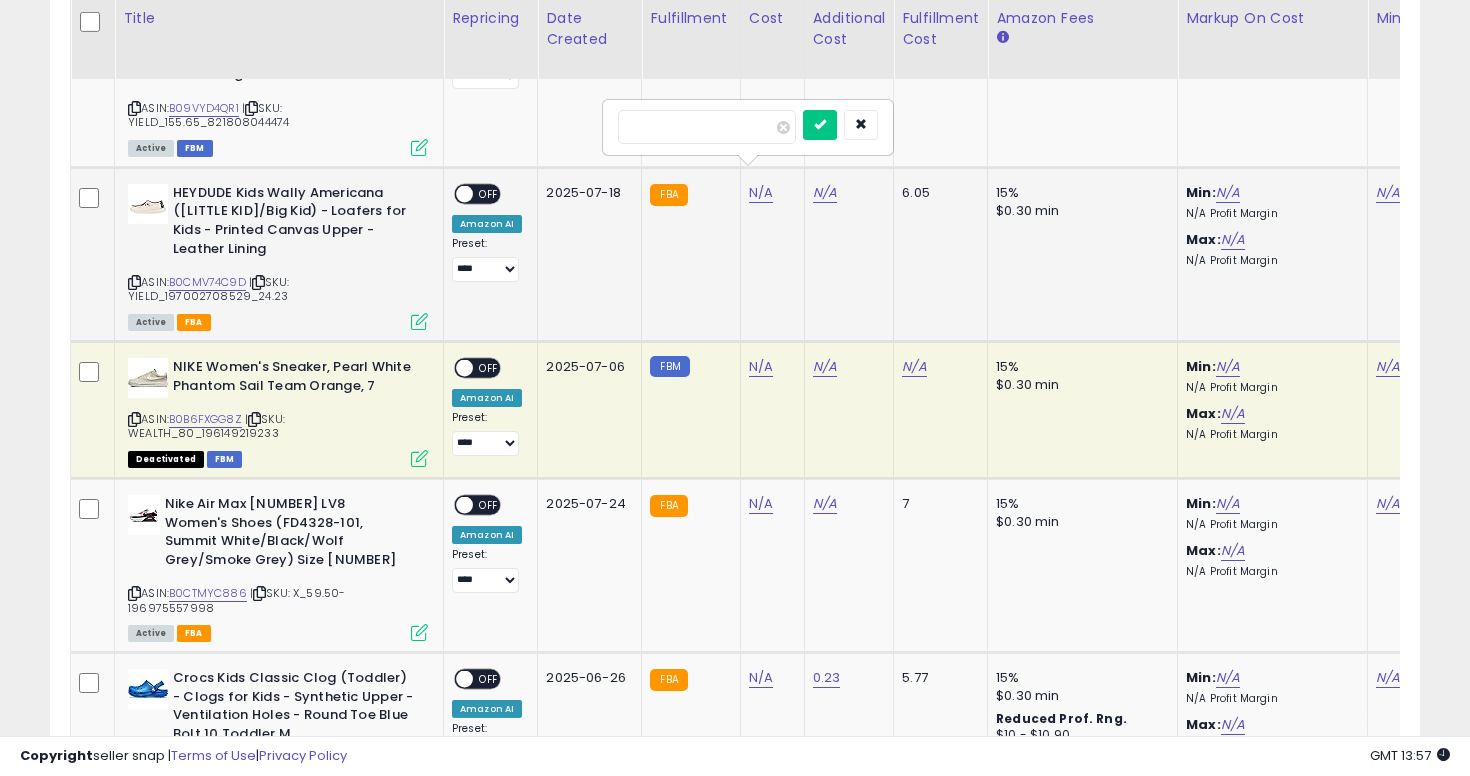 type on "*****" 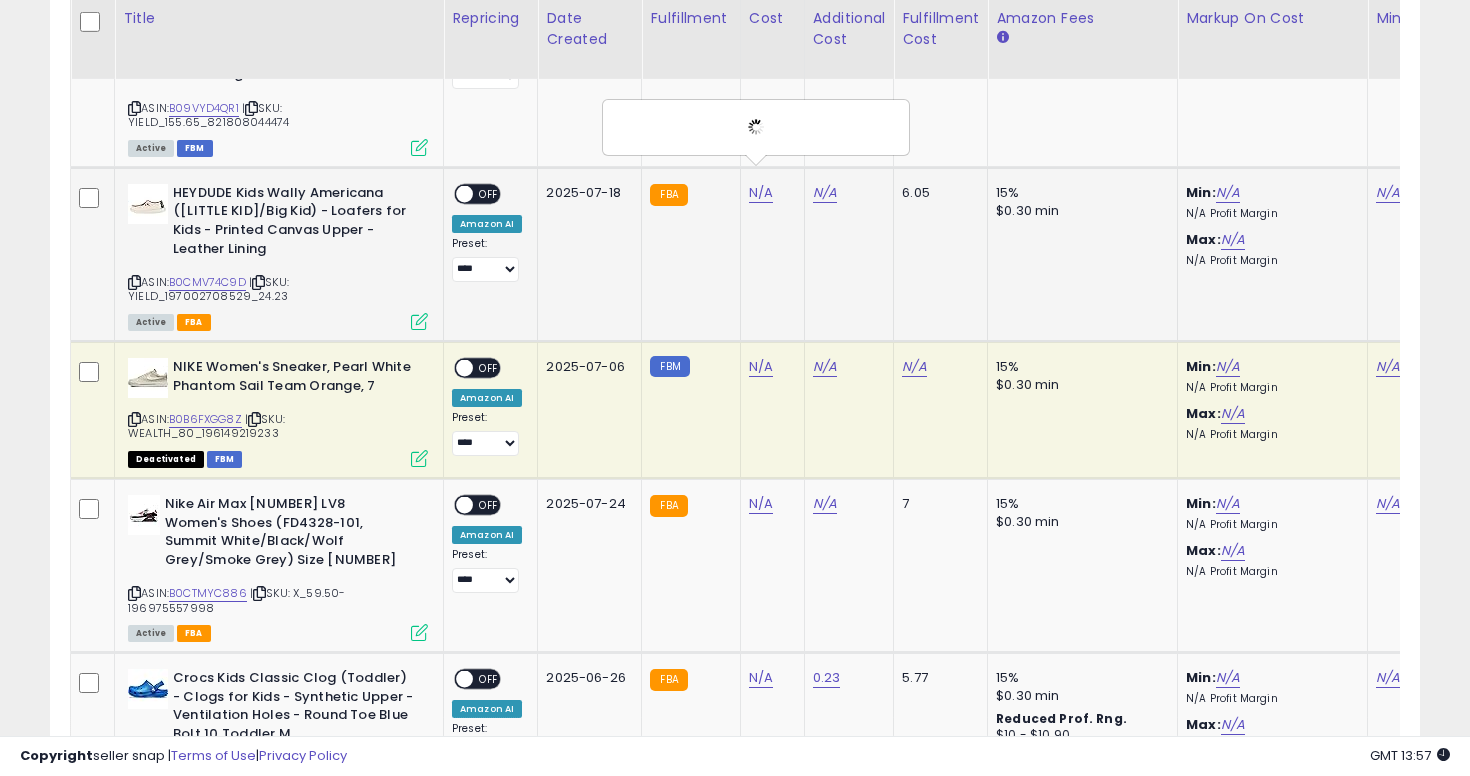 scroll, scrollTop: 0, scrollLeft: 303, axis: horizontal 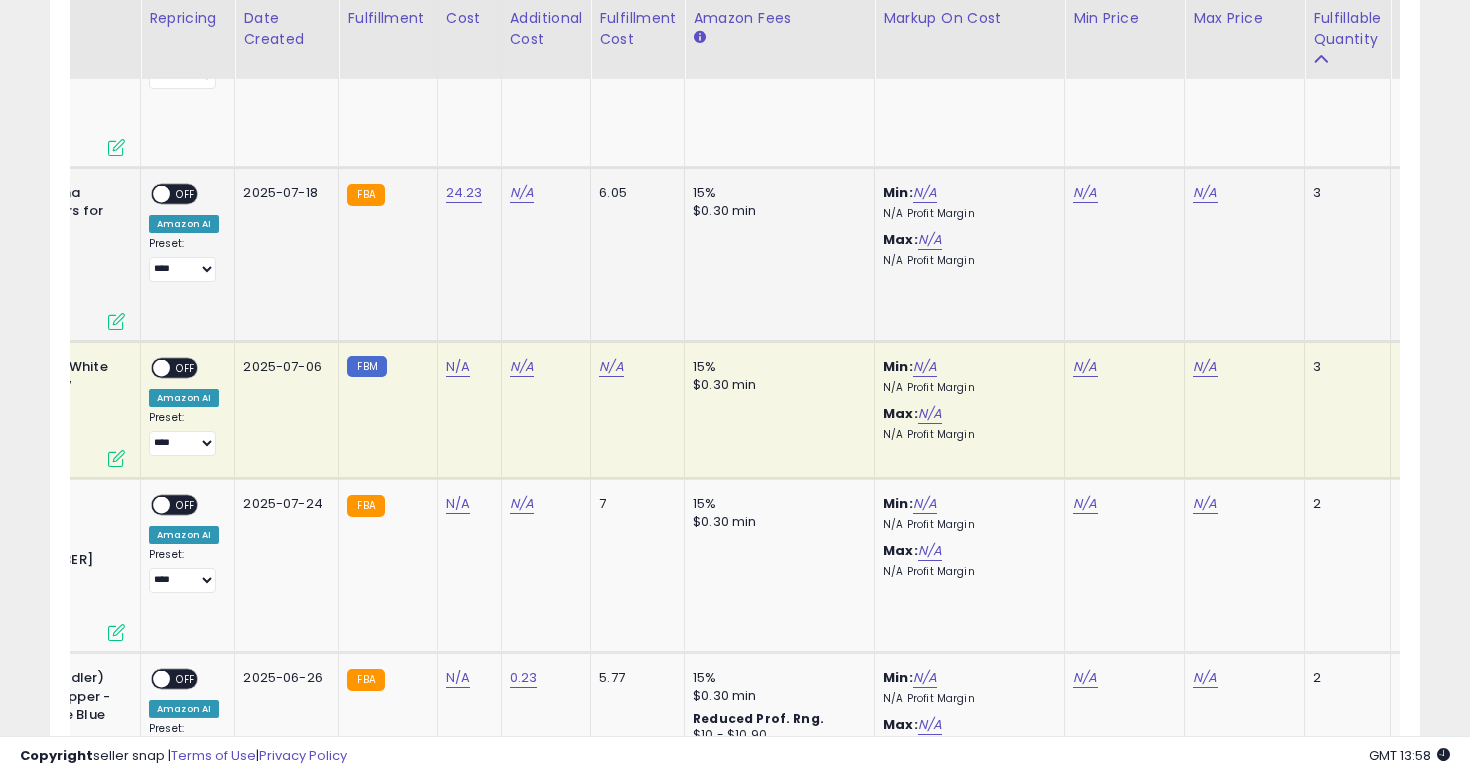 click on "Min:  N/A    N/A  Profit Margin Max:  N/A    N/A  Profit Margin" 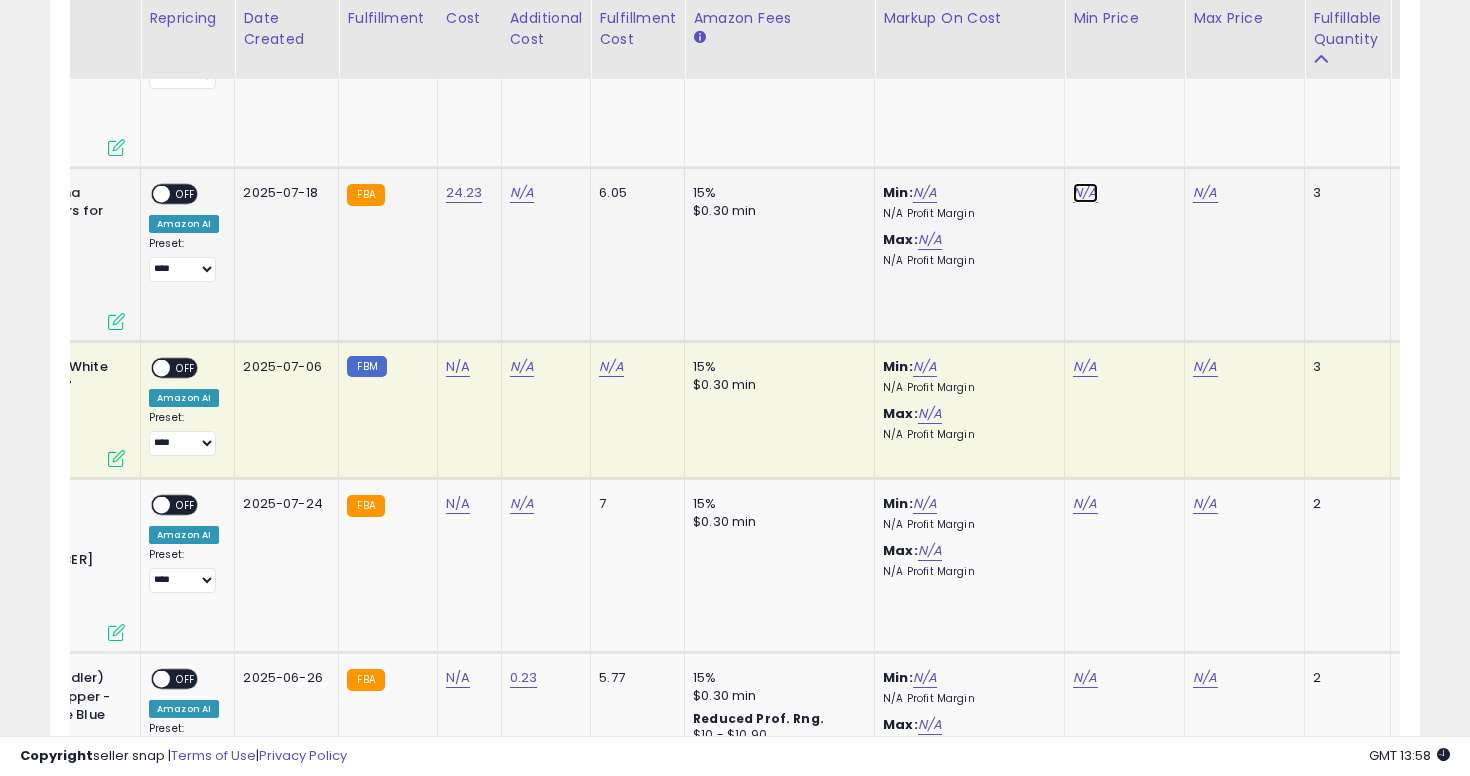 click on "N/A" at bounding box center (1085, -1980) 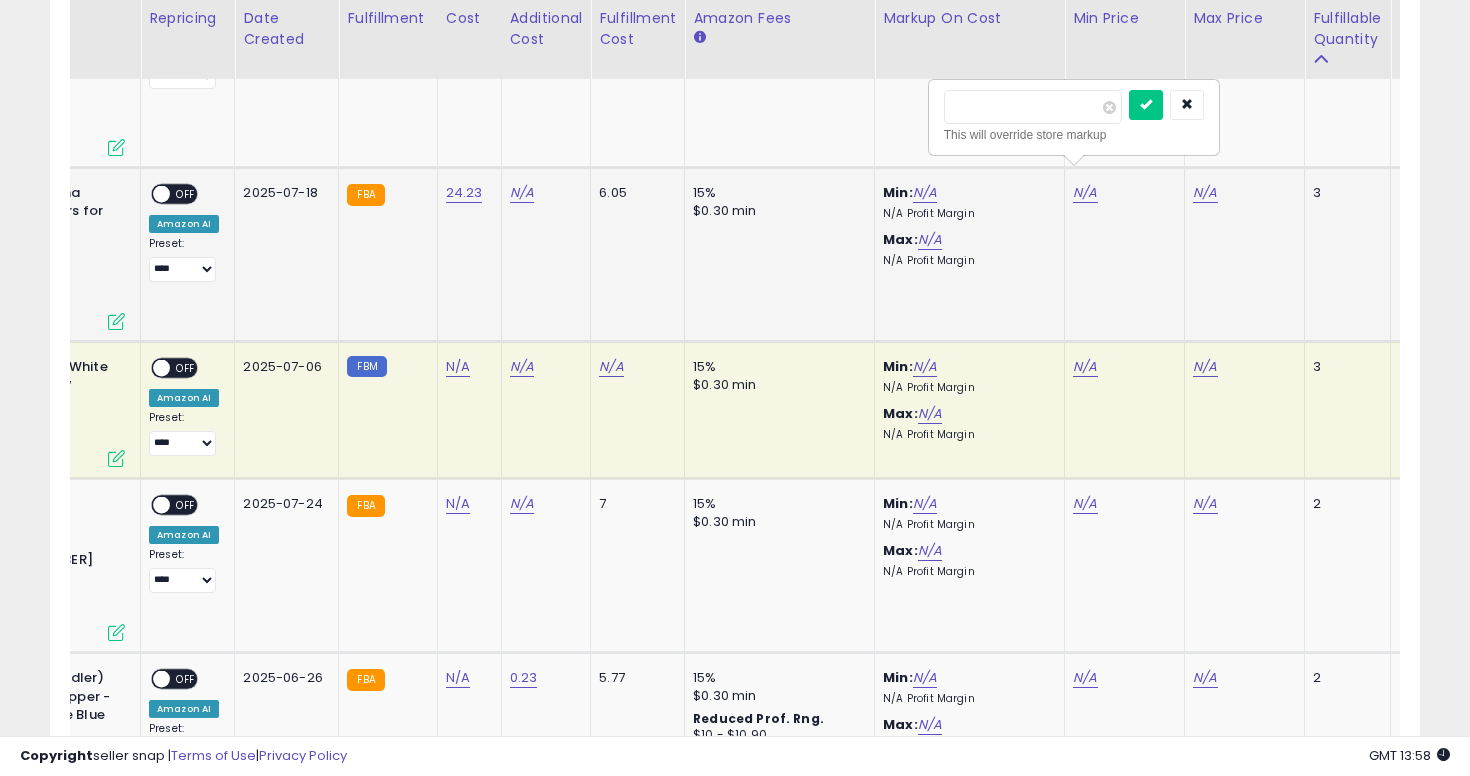 type on "**" 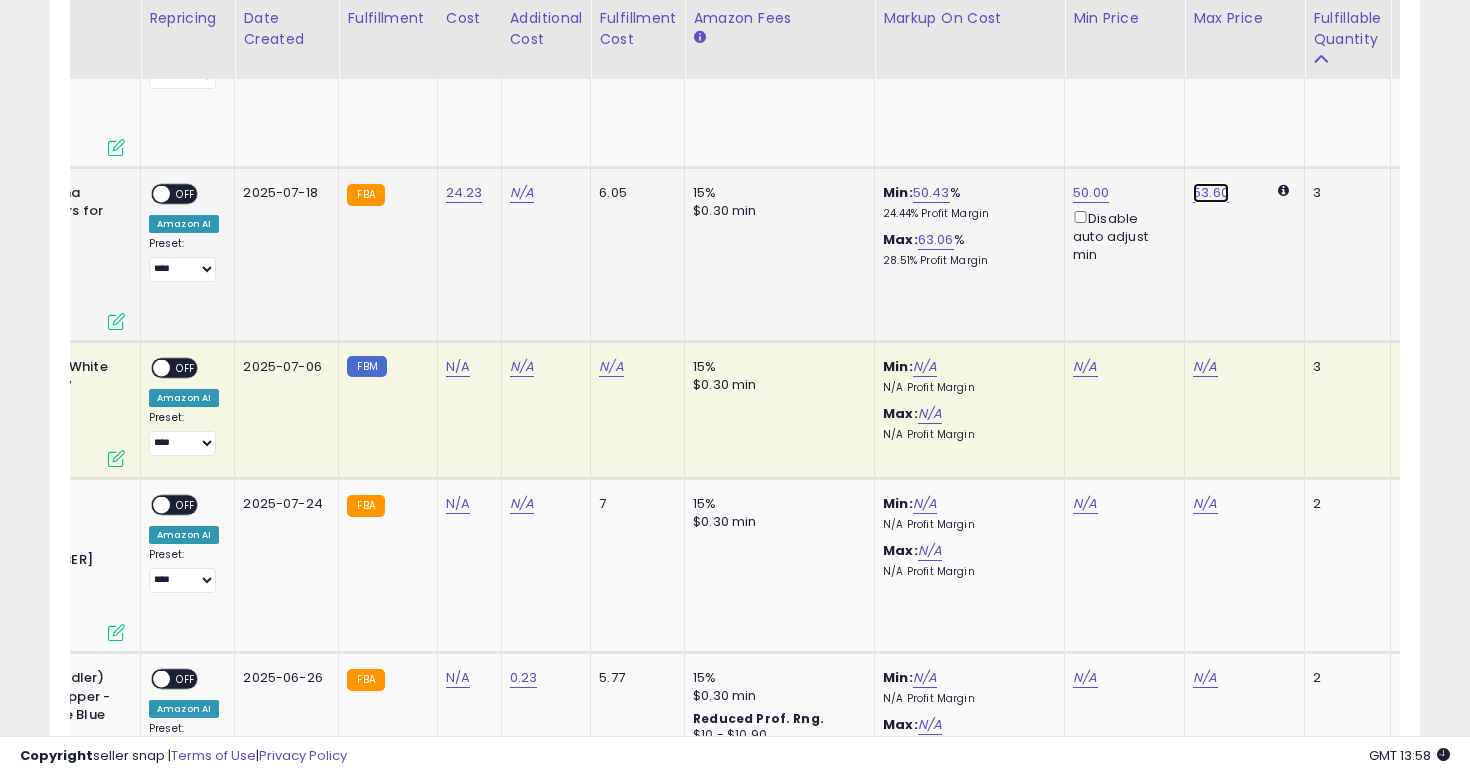 click on "53.60" at bounding box center [1205, -1980] 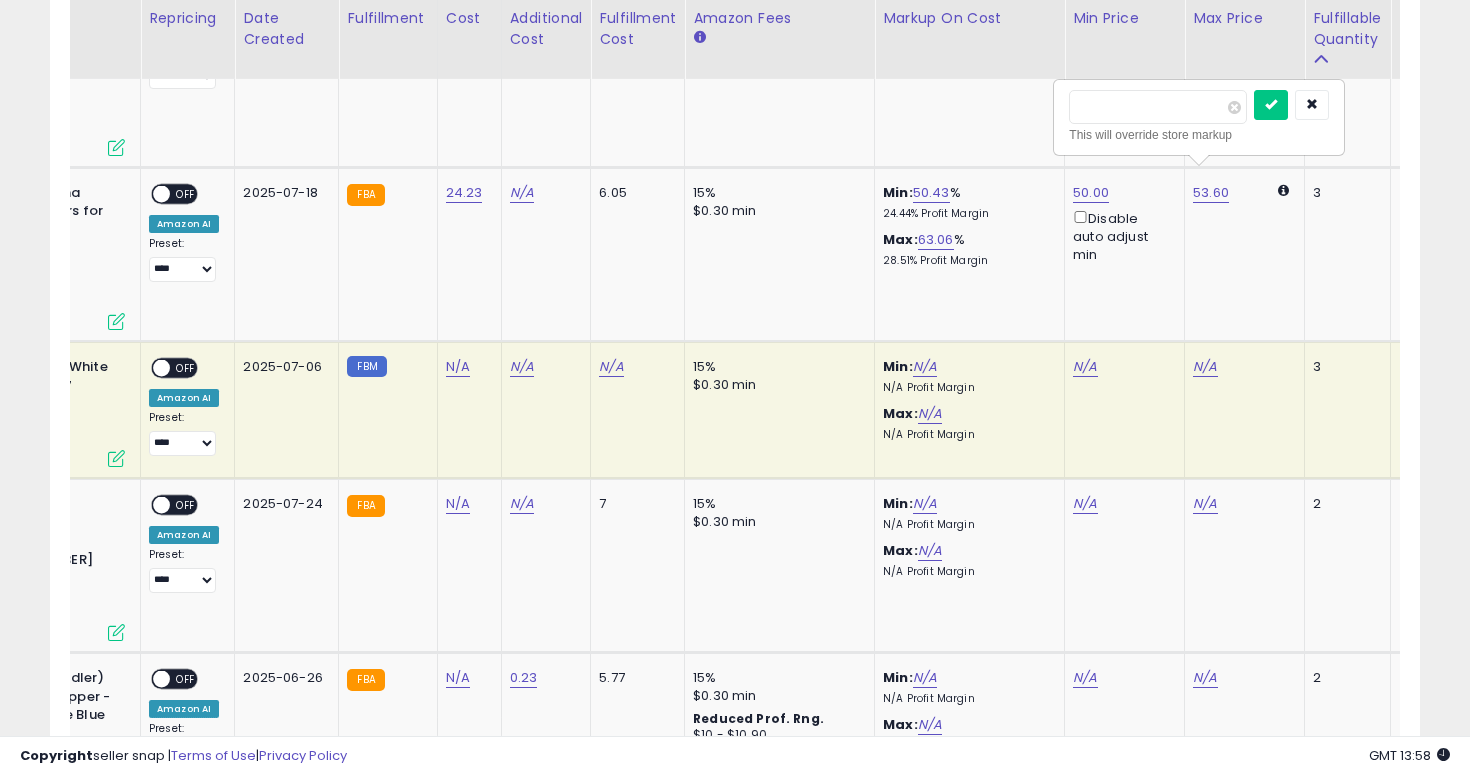 click on "50.00  Disable auto adjust min" 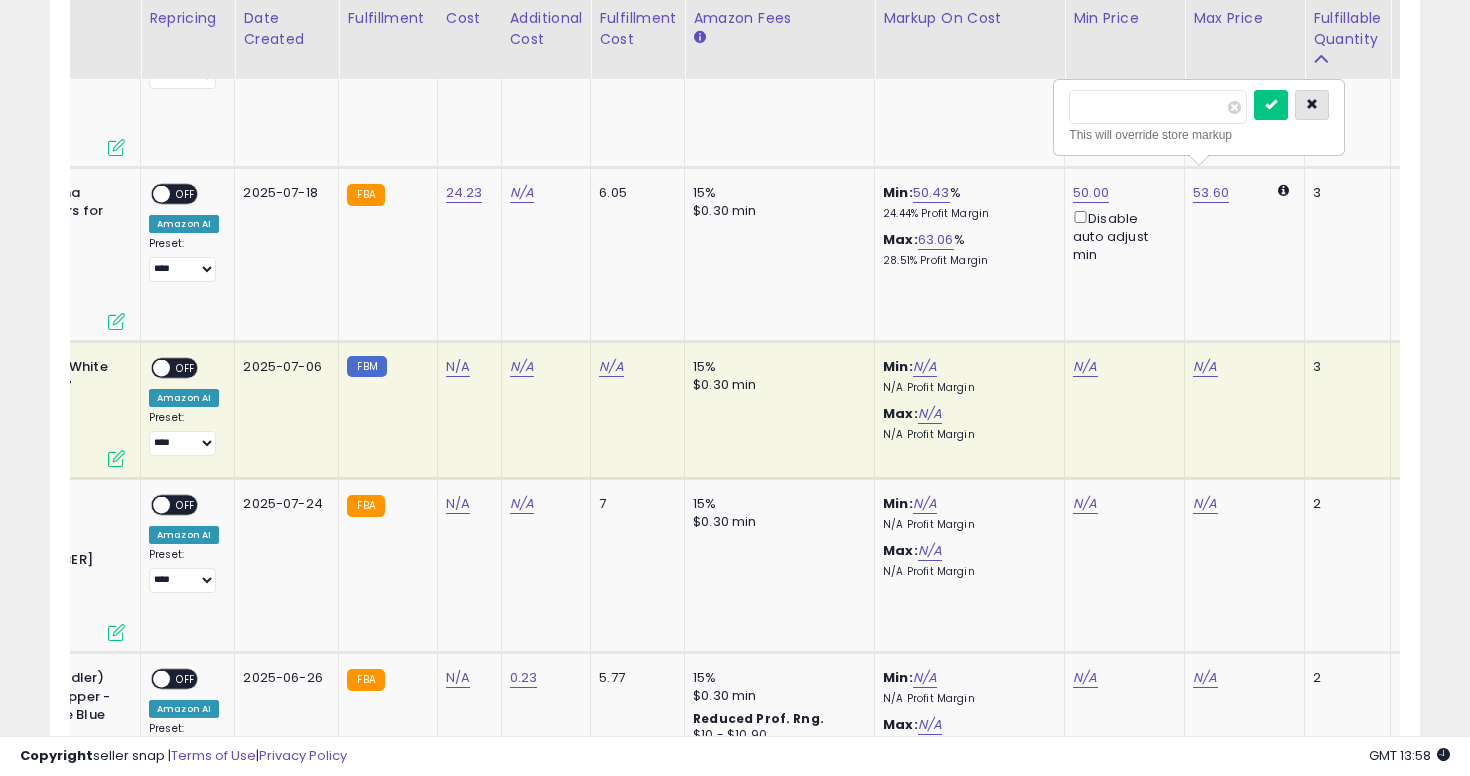 click at bounding box center (1312, 105) 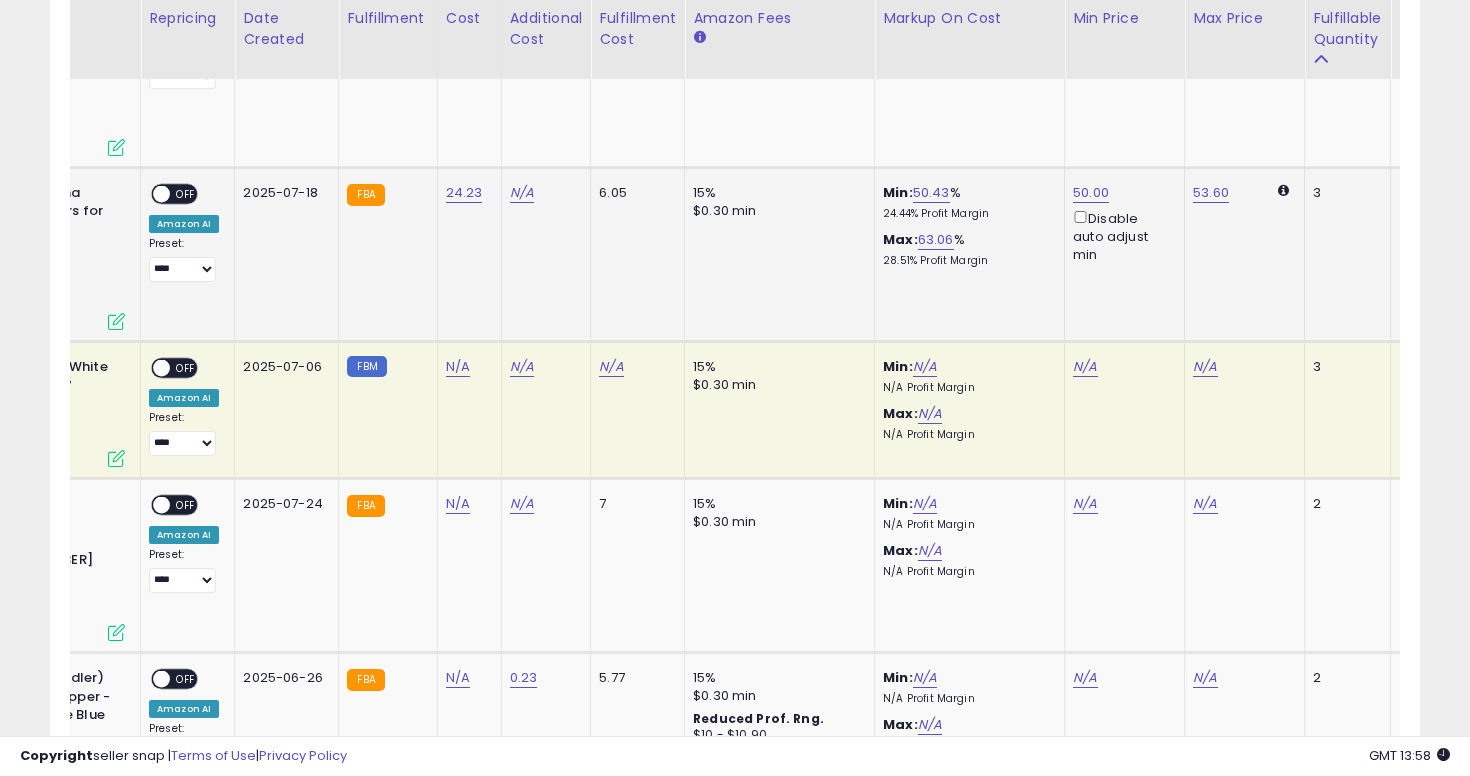 scroll, scrollTop: 0, scrollLeft: 0, axis: both 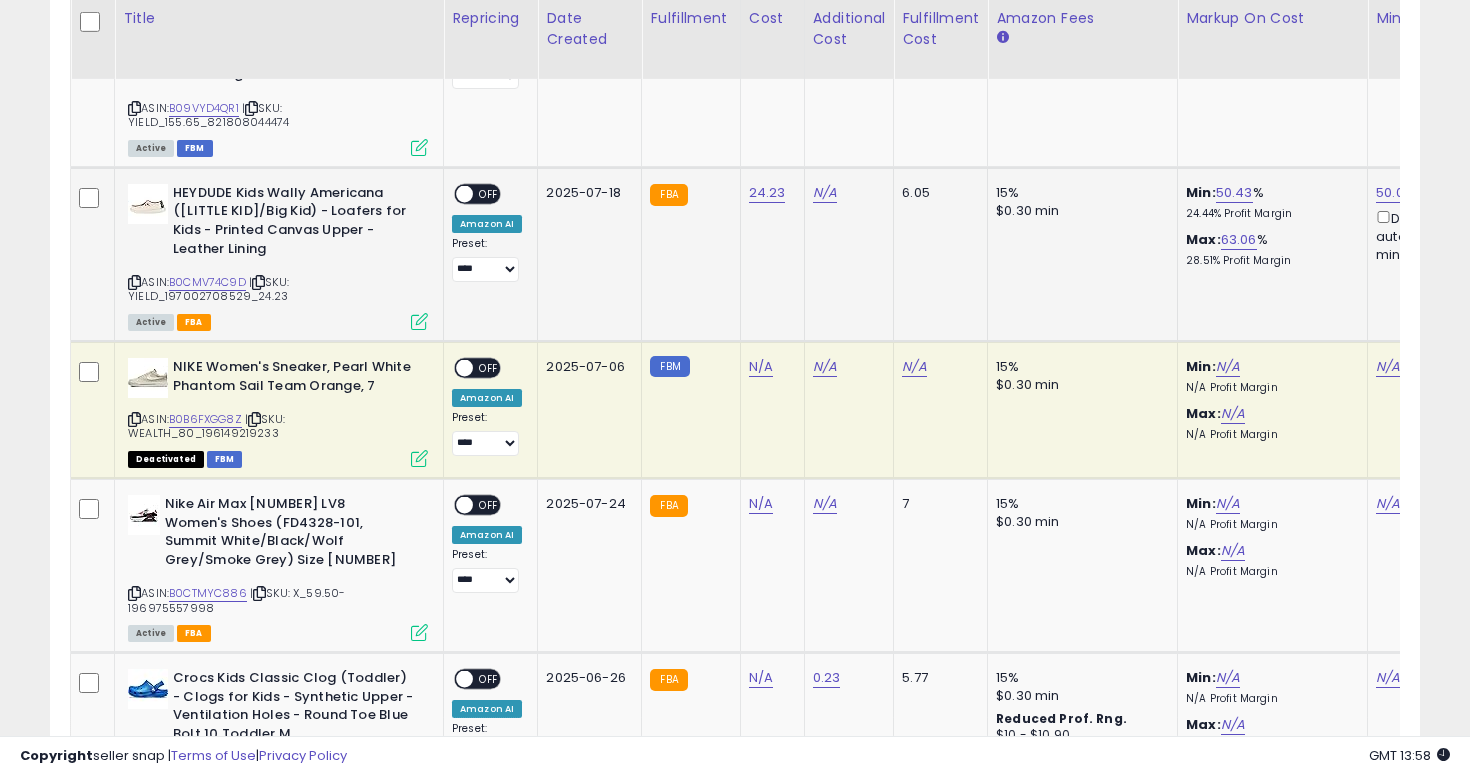 click on "**********" at bounding box center [487, 233] 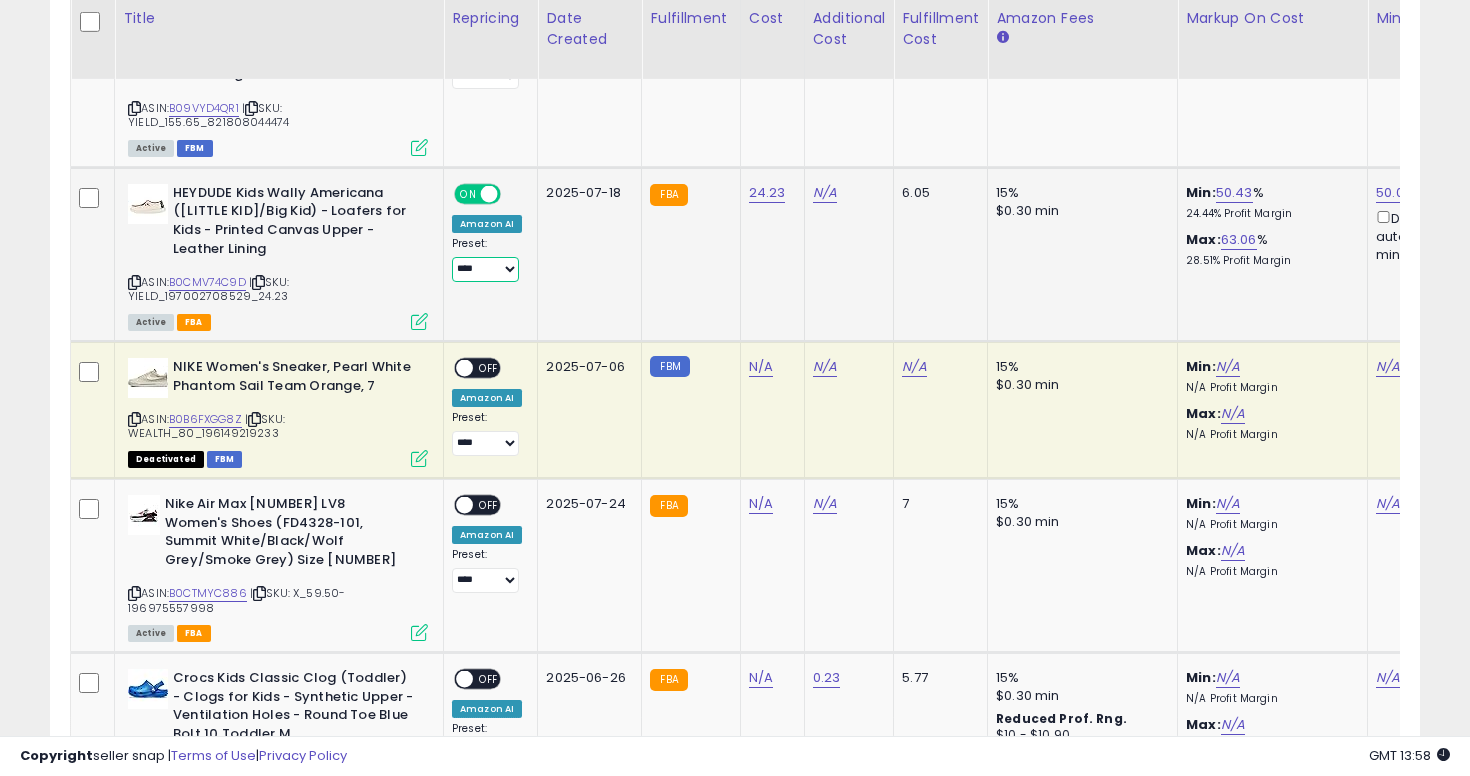 click on "**********" at bounding box center [485, 269] 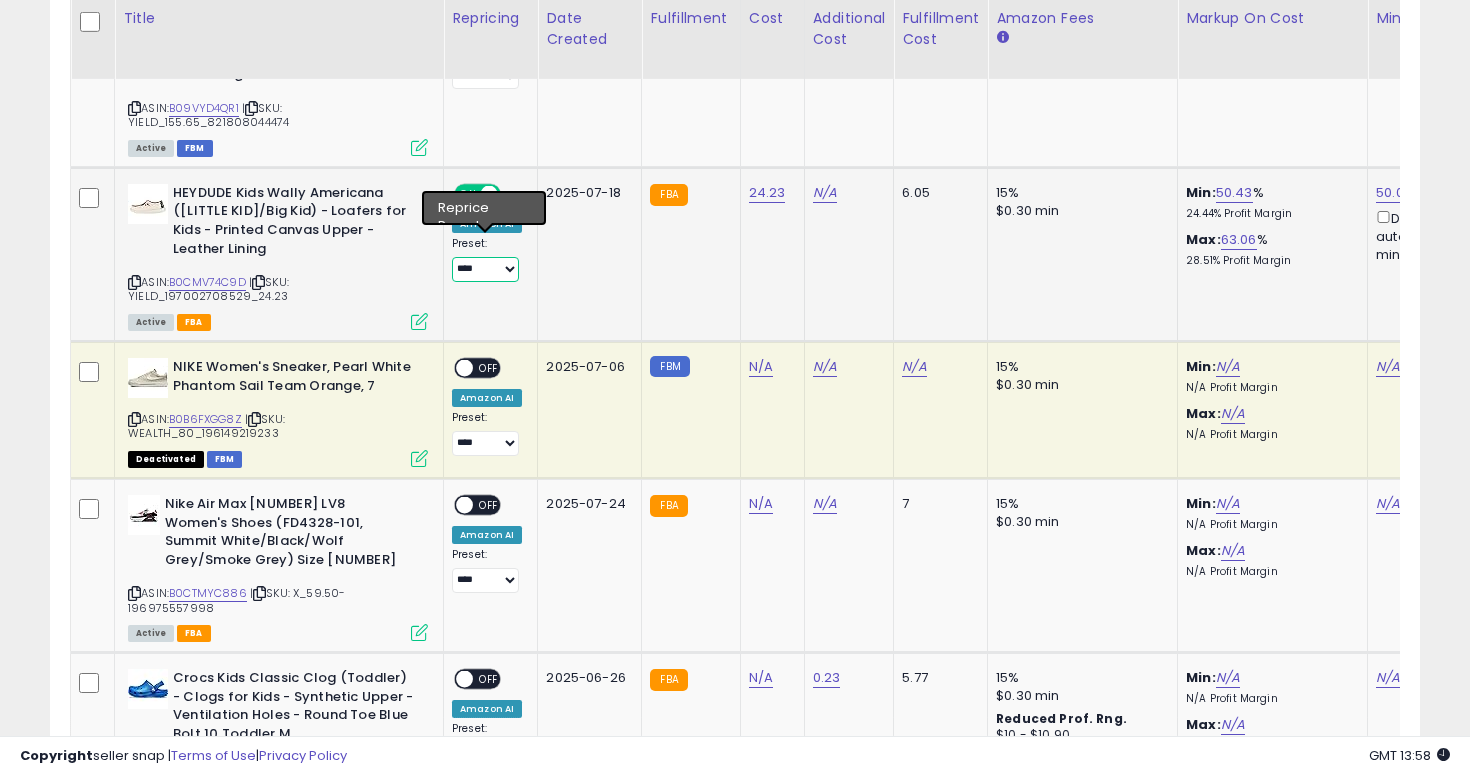 select on "**********" 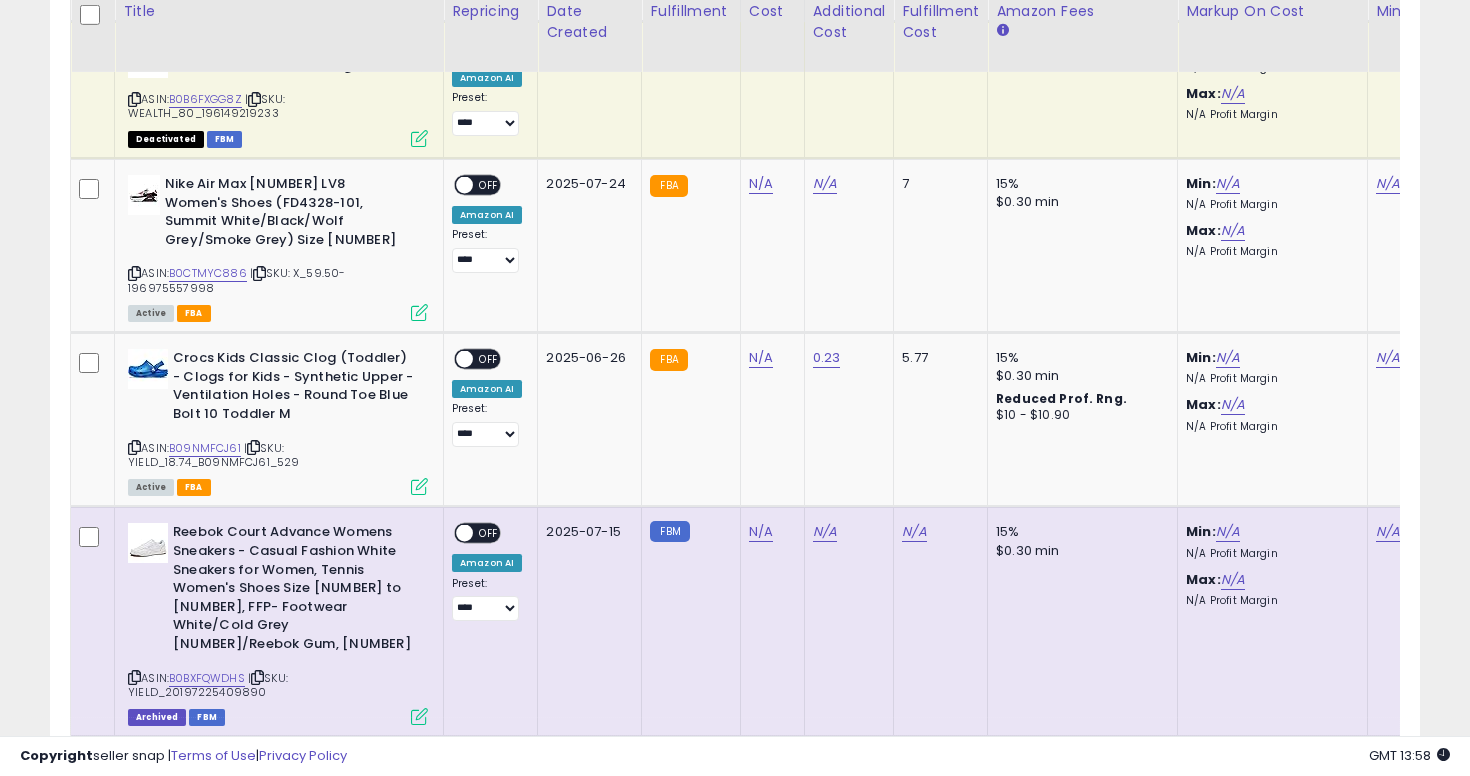 scroll, scrollTop: 3362, scrollLeft: 0, axis: vertical 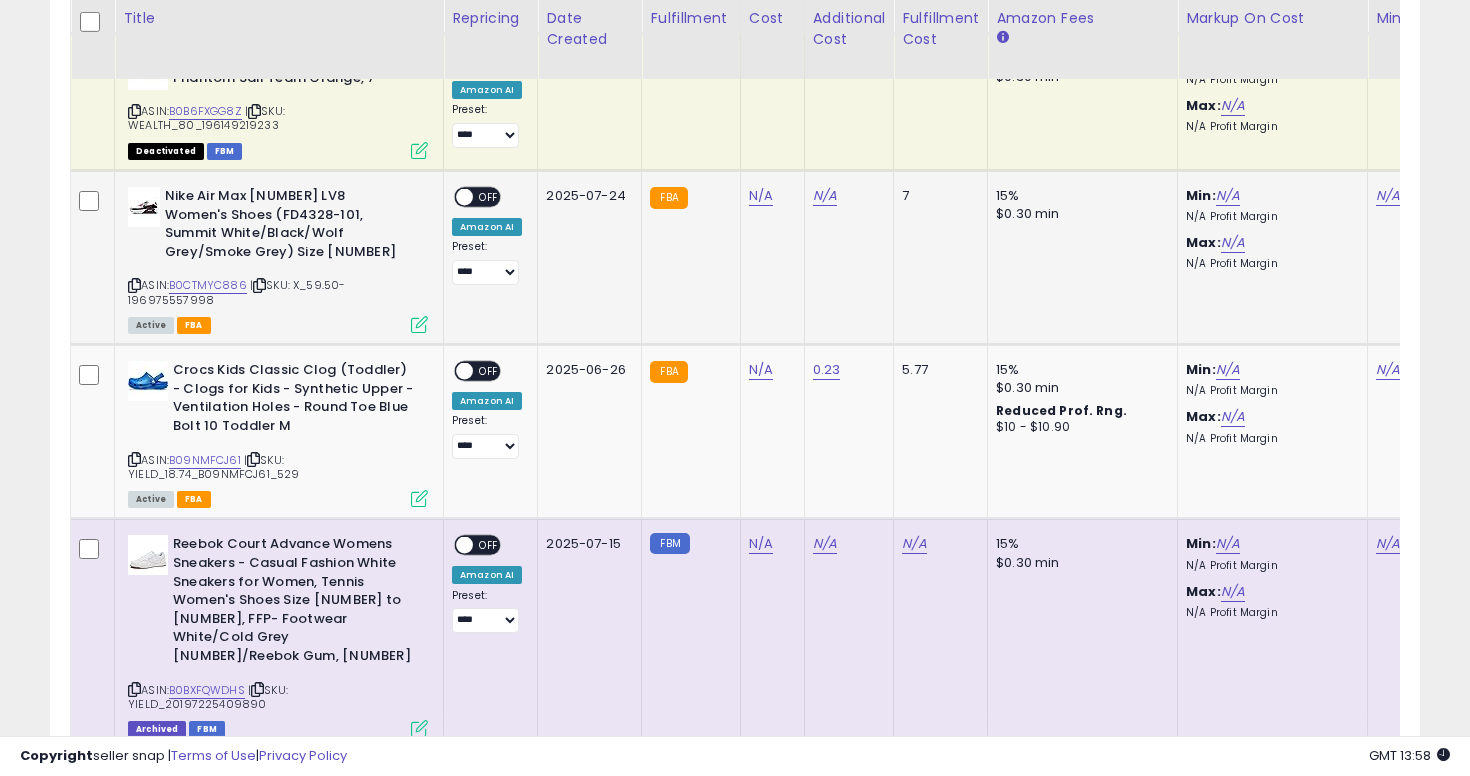 click at bounding box center (134, 285) 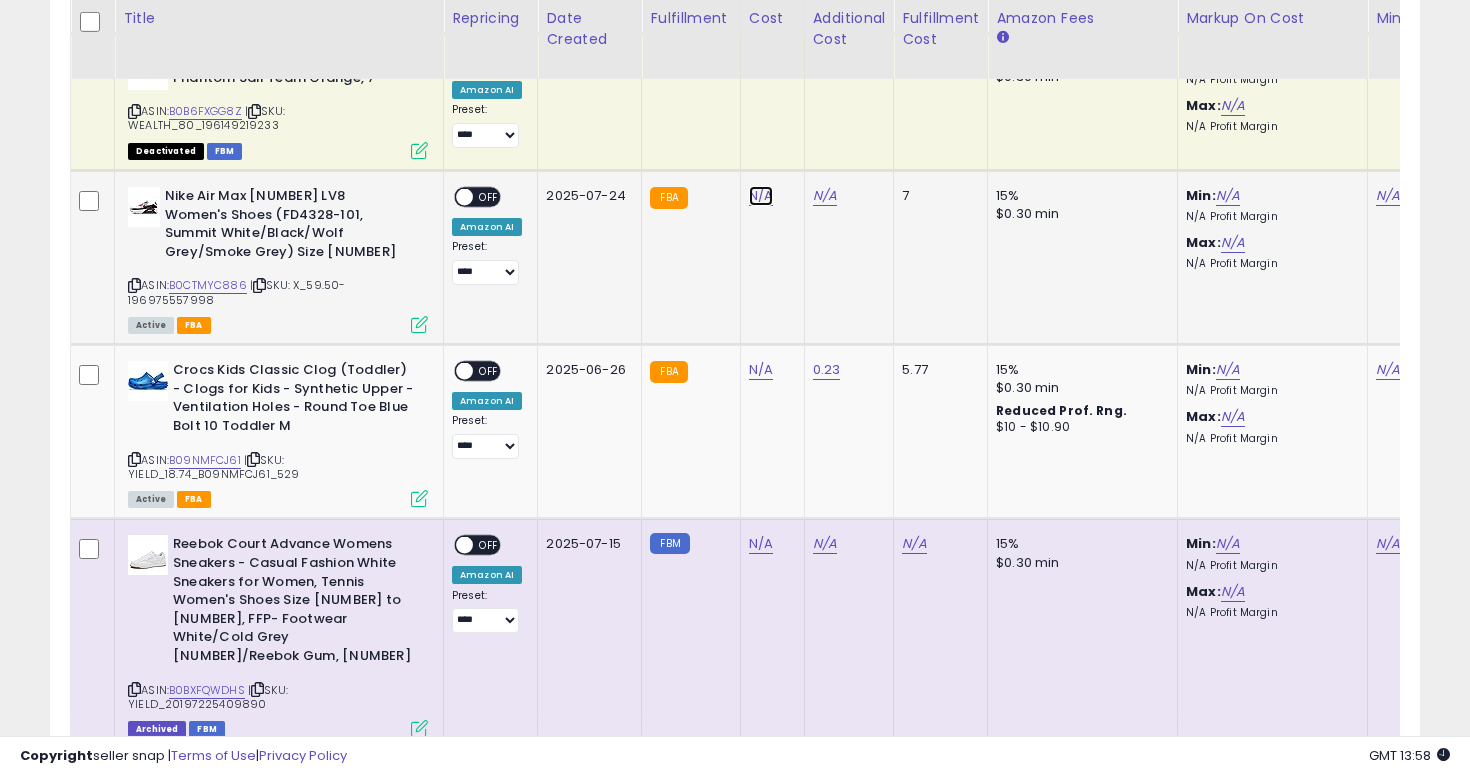 click on "N/A" at bounding box center [761, -2288] 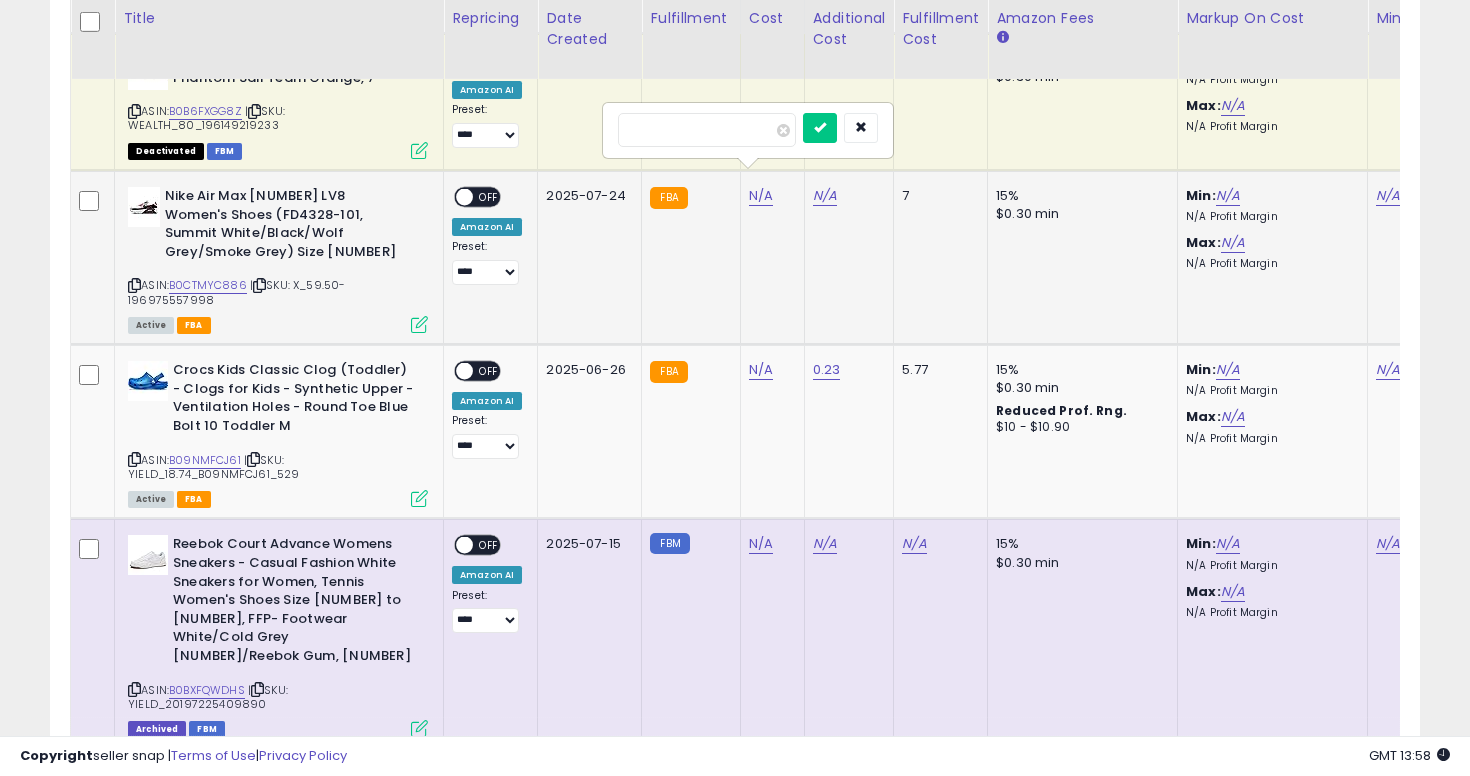 type on "****" 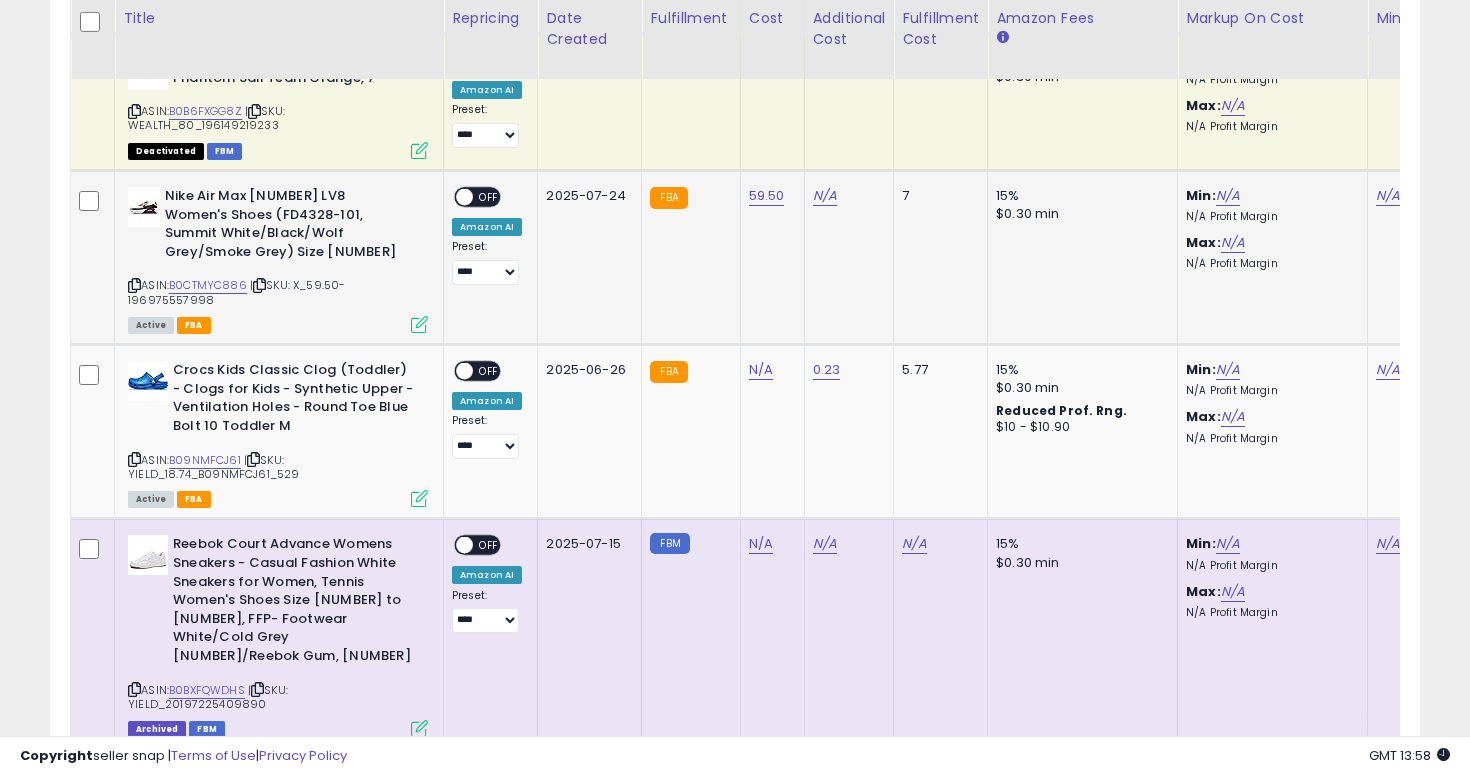 scroll, scrollTop: 0, scrollLeft: 351, axis: horizontal 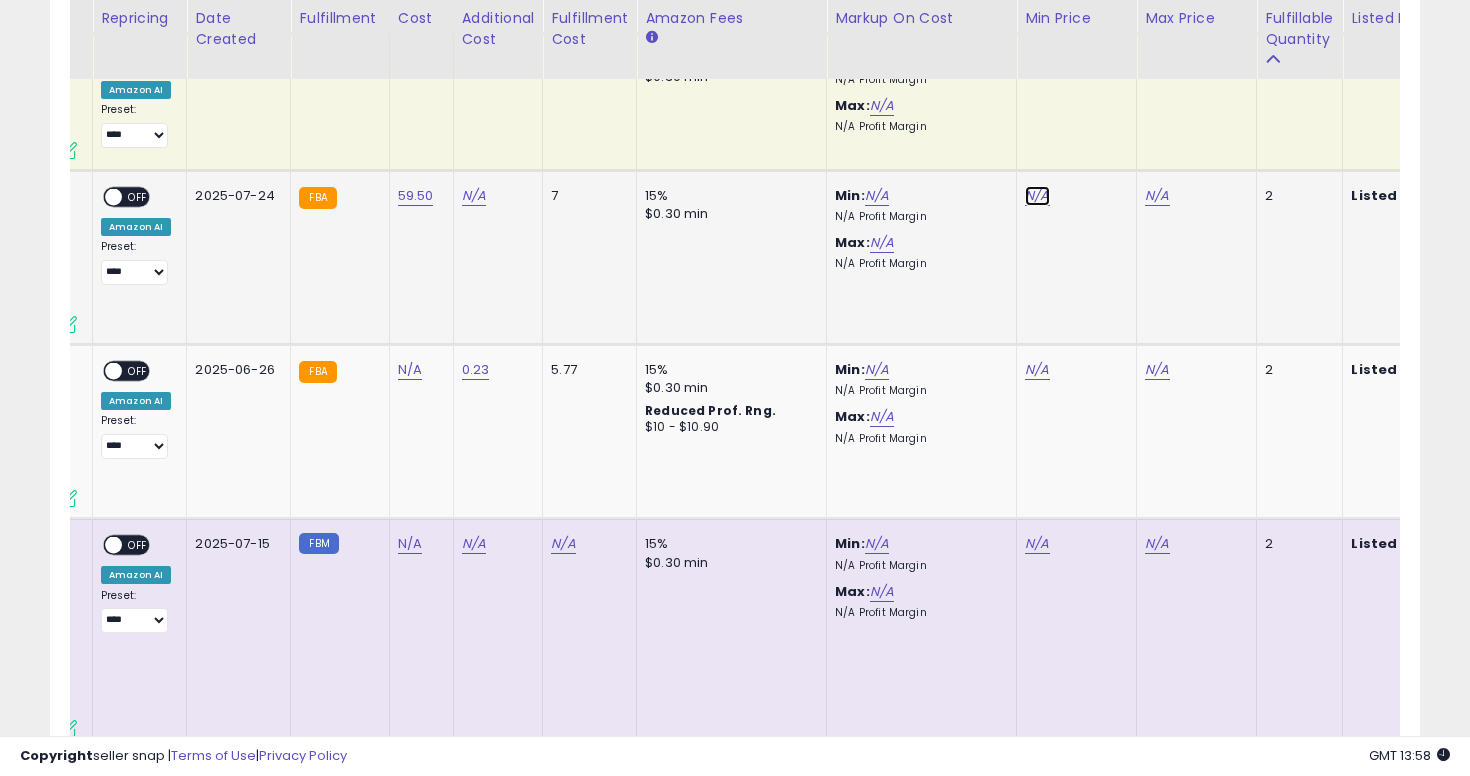 click on "N/A" at bounding box center (1037, -2288) 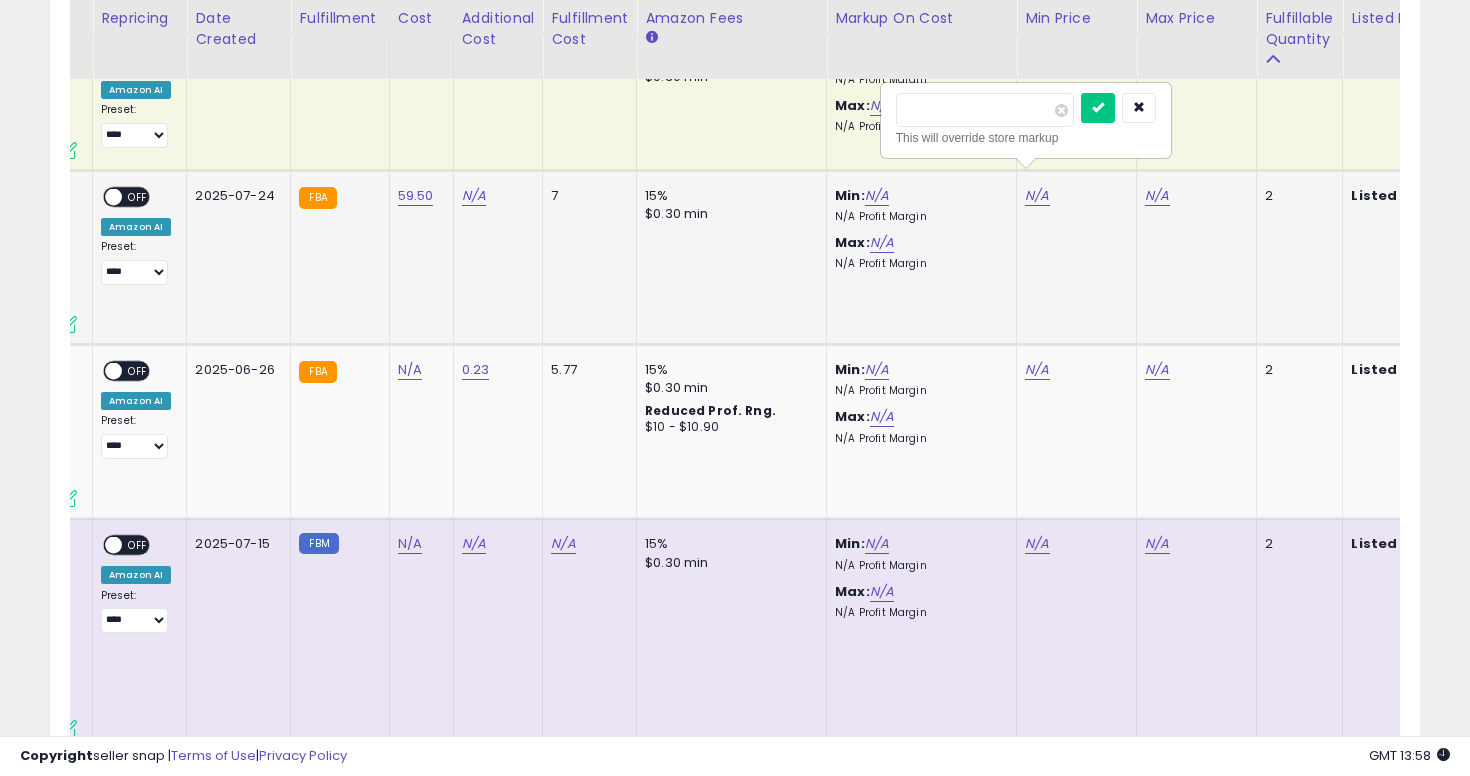 type on "******" 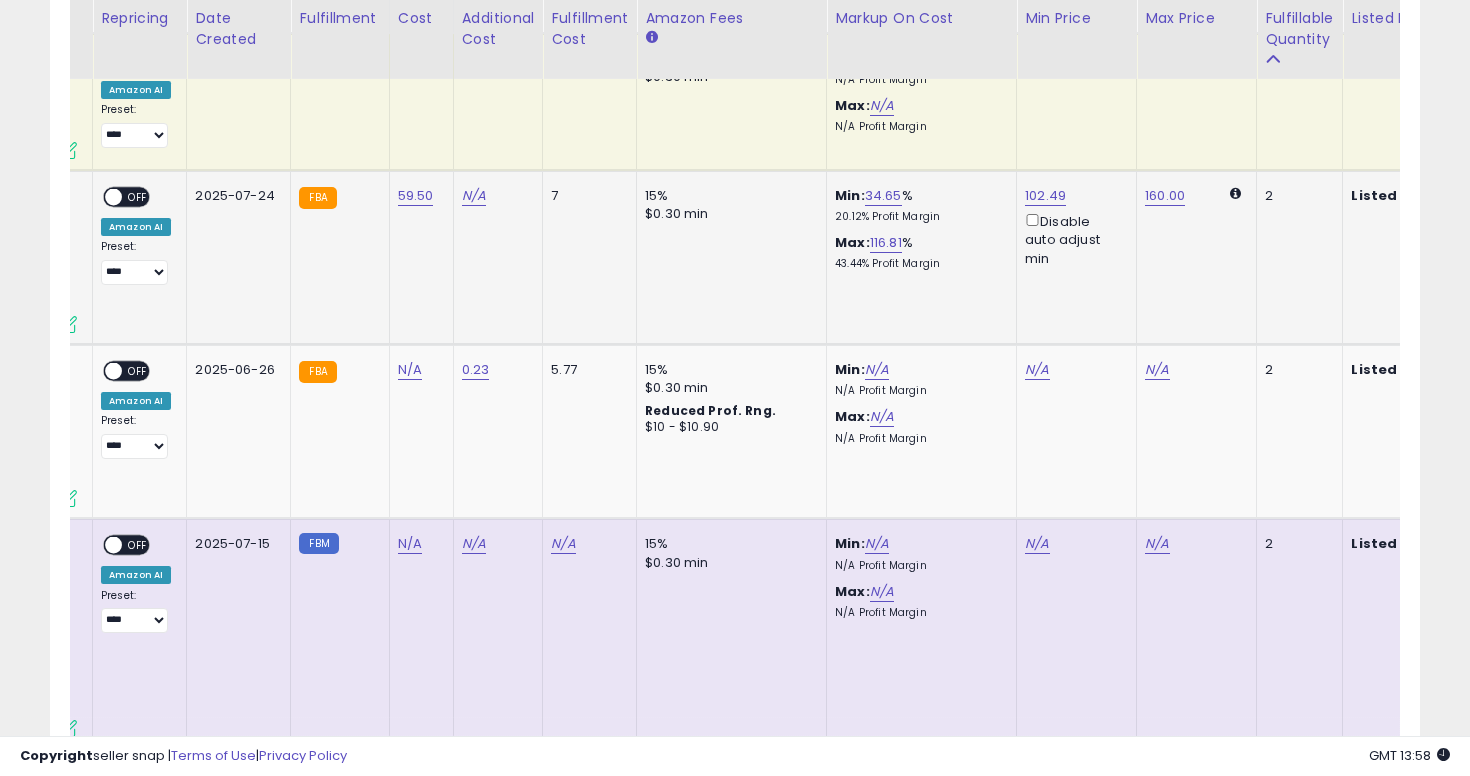 scroll, scrollTop: 0, scrollLeft: 65, axis: horizontal 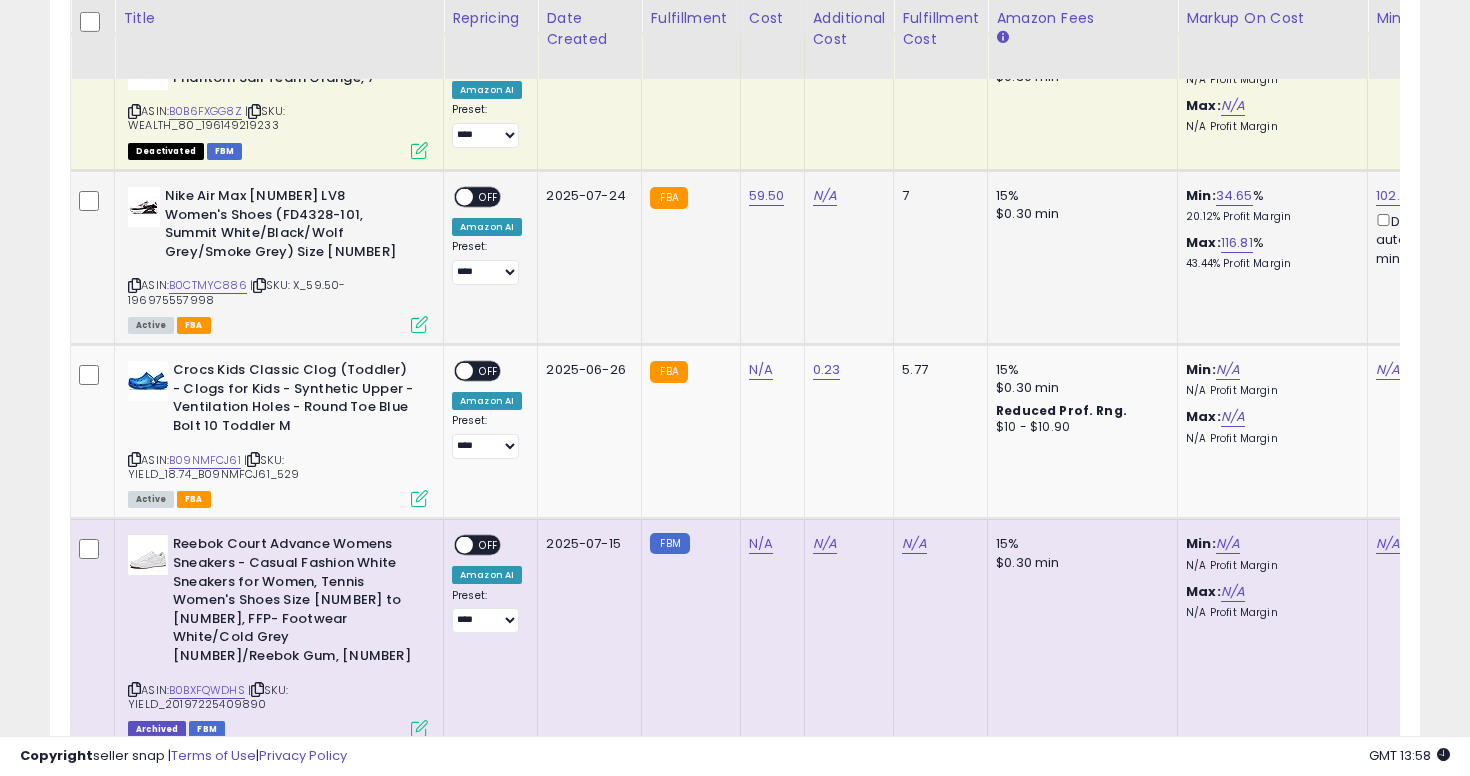 click on "OFF" at bounding box center [489, 197] 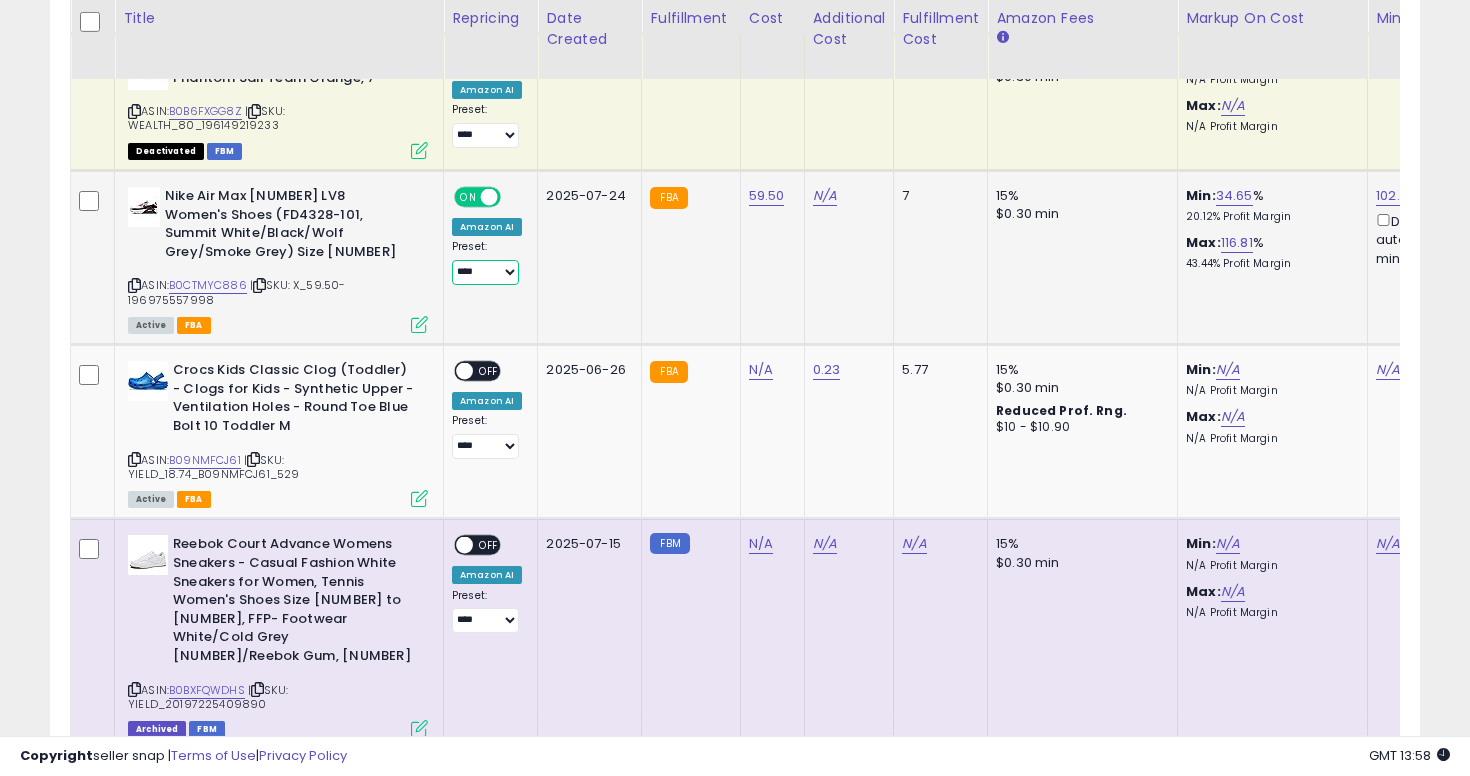 click on "**********" at bounding box center (485, 272) 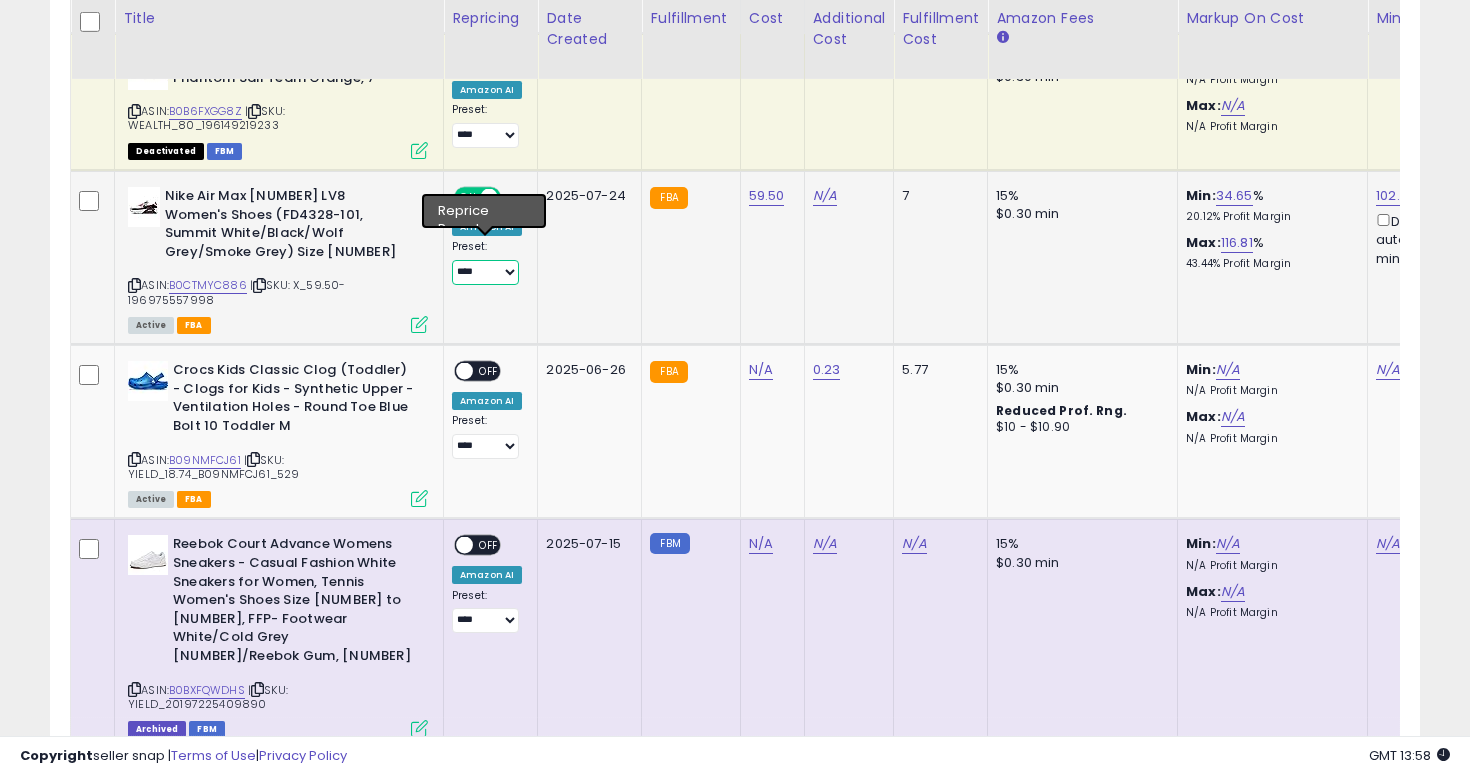 select on "**********" 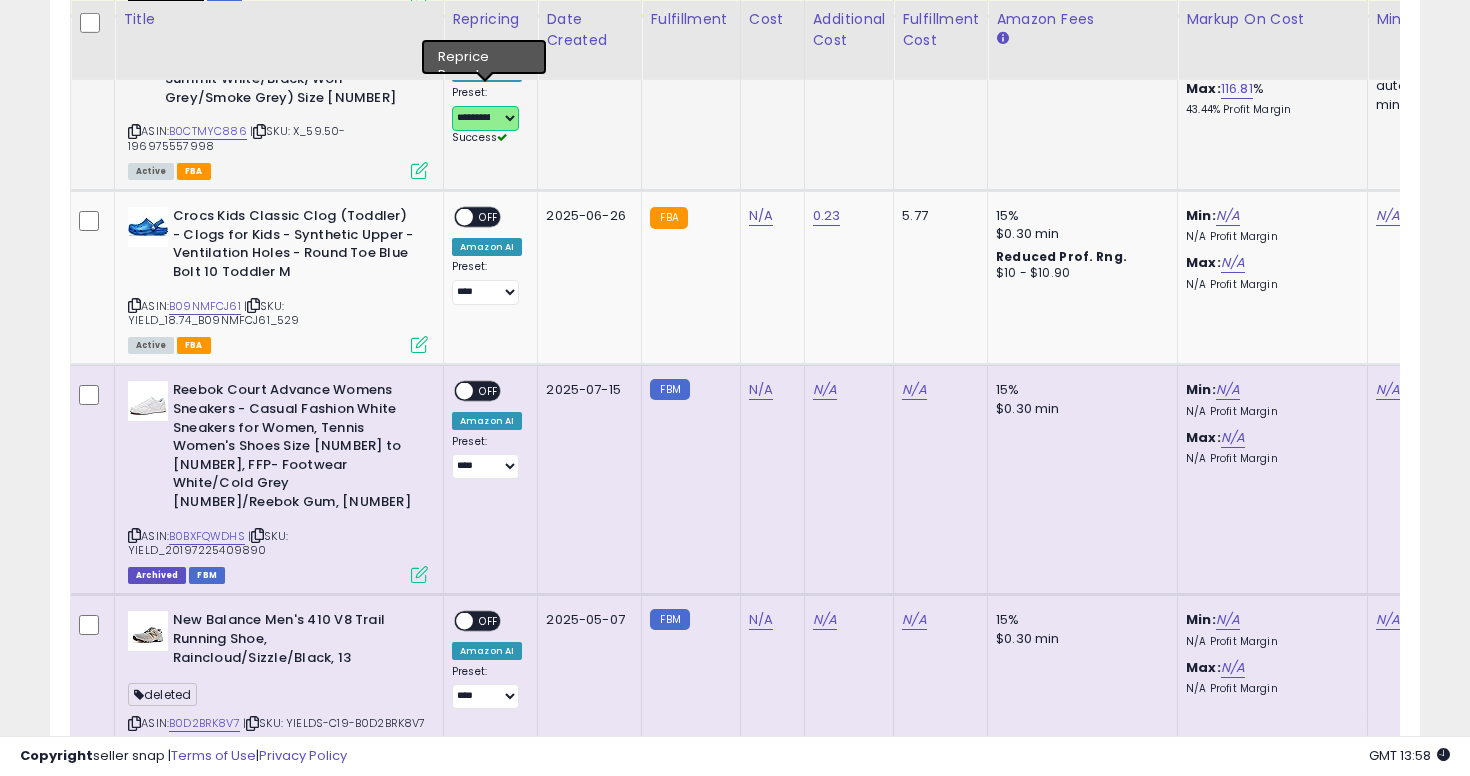 scroll, scrollTop: 3517, scrollLeft: 0, axis: vertical 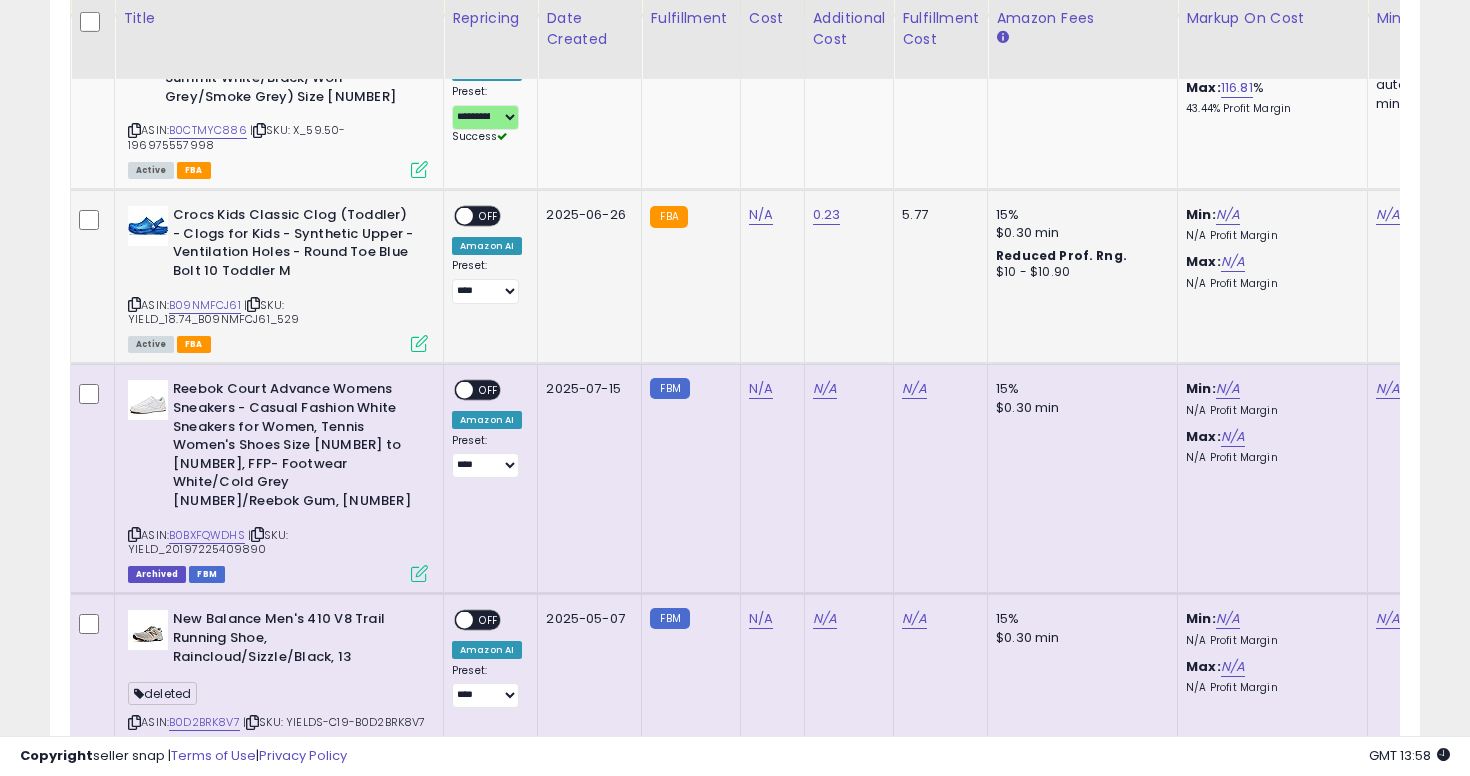 click at bounding box center (134, 304) 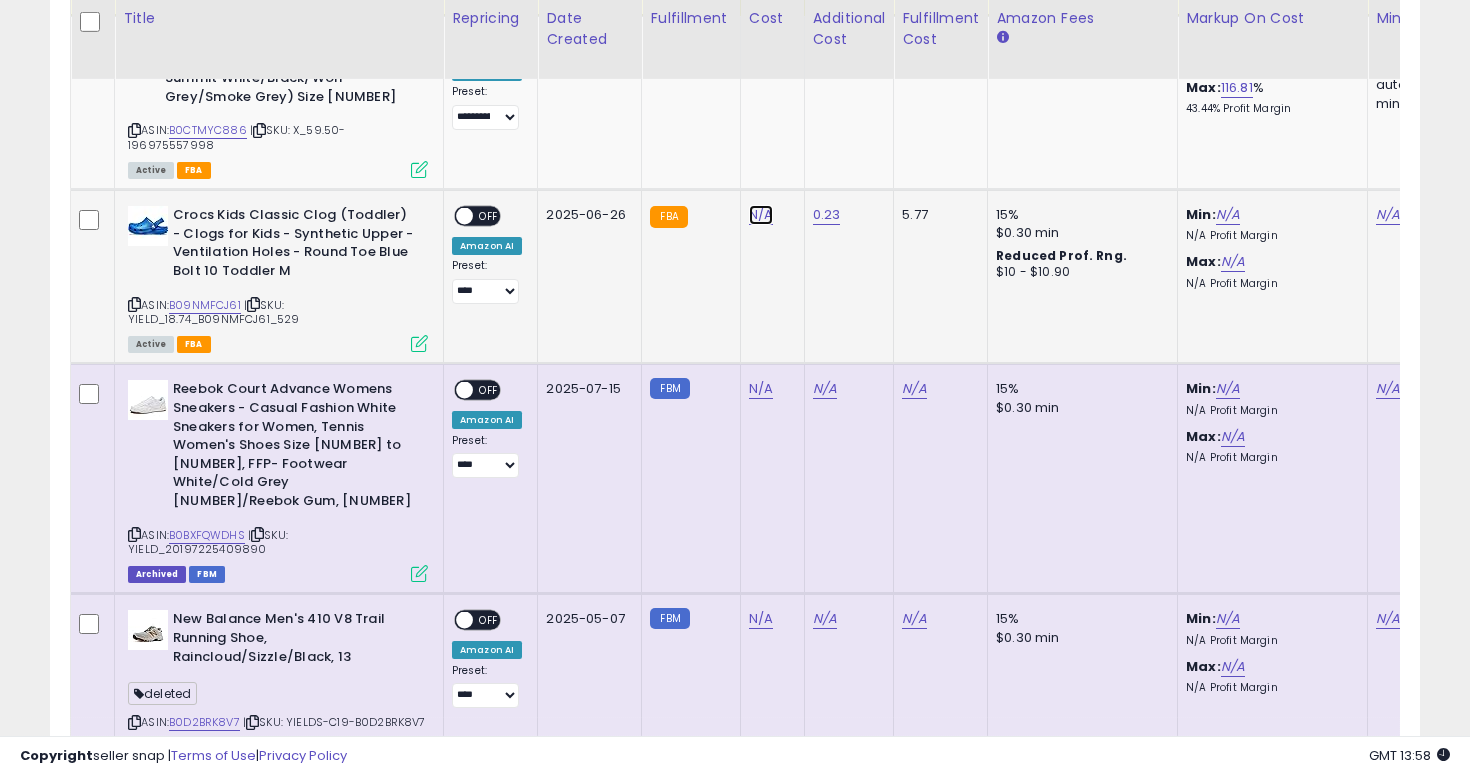 click on "N/A" at bounding box center (761, -2443) 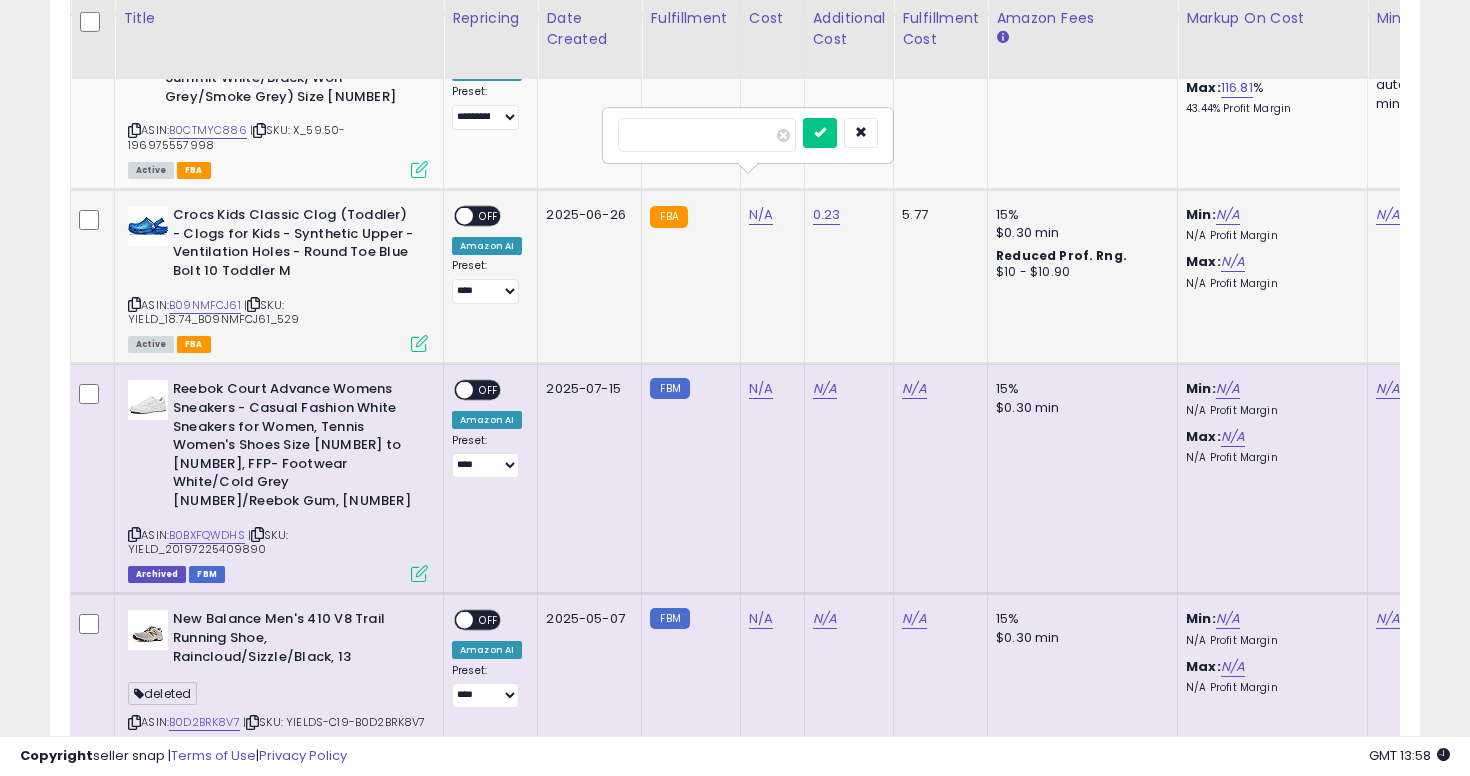 type on "*****" 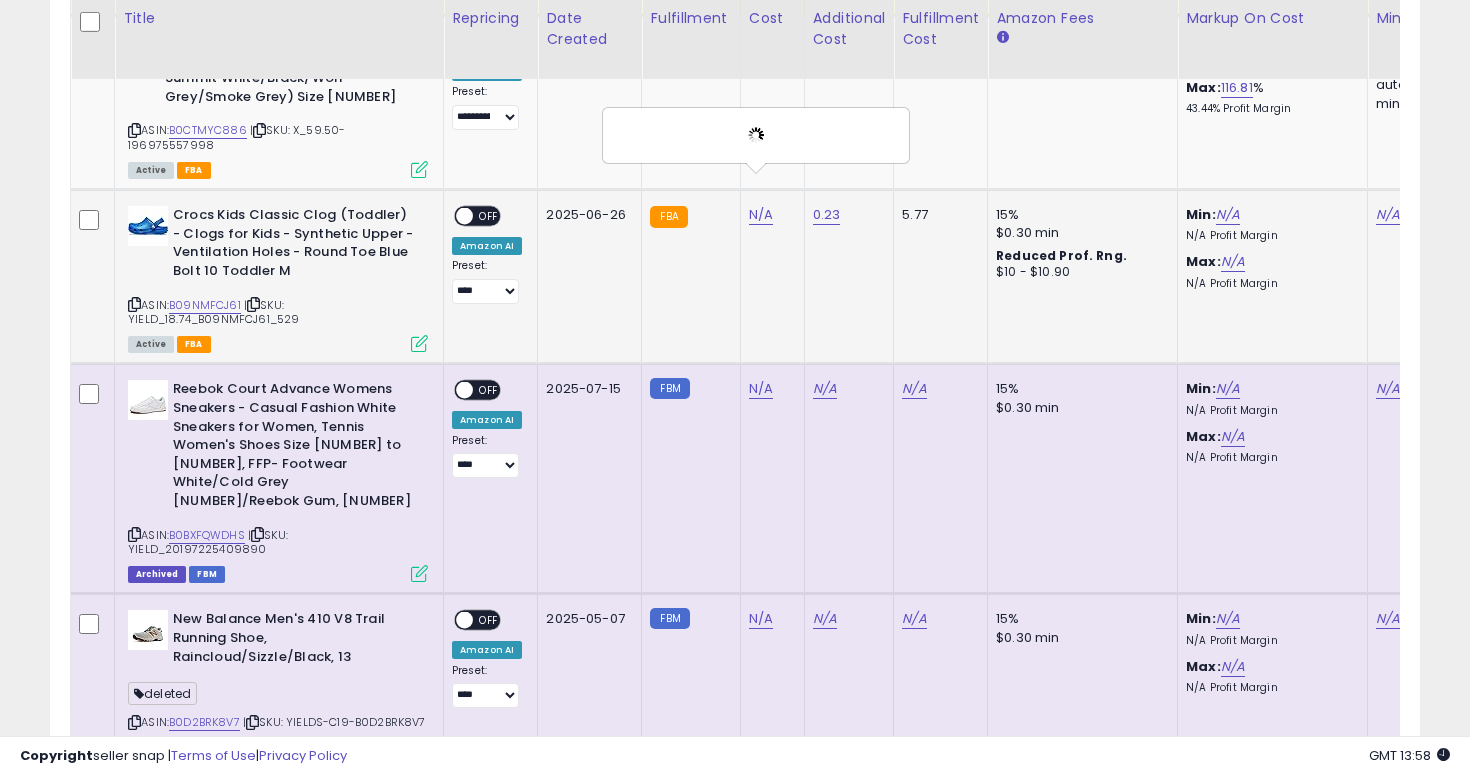scroll, scrollTop: 0, scrollLeft: 338, axis: horizontal 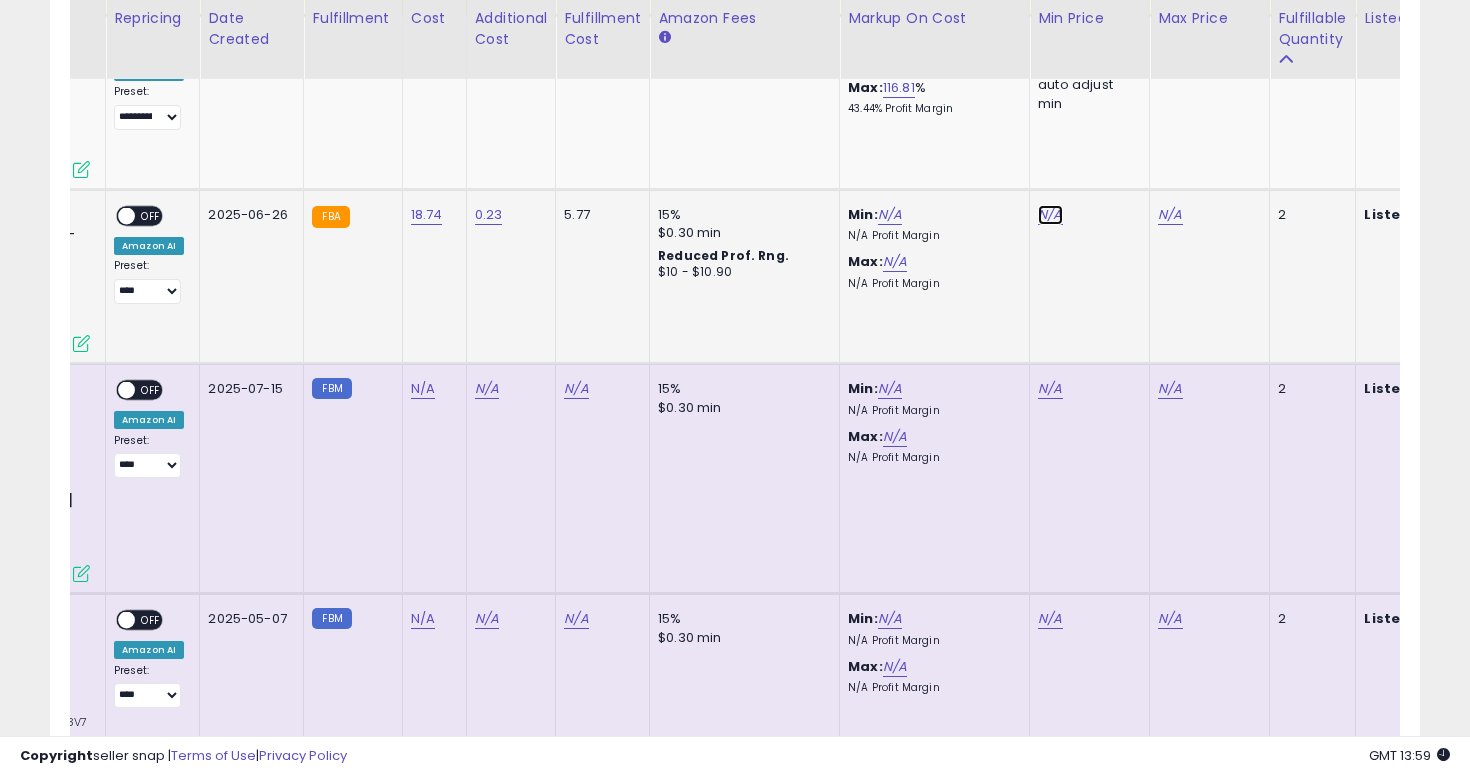 click on "N/A" at bounding box center [1050, -2443] 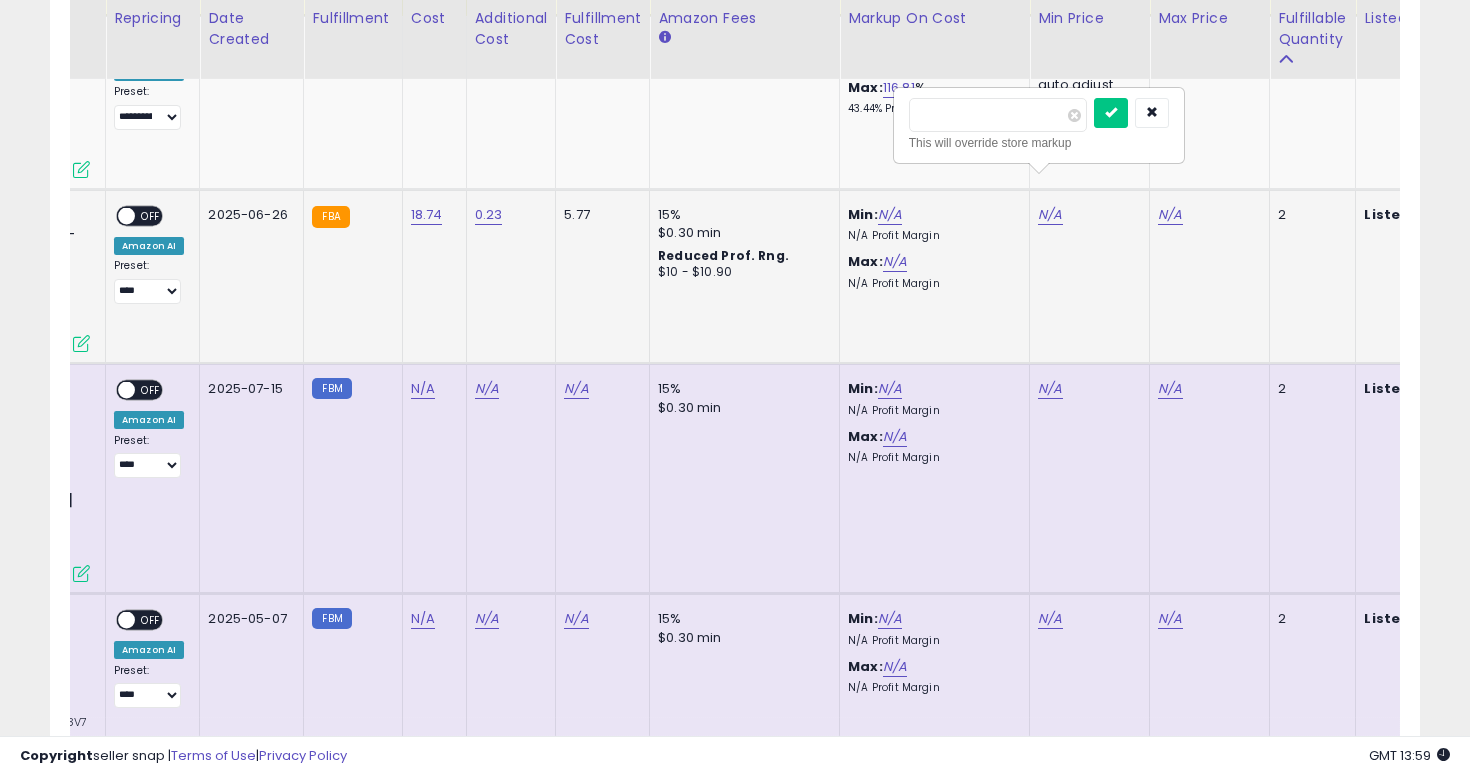type on "*****" 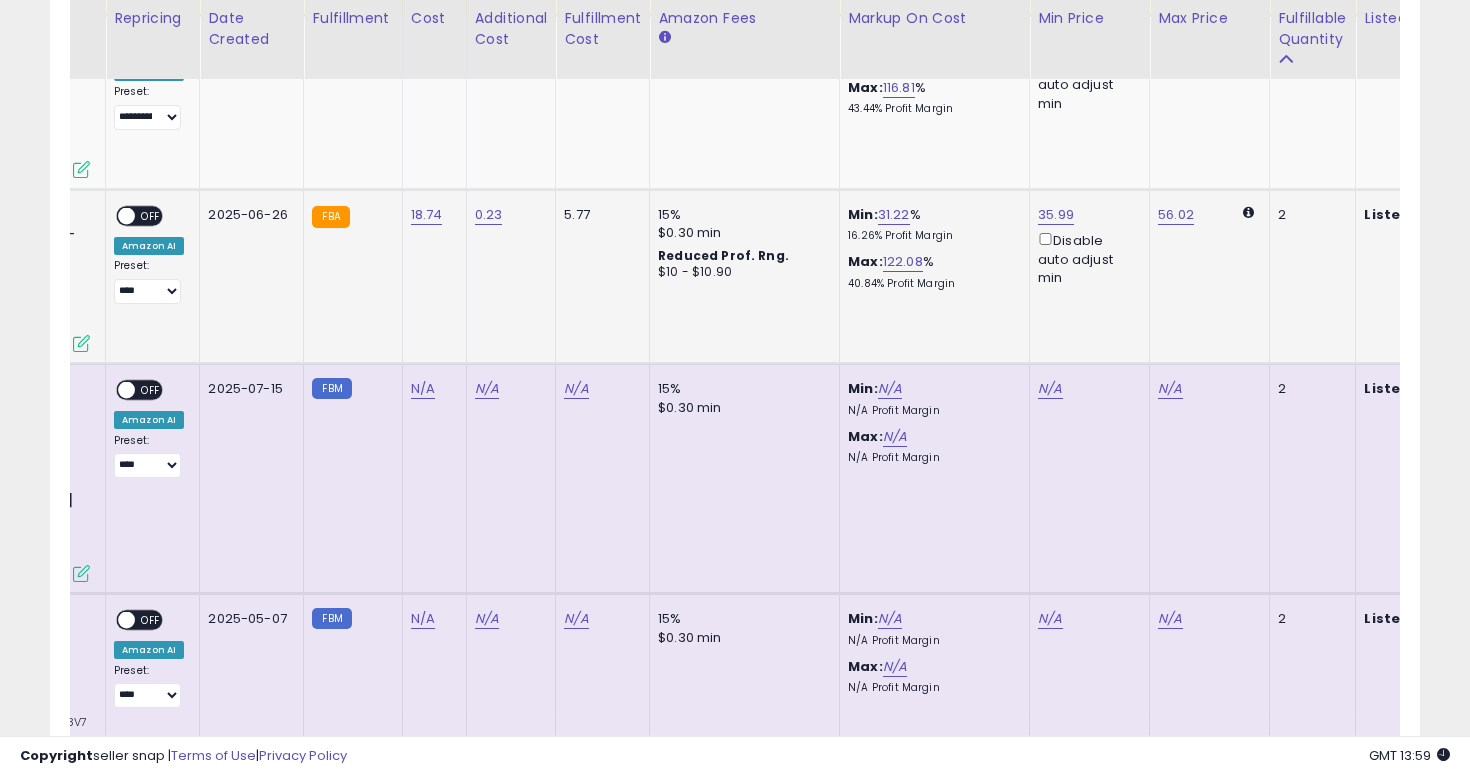 scroll, scrollTop: 0, scrollLeft: 0, axis: both 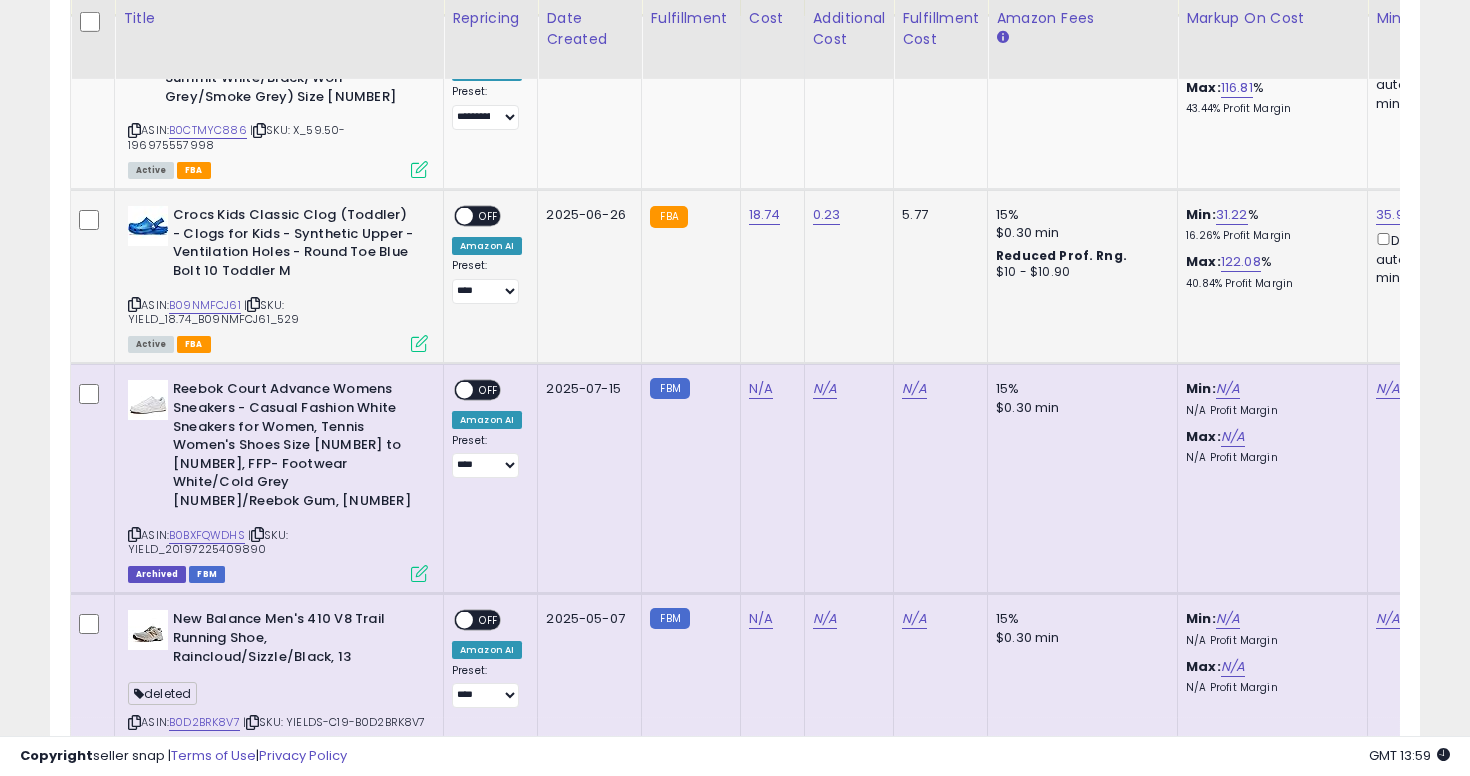 click on "**********" at bounding box center (487, 255) 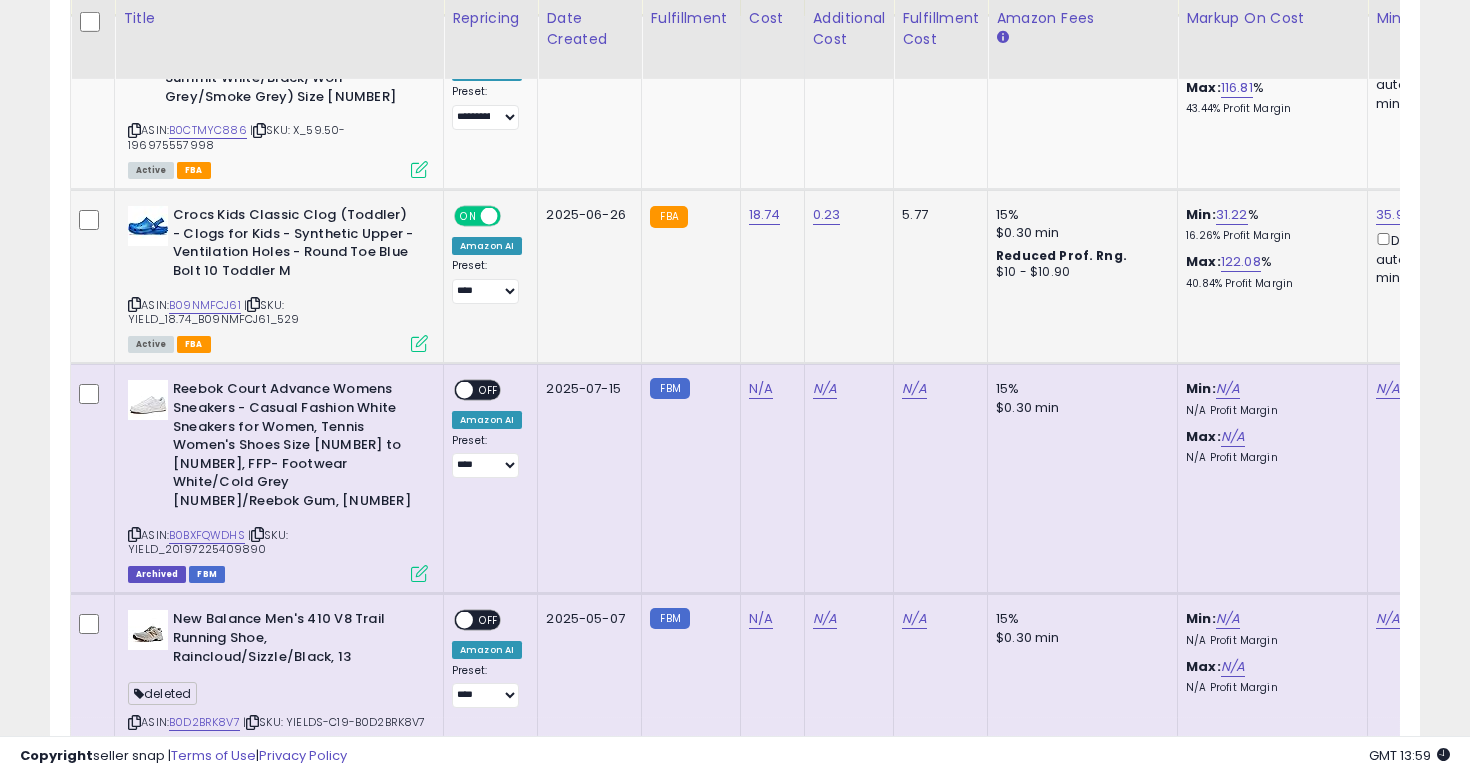 click on "**********" at bounding box center (487, 281) 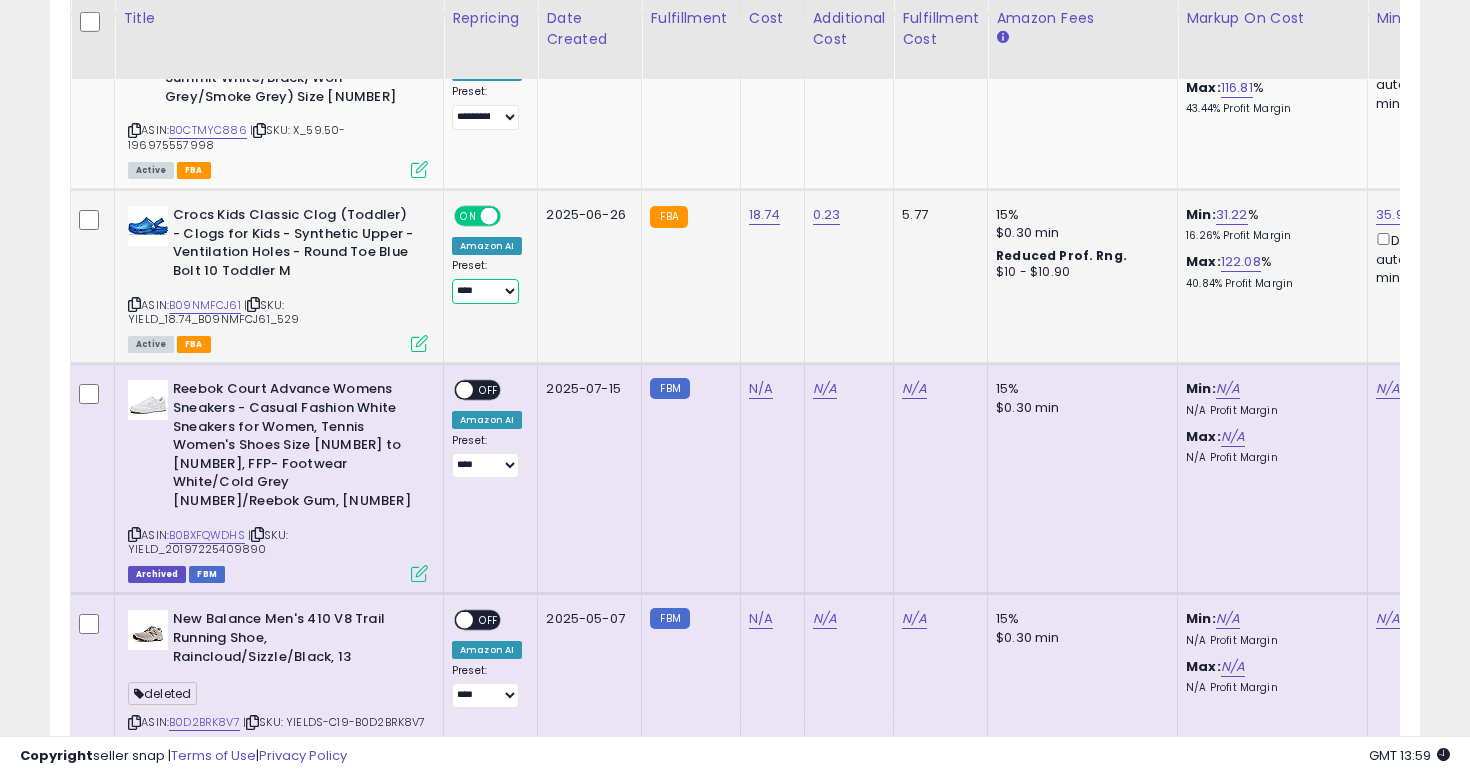 click on "**********" at bounding box center [485, 291] 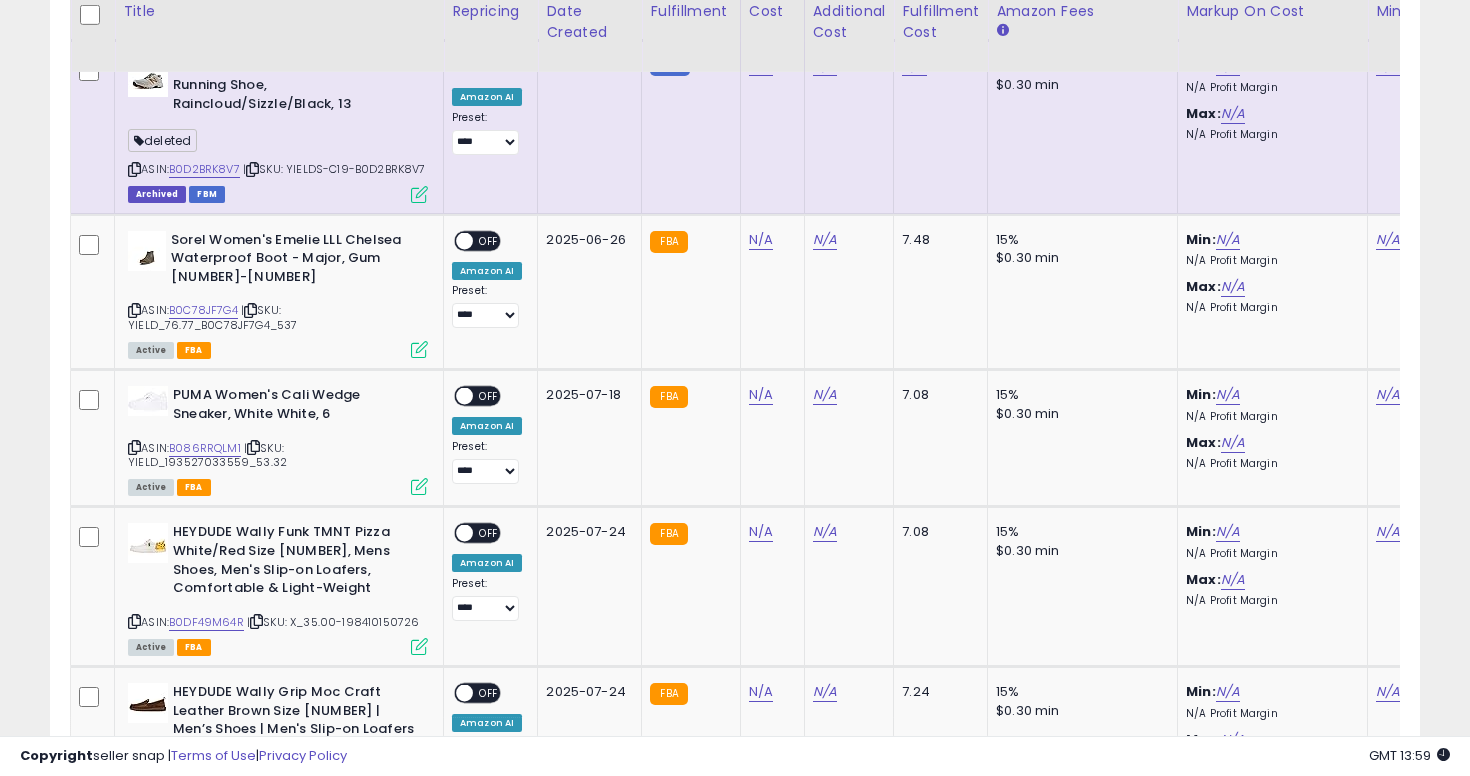 scroll, scrollTop: 4071, scrollLeft: 0, axis: vertical 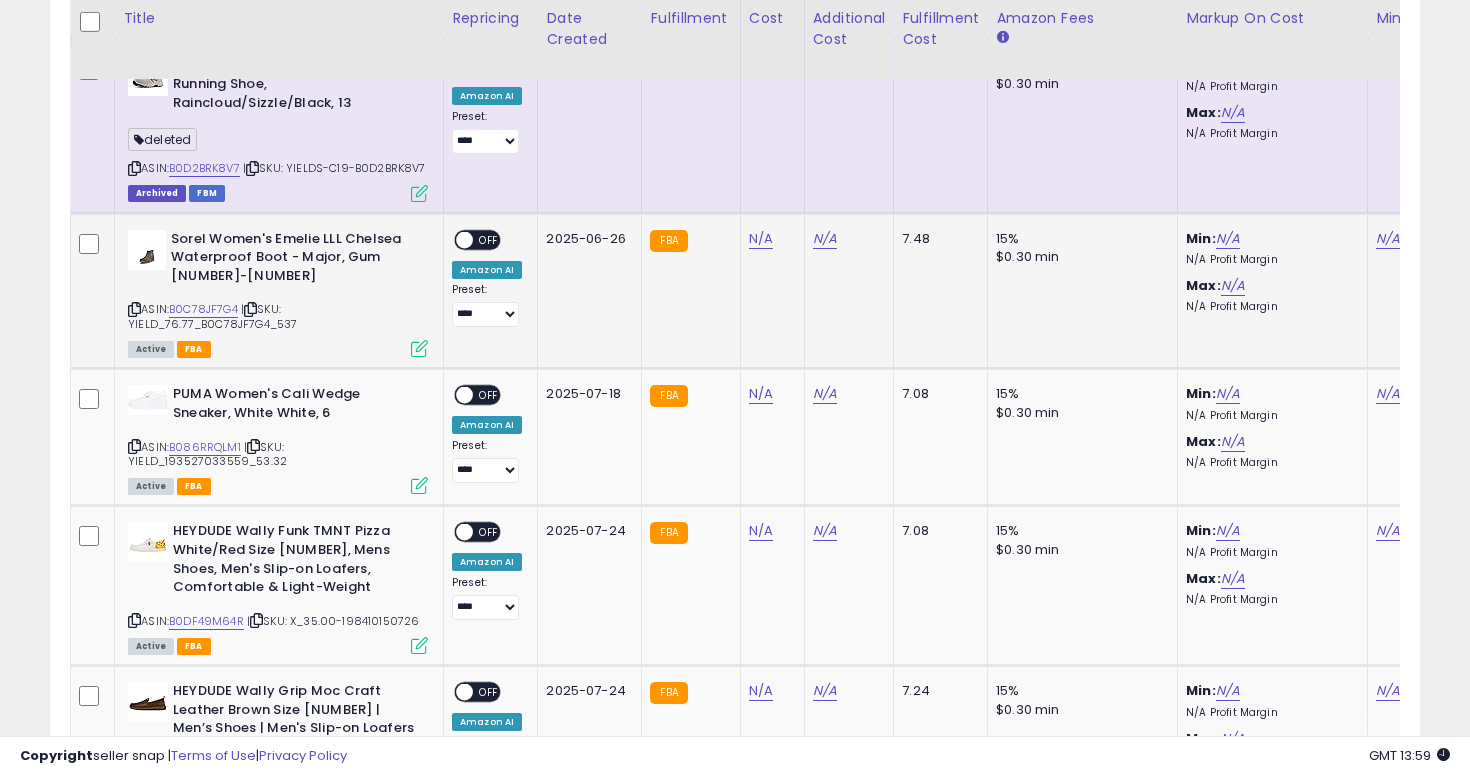 click at bounding box center (134, 309) 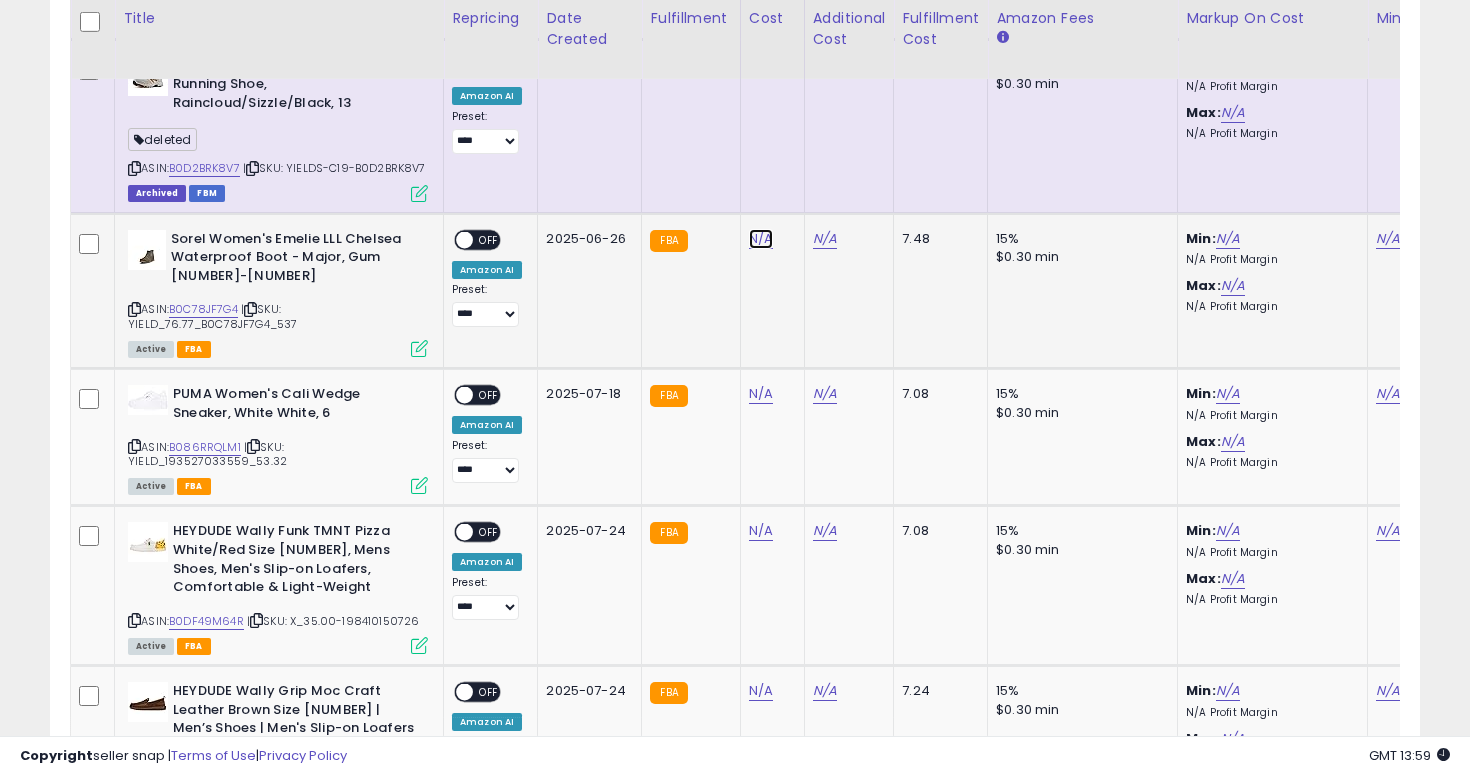 click on "N/A" at bounding box center (761, -2997) 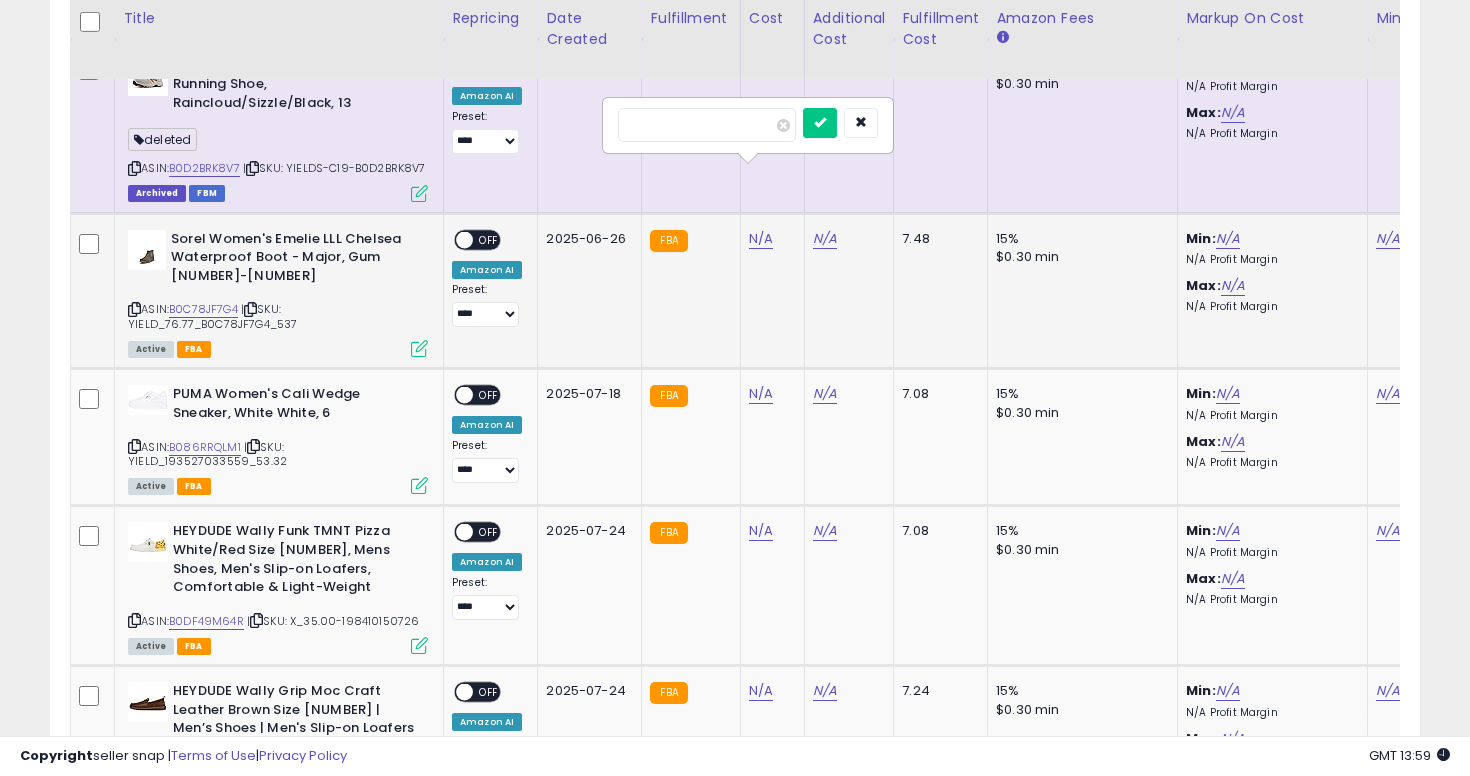 type on "*****" 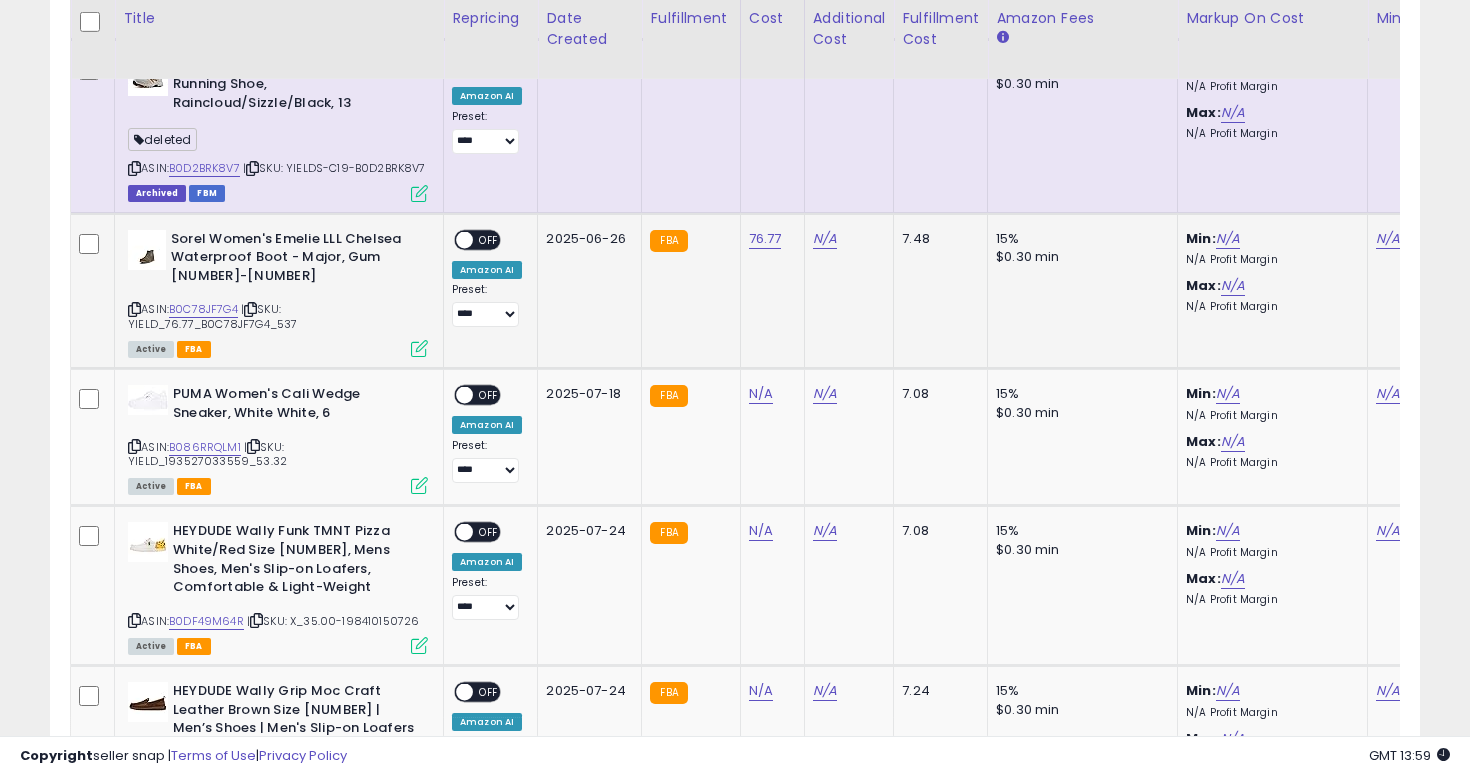 scroll, scrollTop: 0, scrollLeft: 118, axis: horizontal 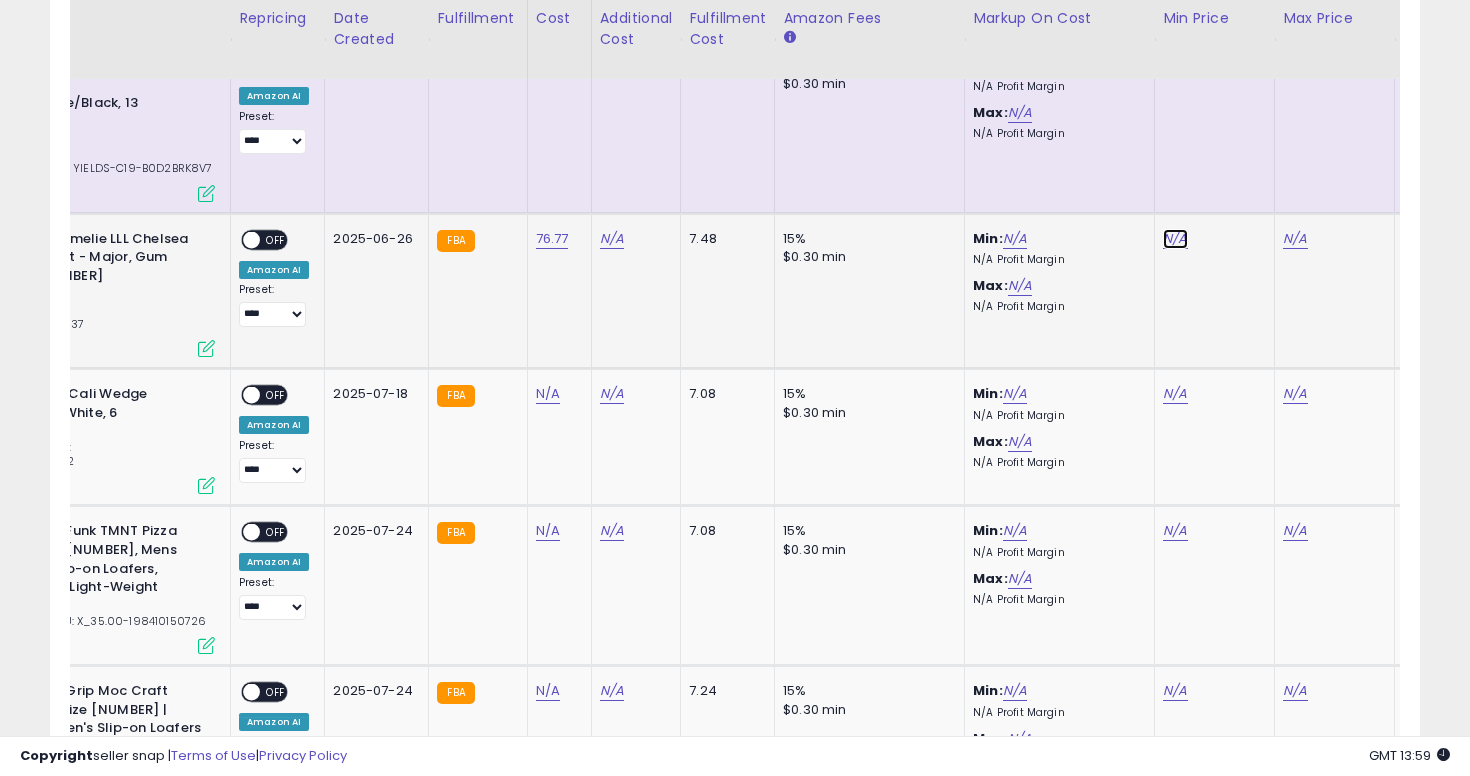 click on "N/A" at bounding box center [1175, -2997] 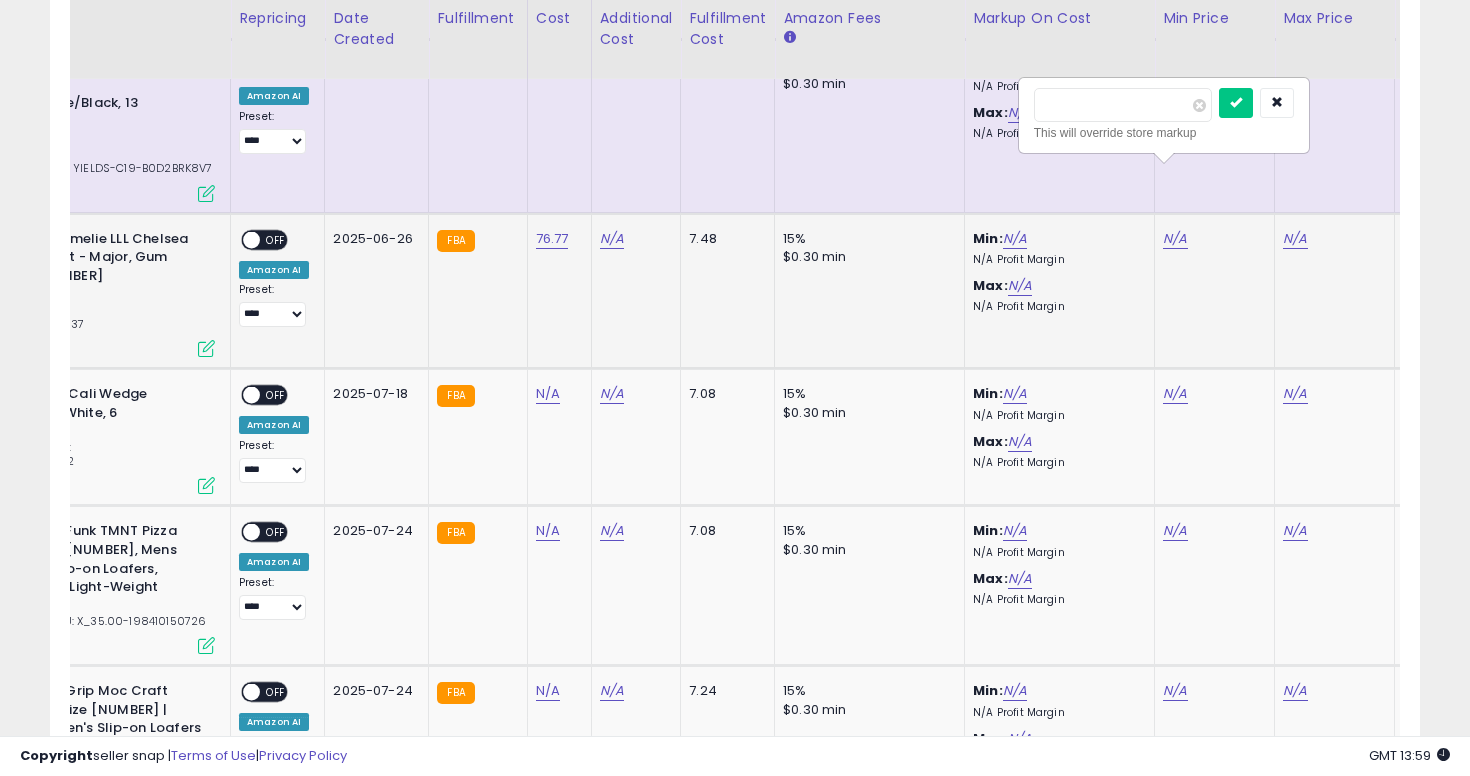 type on "***" 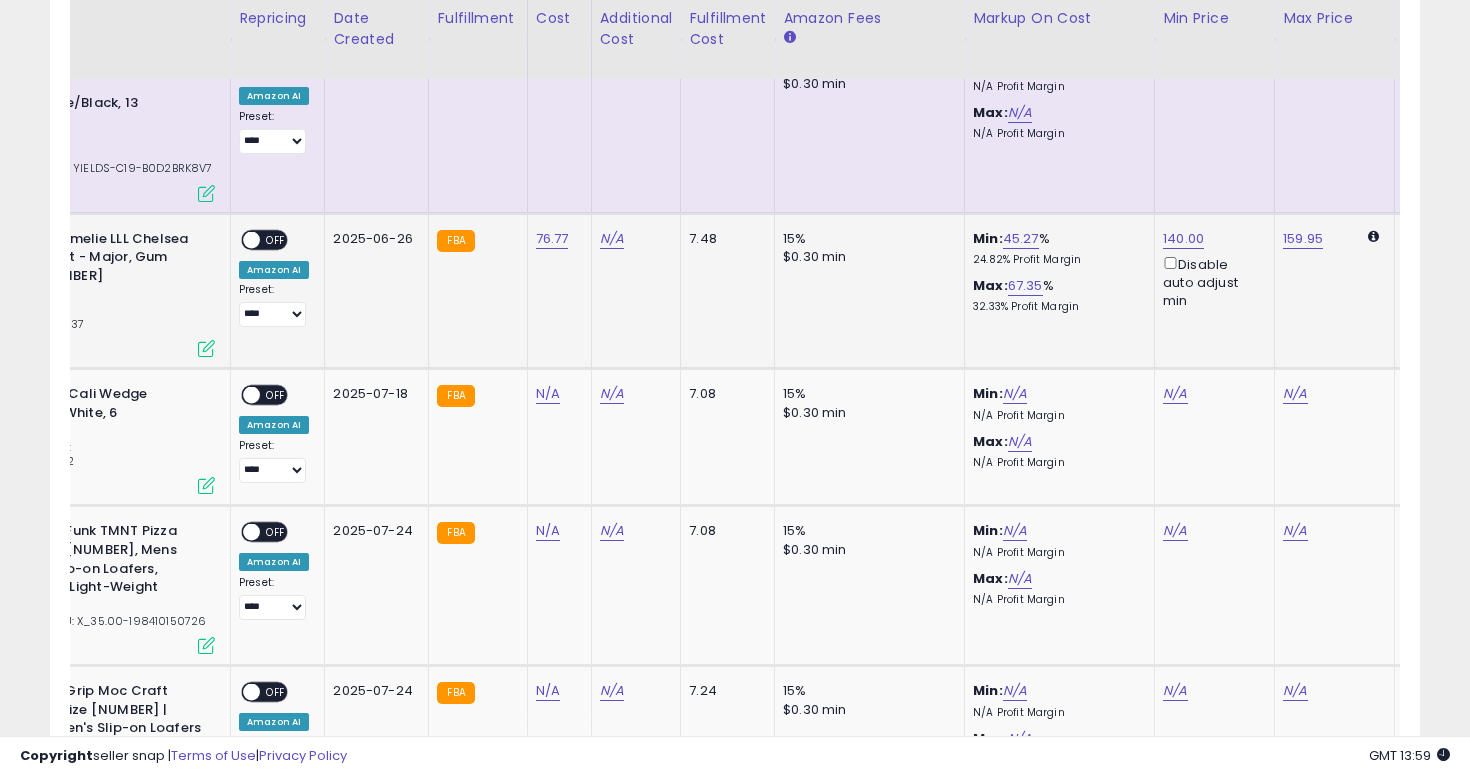 scroll, scrollTop: 0, scrollLeft: 0, axis: both 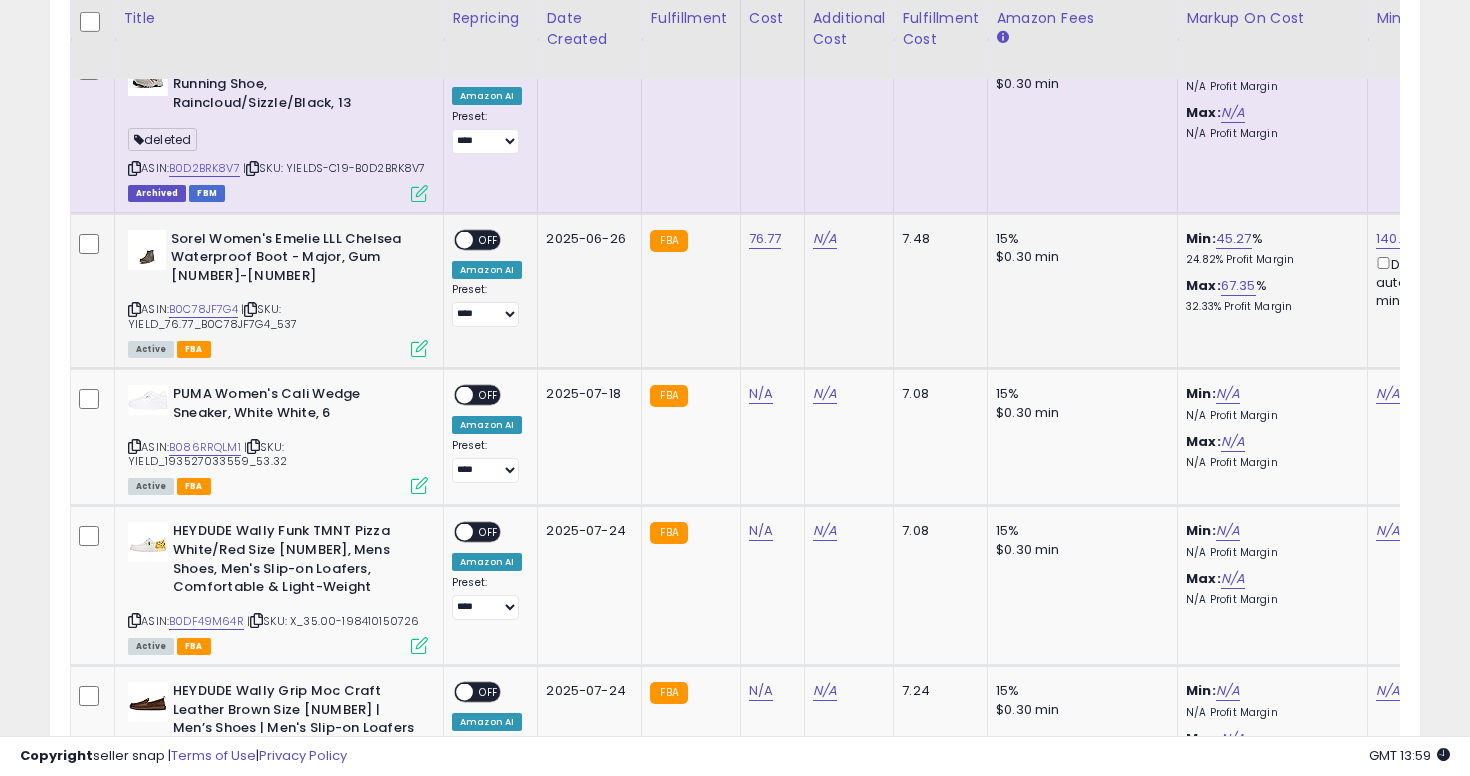 click on "ON   OFF" at bounding box center [455, 239] 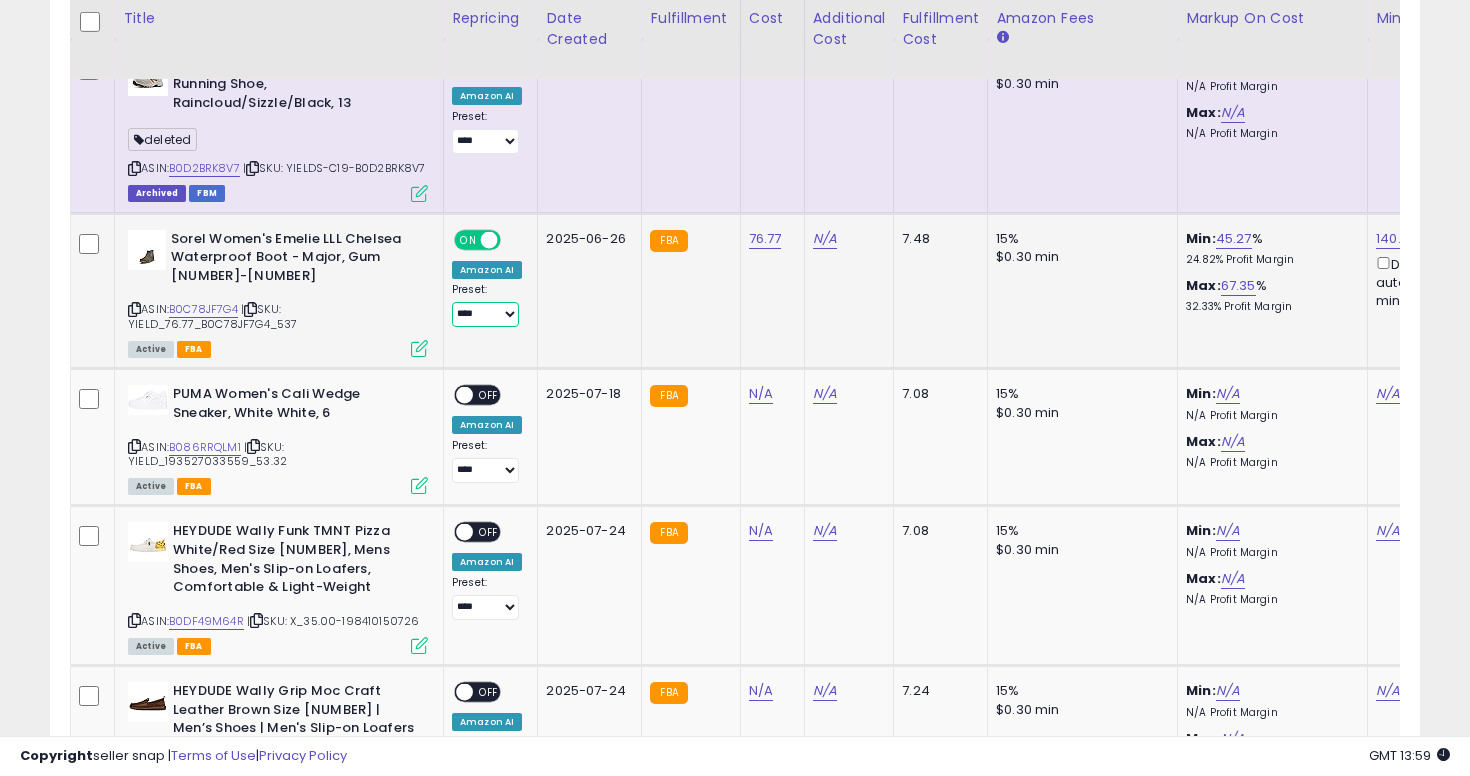 click on "**********" at bounding box center (485, 314) 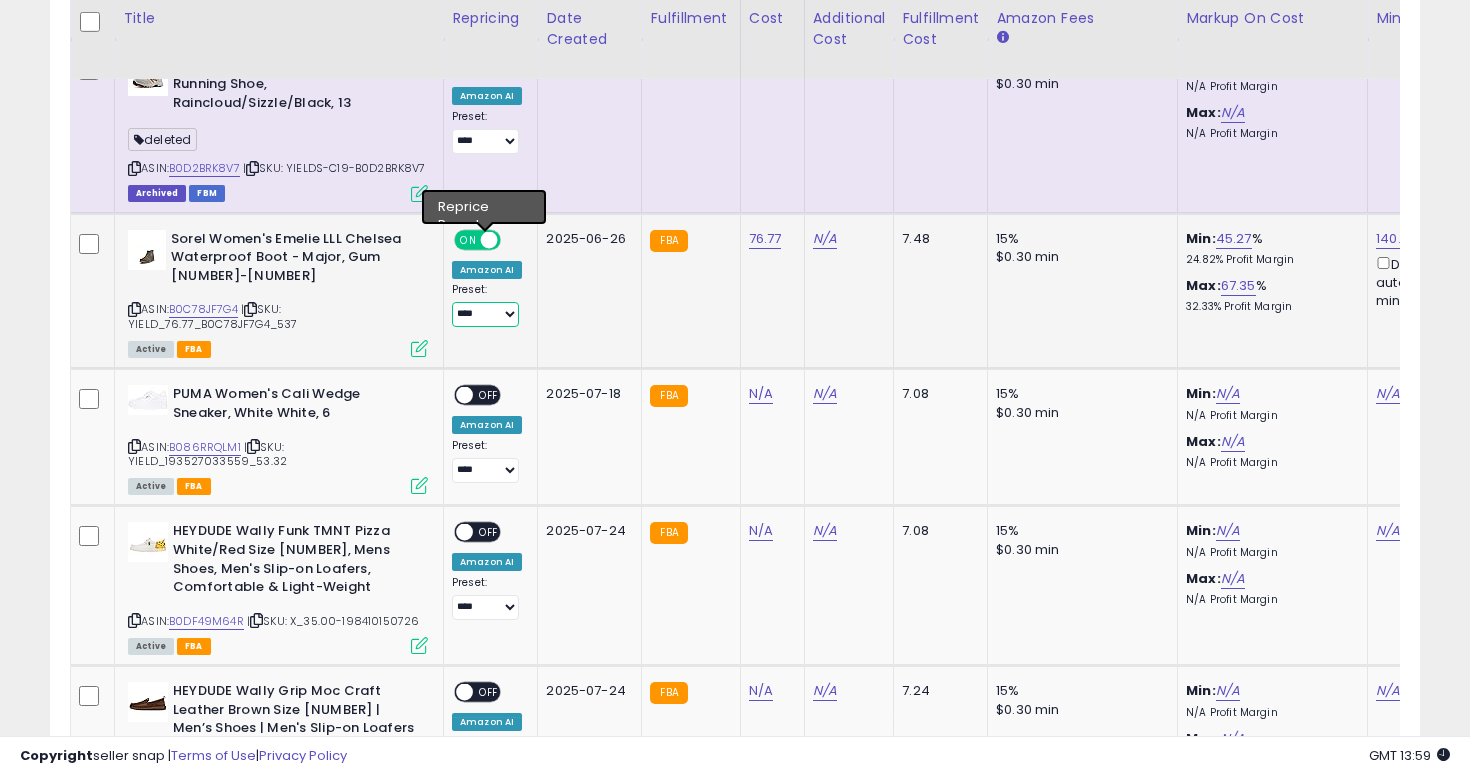 select on "**********" 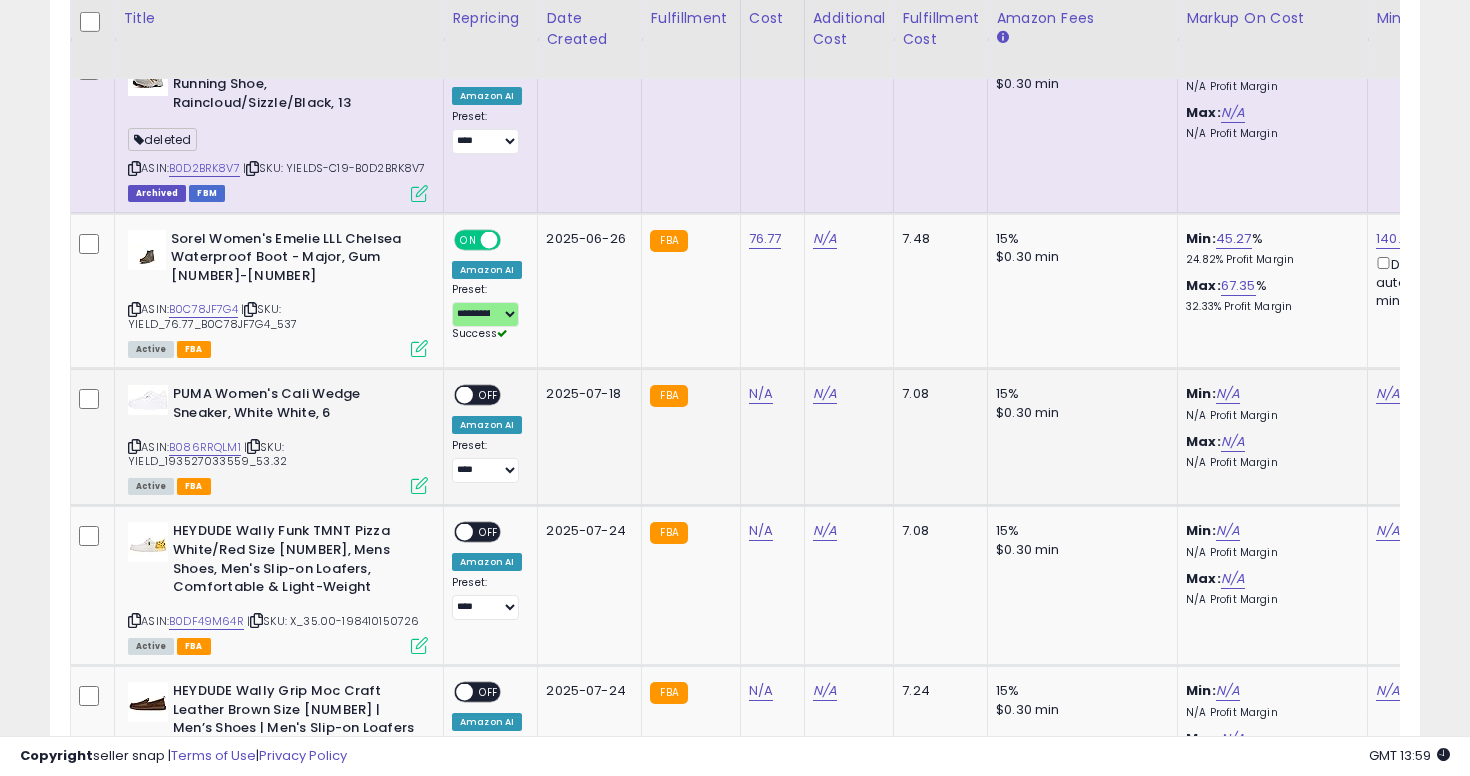 click on "|   SKU: YIELD_193527033559_53.32" at bounding box center (207, 454) 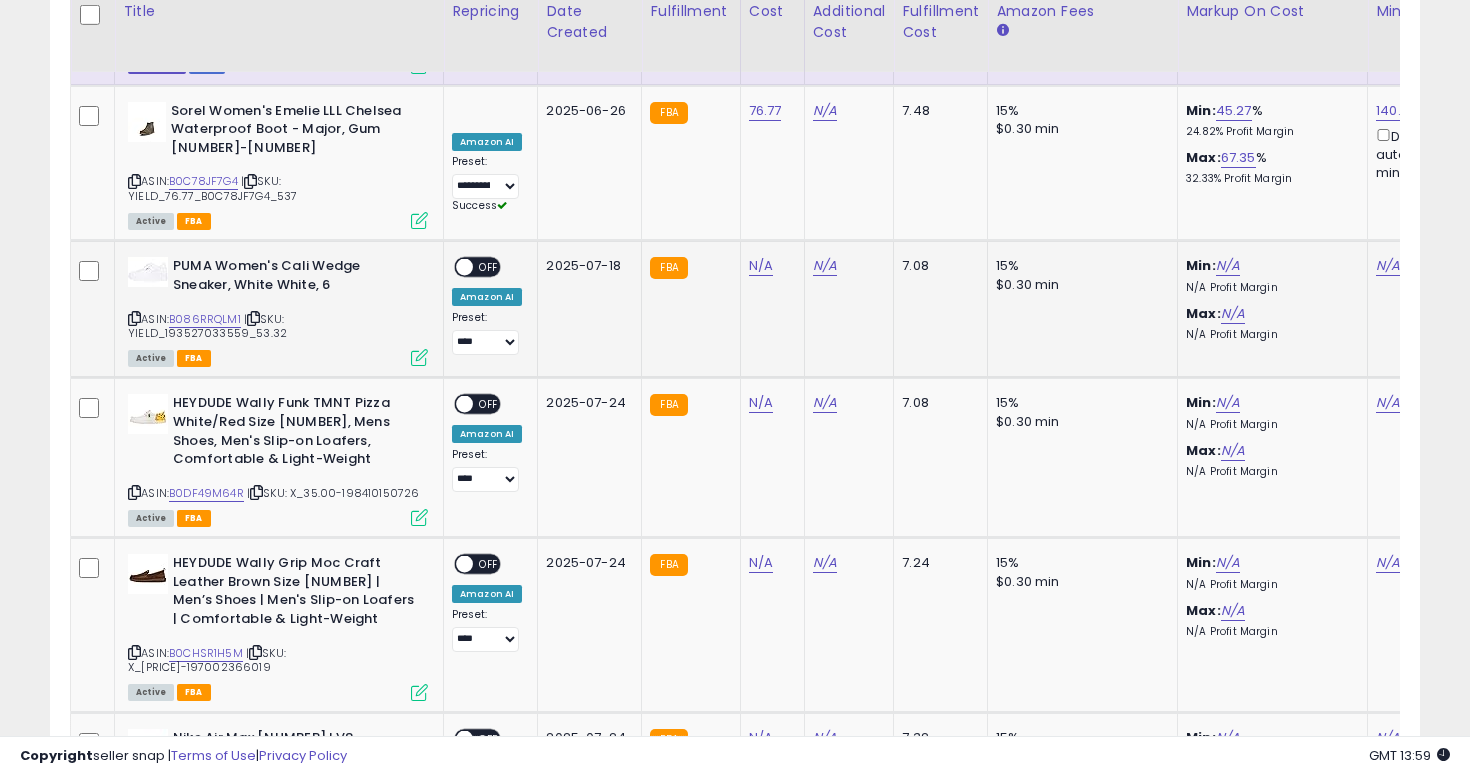 scroll, scrollTop: 4200, scrollLeft: 0, axis: vertical 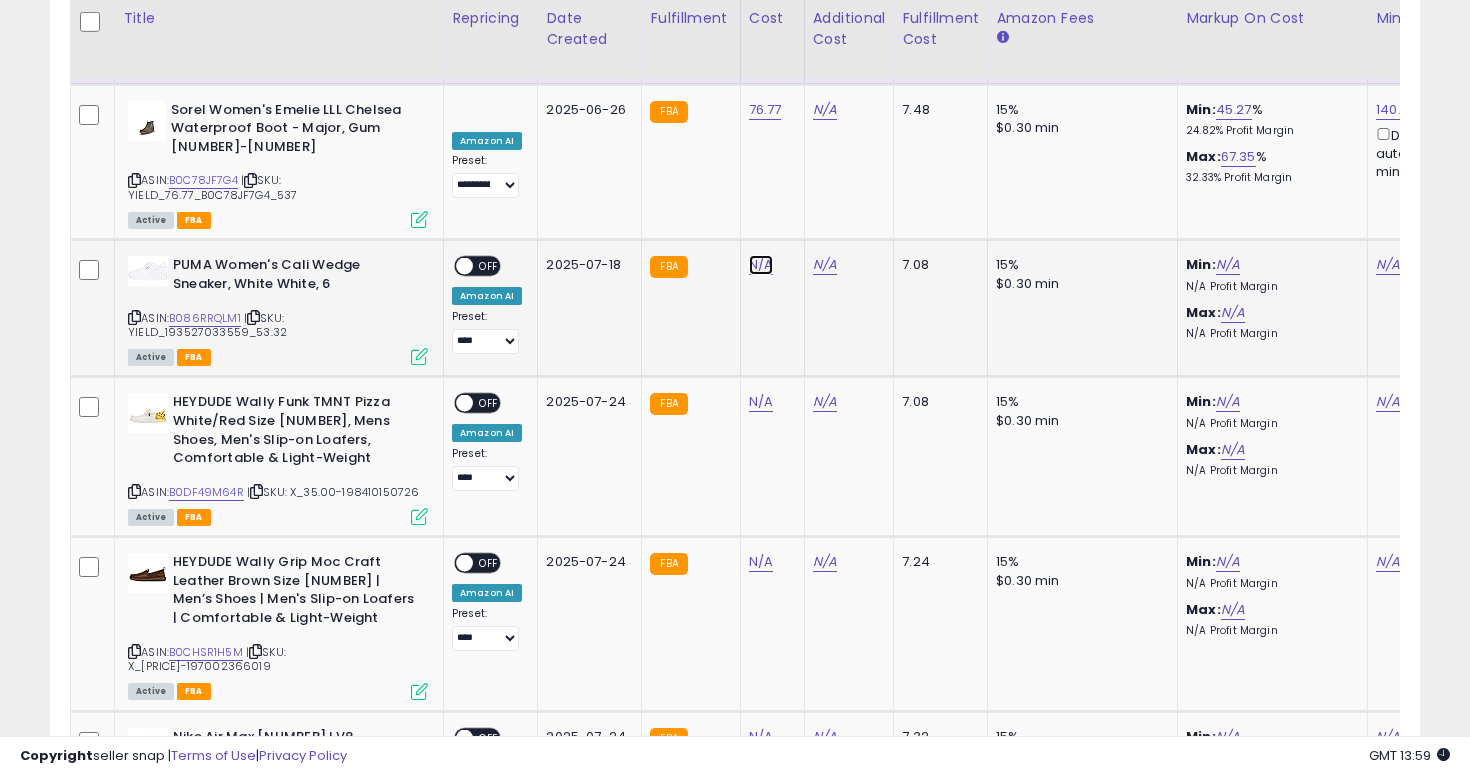 click on "N/A" at bounding box center [761, -3126] 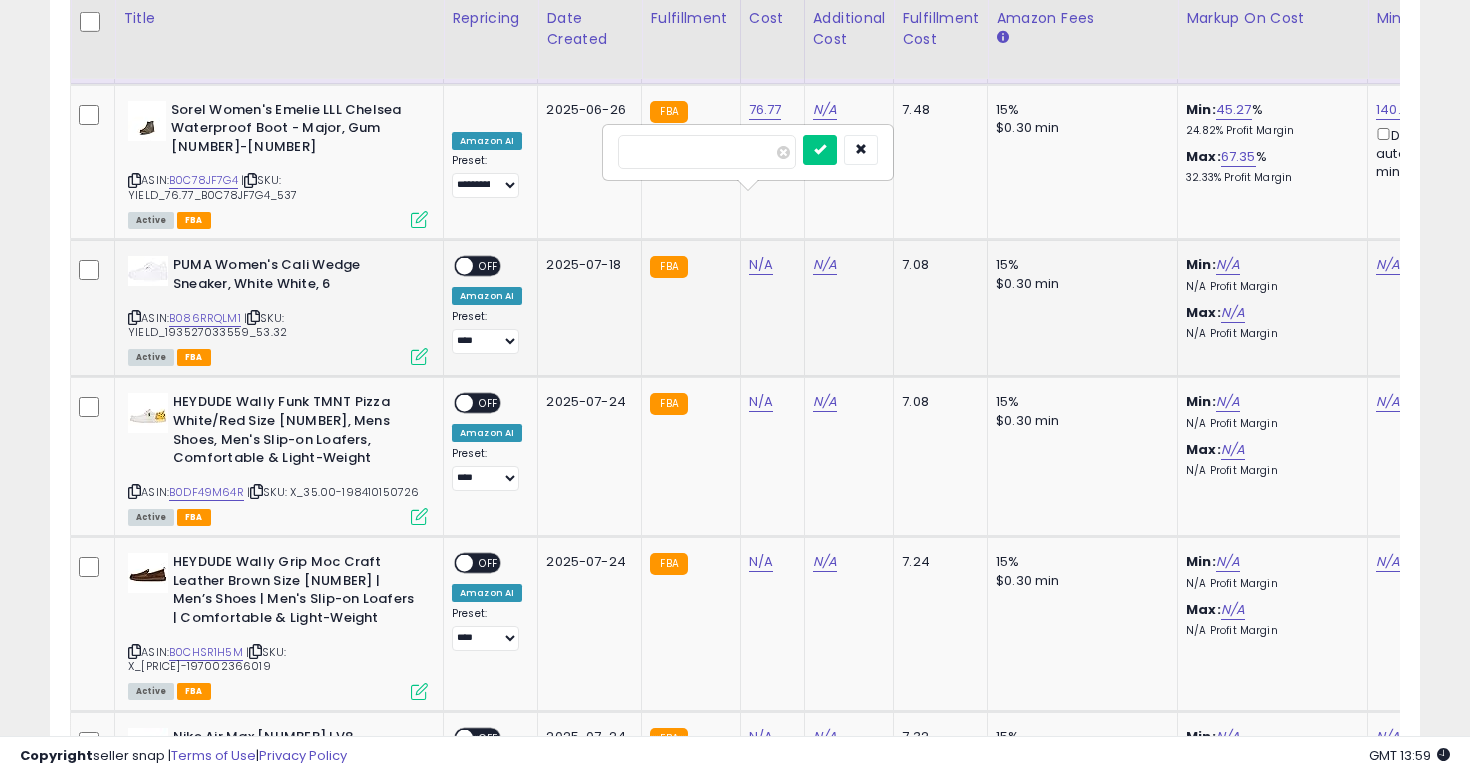 type on "*****" 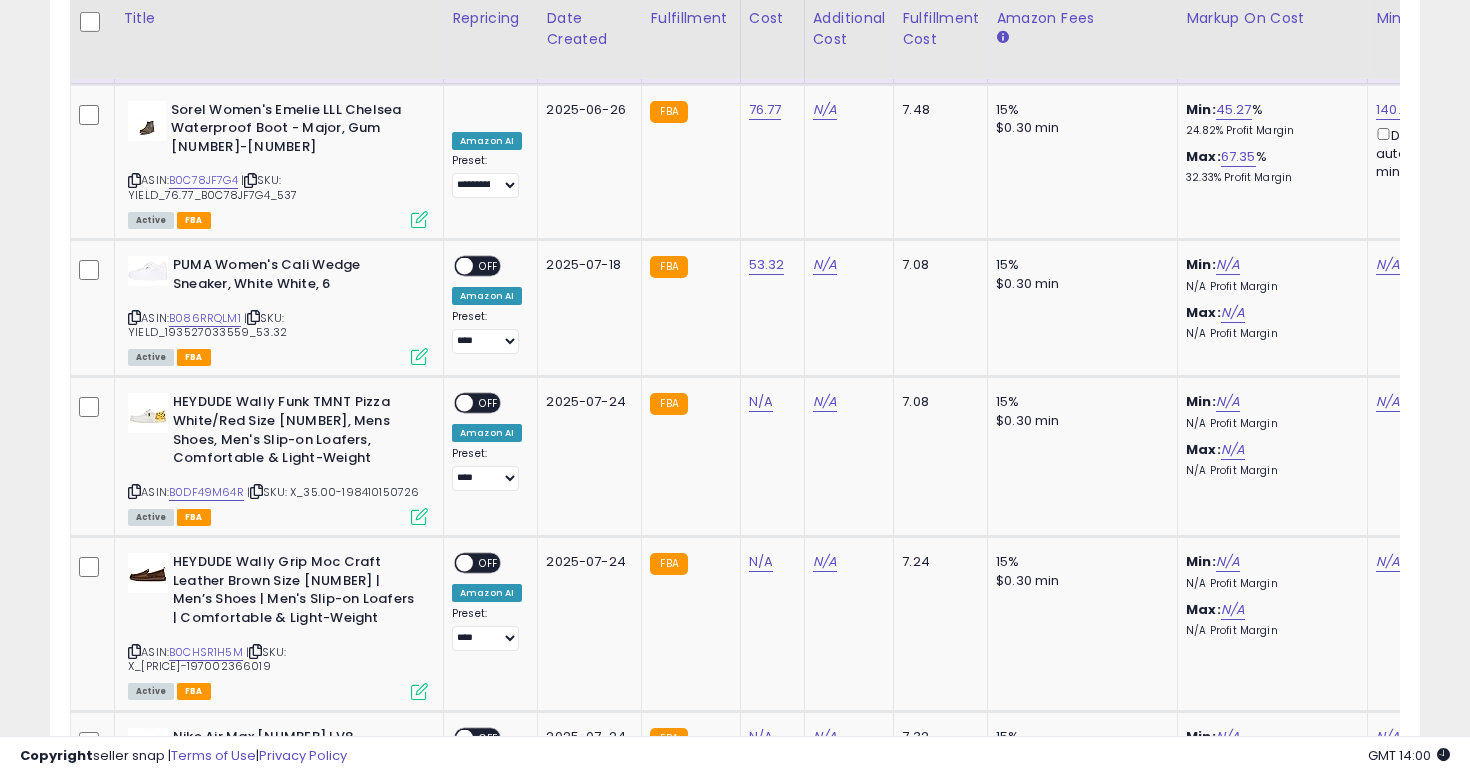 scroll, scrollTop: 0, scrollLeft: 277, axis: horizontal 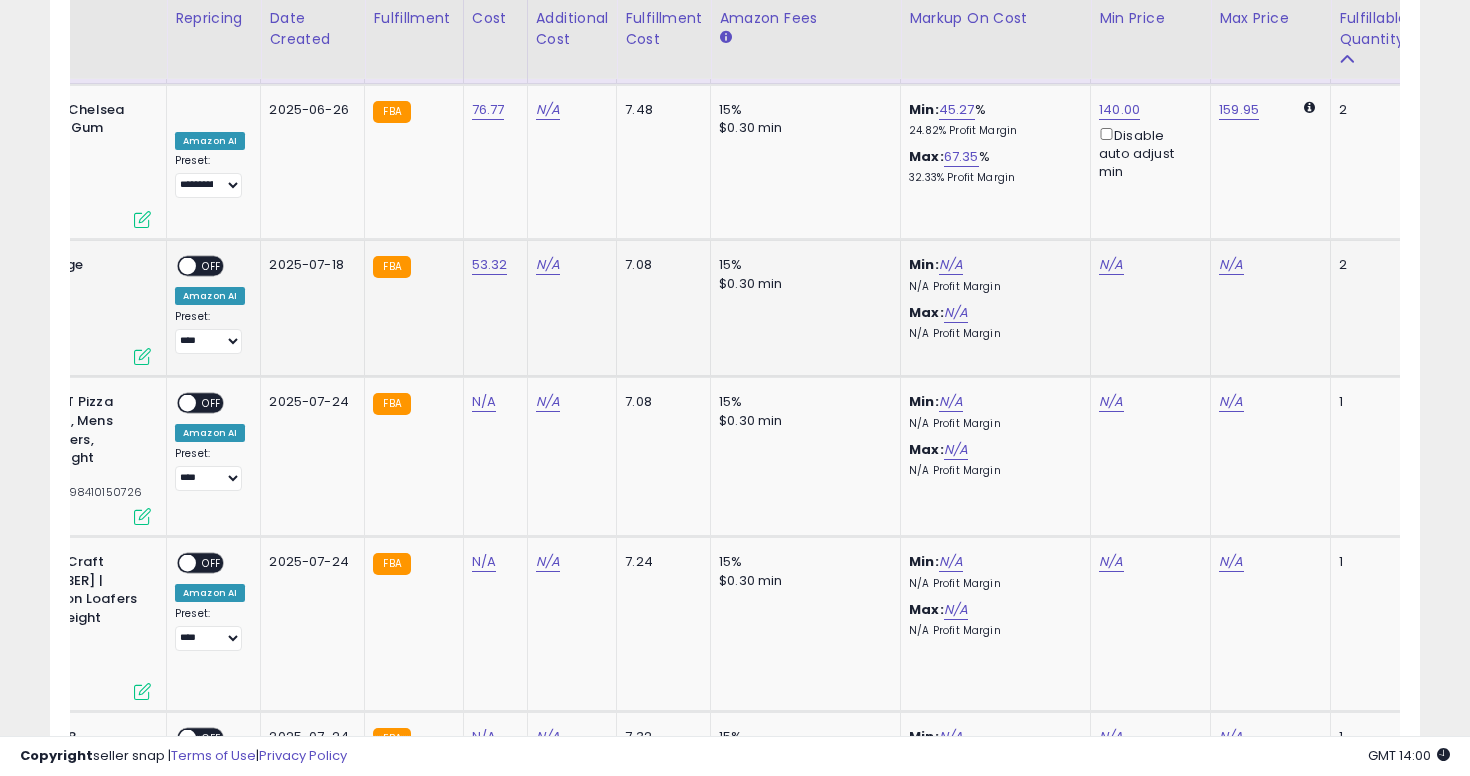 click on "Min:  N/A    N/A  Profit Margin Max:  N/A    N/A  Profit Margin" 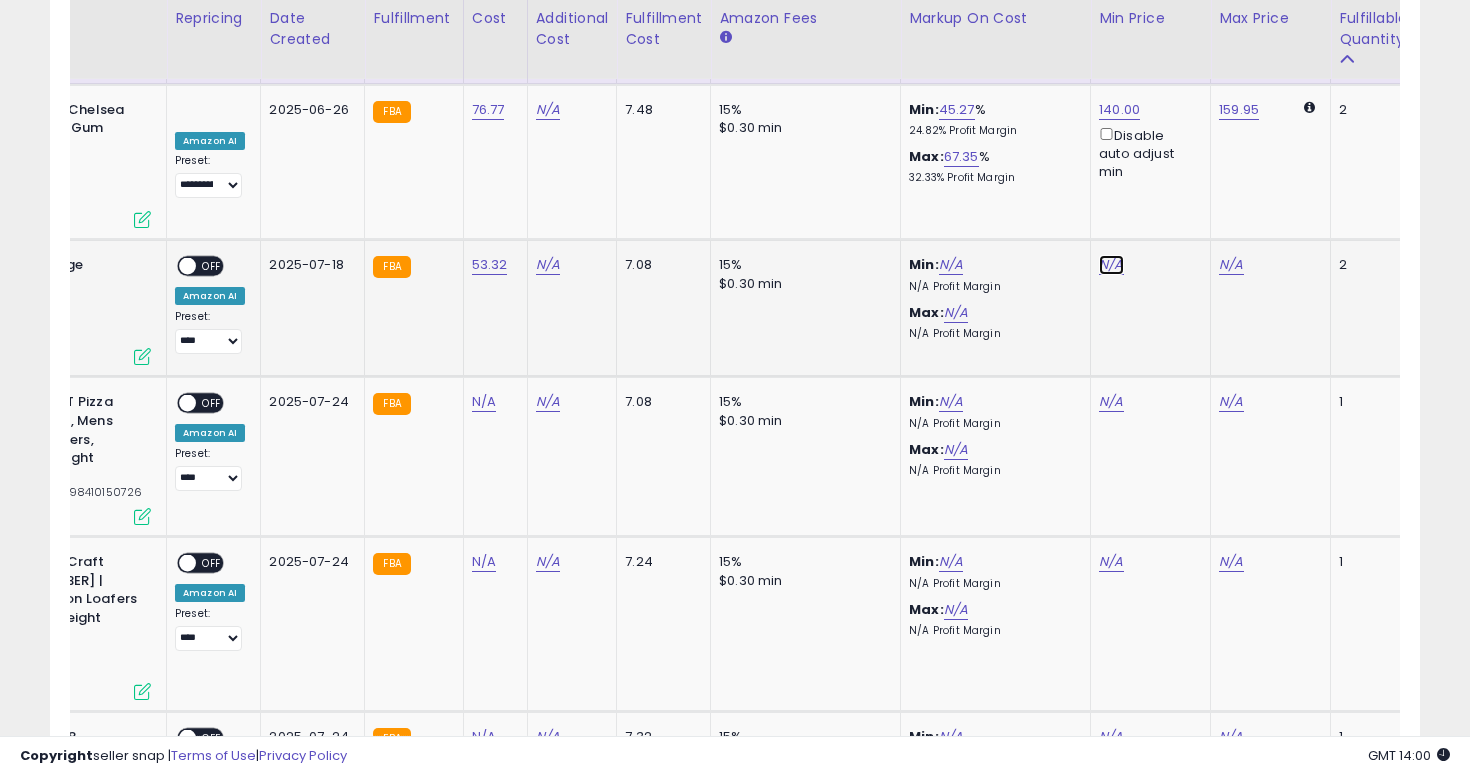 click on "N/A" at bounding box center [1111, -3126] 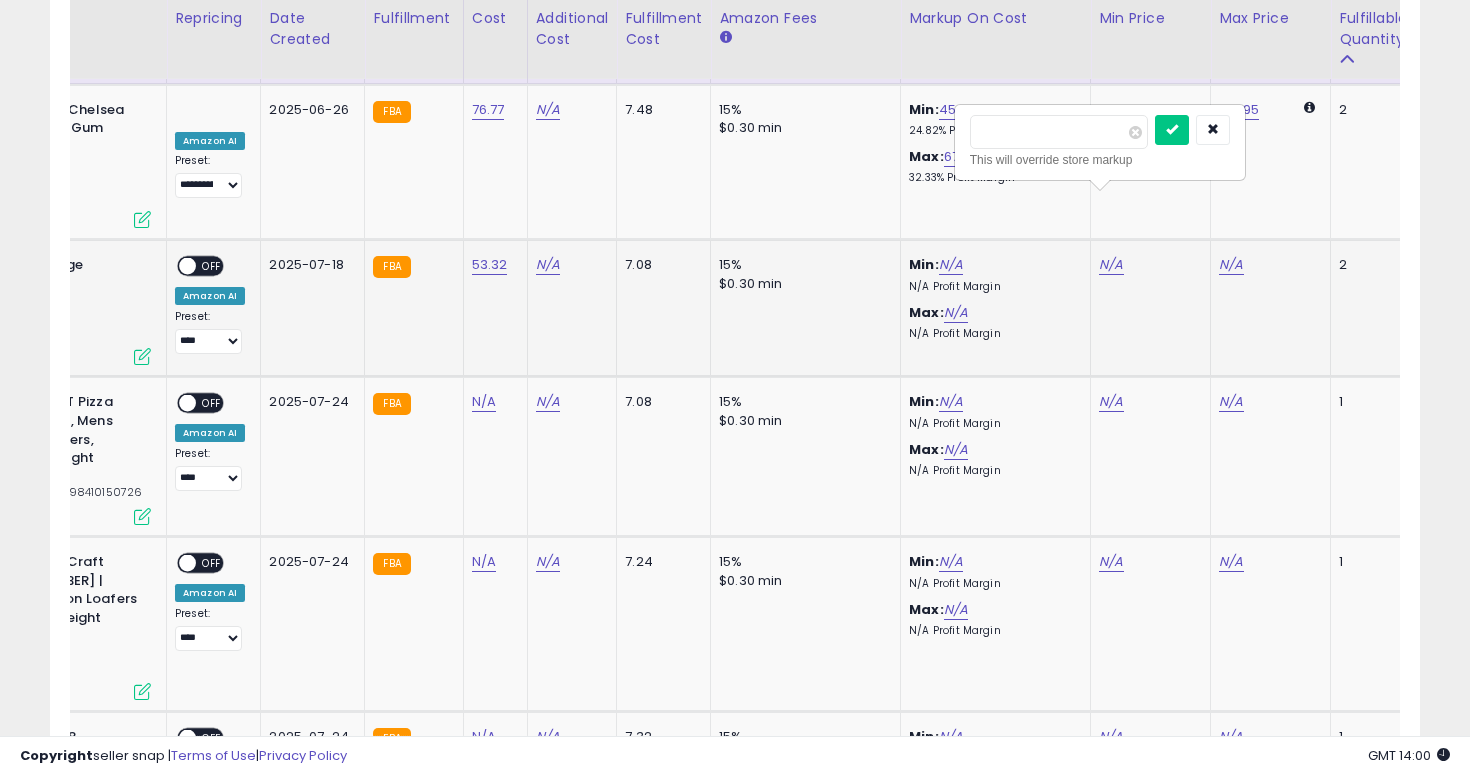 type on "******" 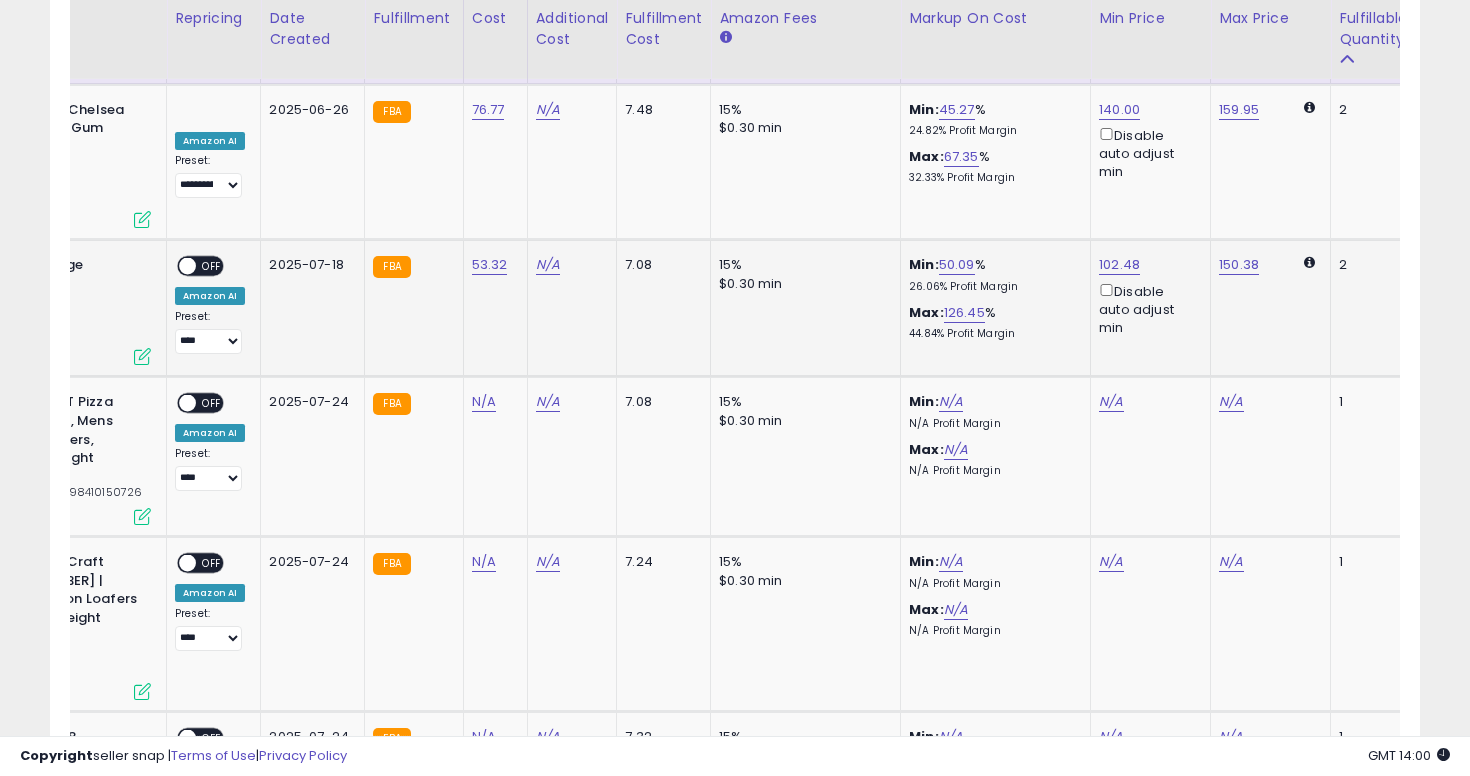 scroll, scrollTop: 0, scrollLeft: 0, axis: both 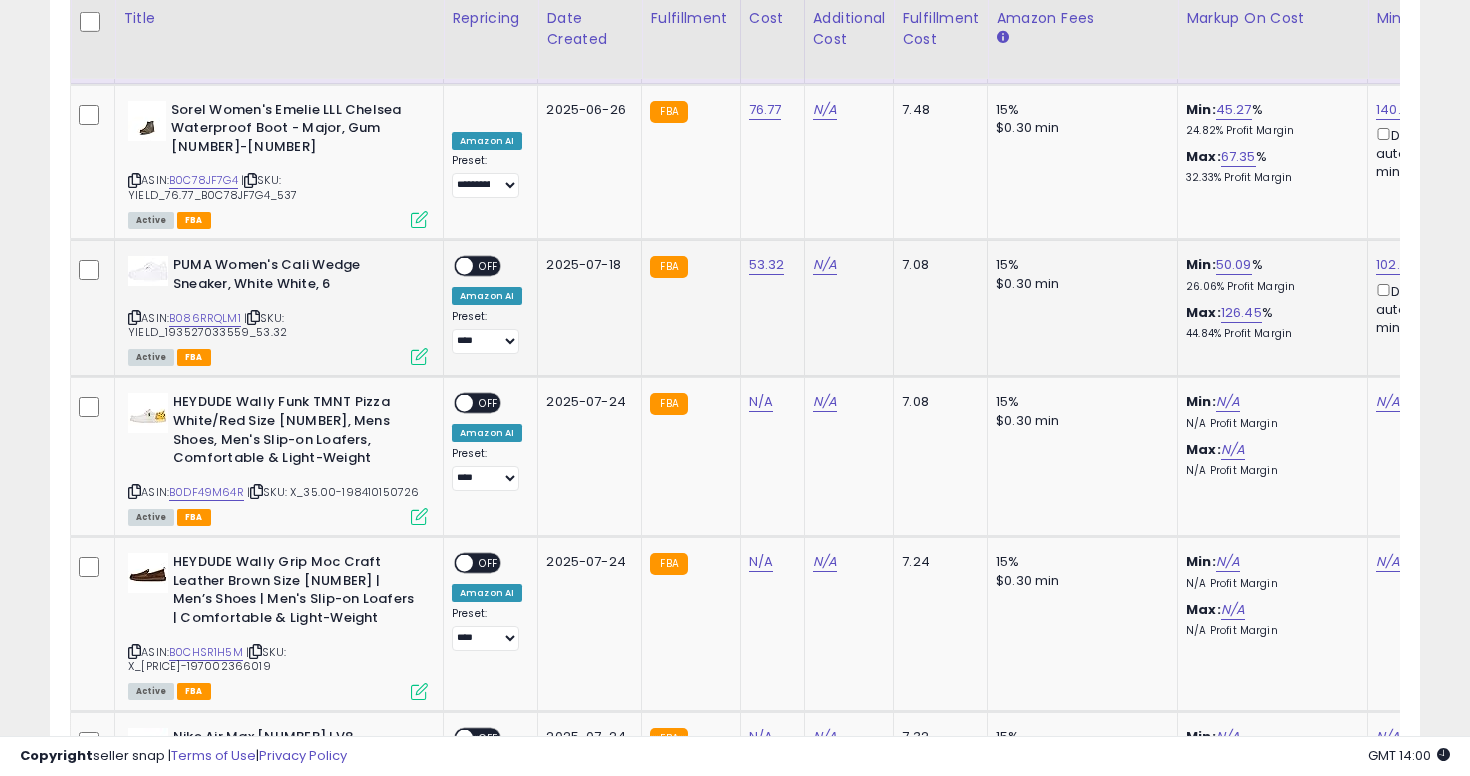click on "OFF" at bounding box center (489, 266) 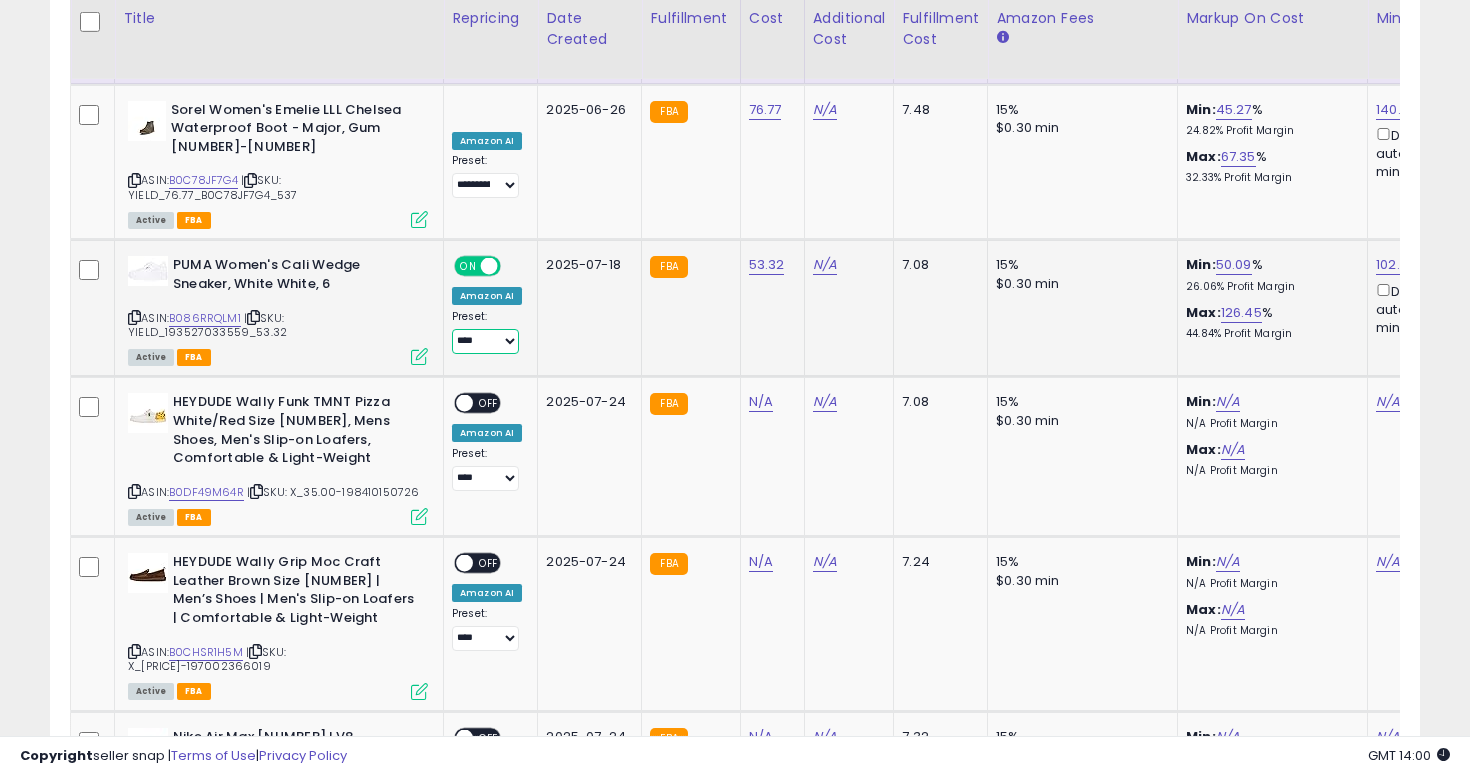 click on "**********" at bounding box center (485, 341) 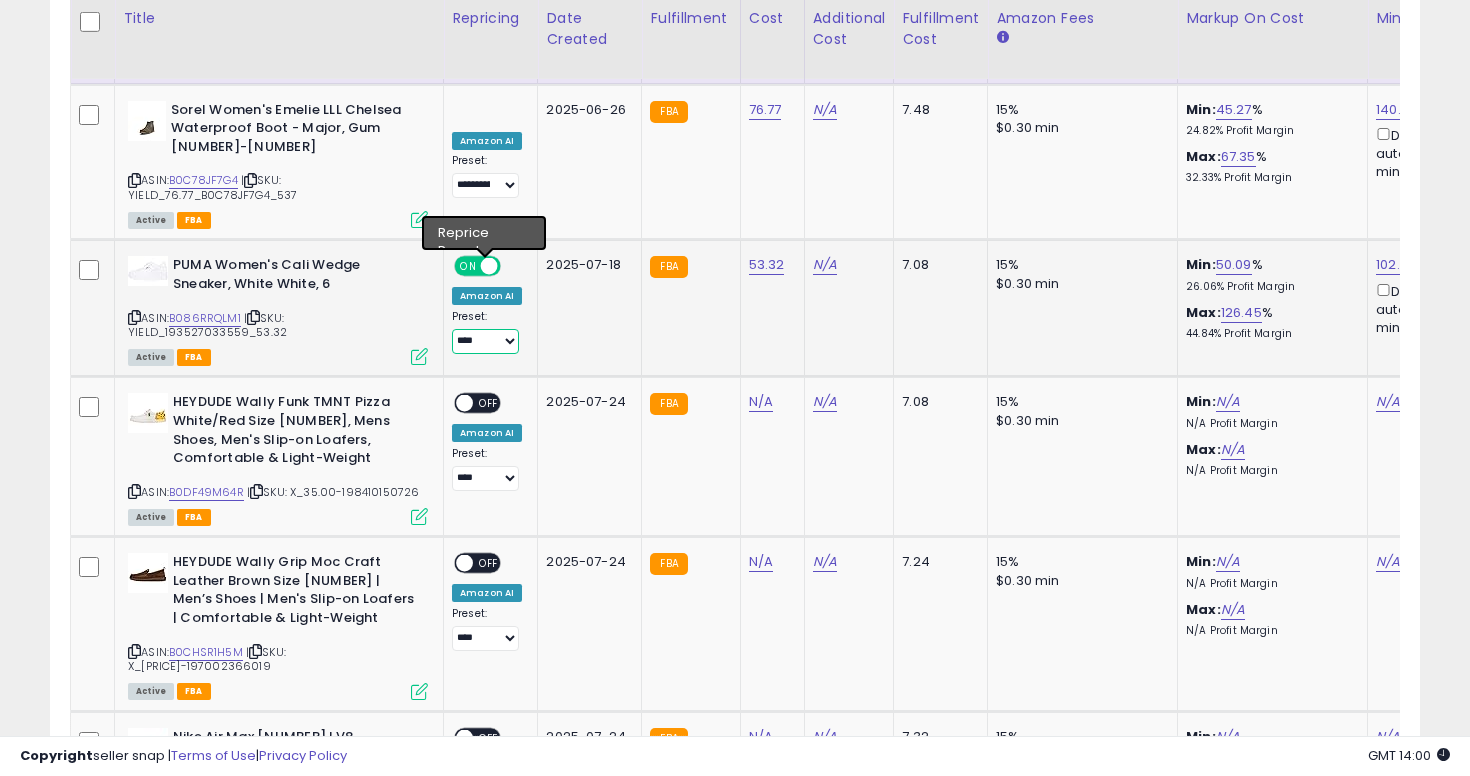 select on "**********" 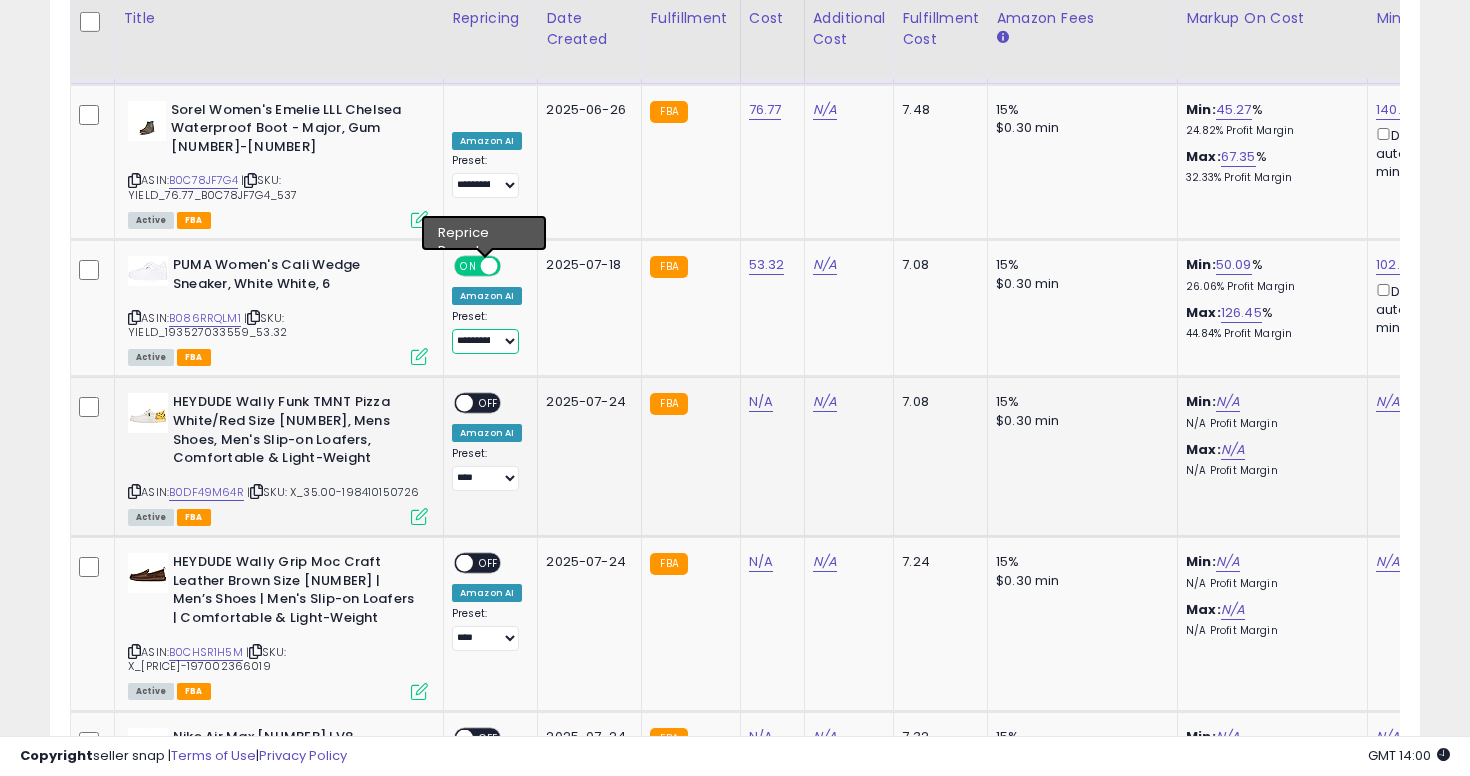 scroll, scrollTop: 0, scrollLeft: 269, axis: horizontal 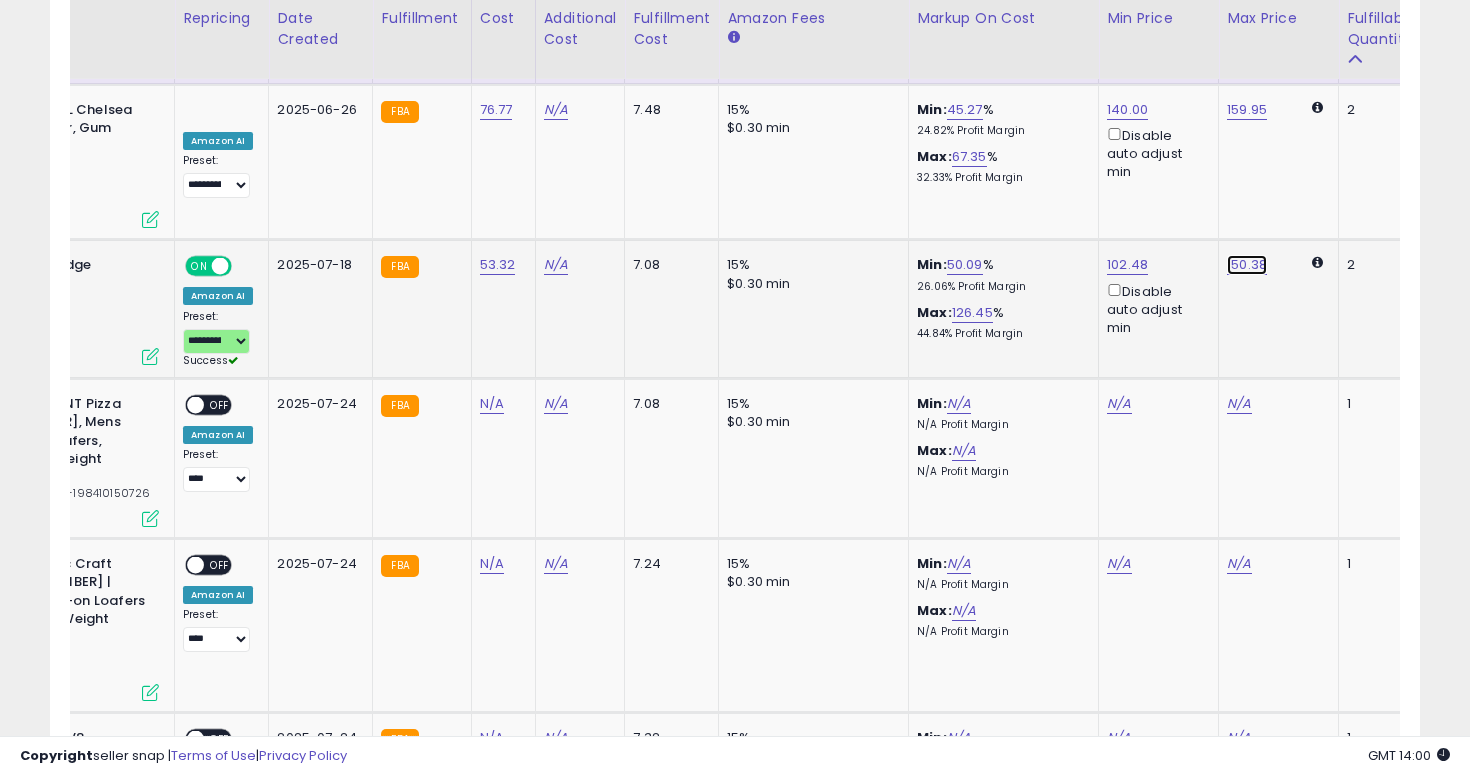 click on "150.38" at bounding box center (1239, -3126) 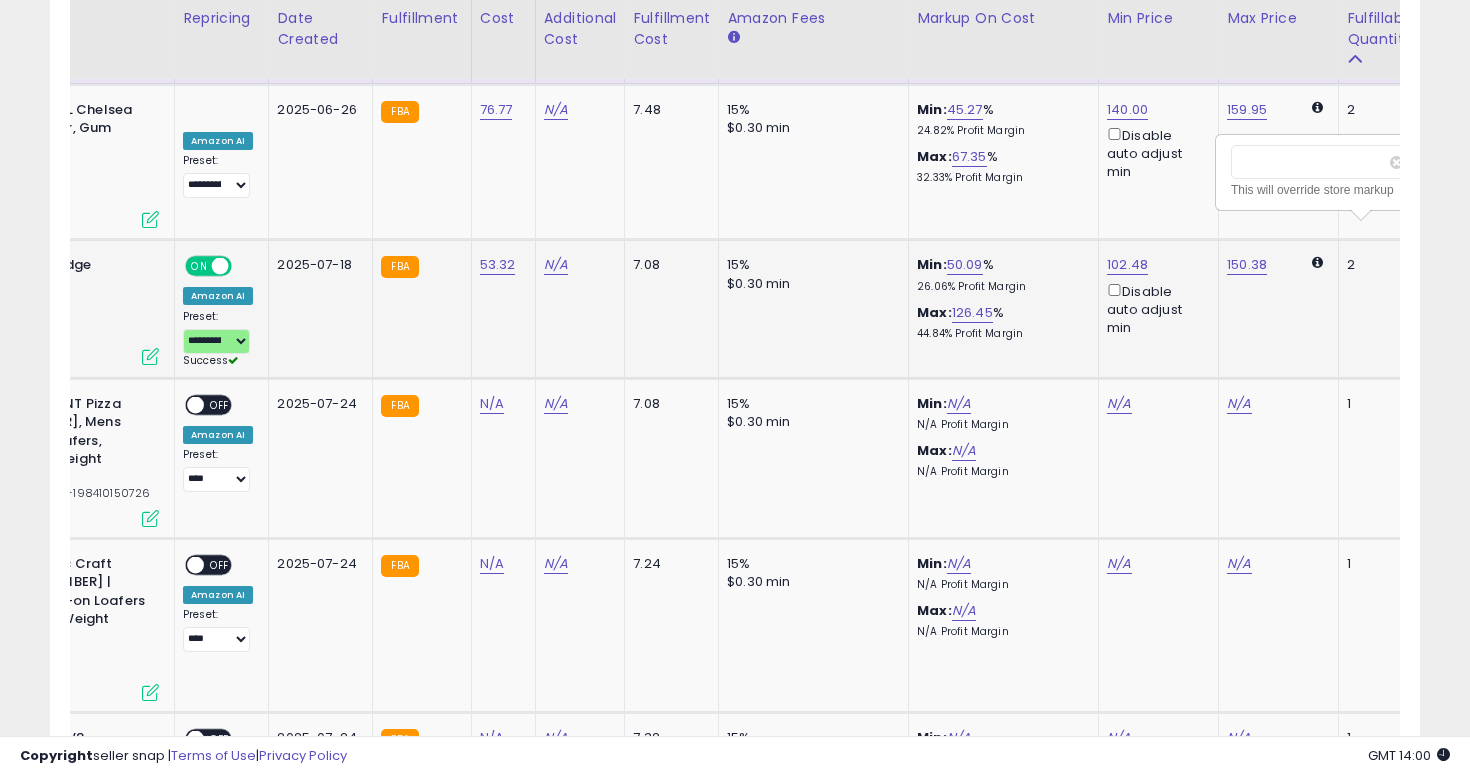 scroll, scrollTop: 0, scrollLeft: 294, axis: horizontal 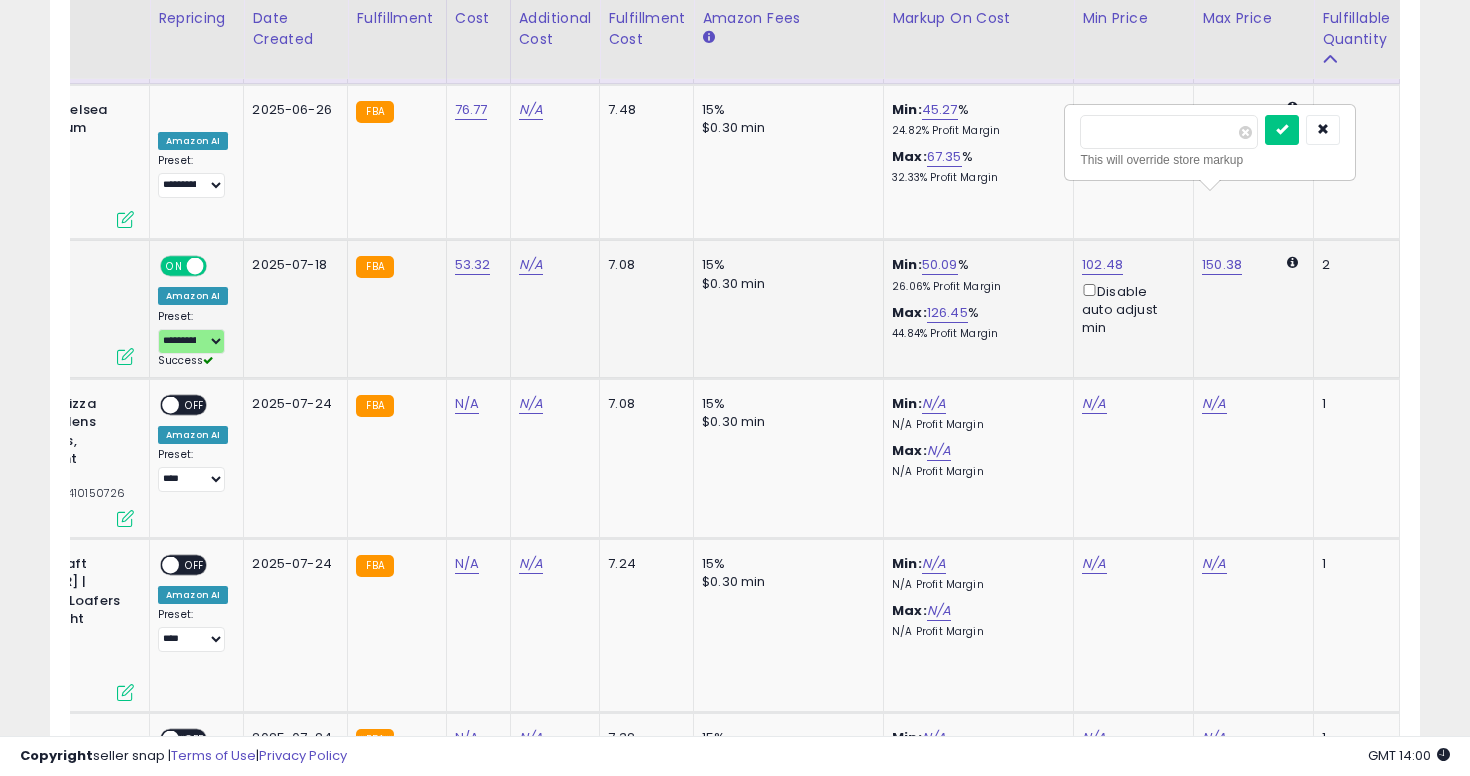 click on "******" at bounding box center [1169, 132] 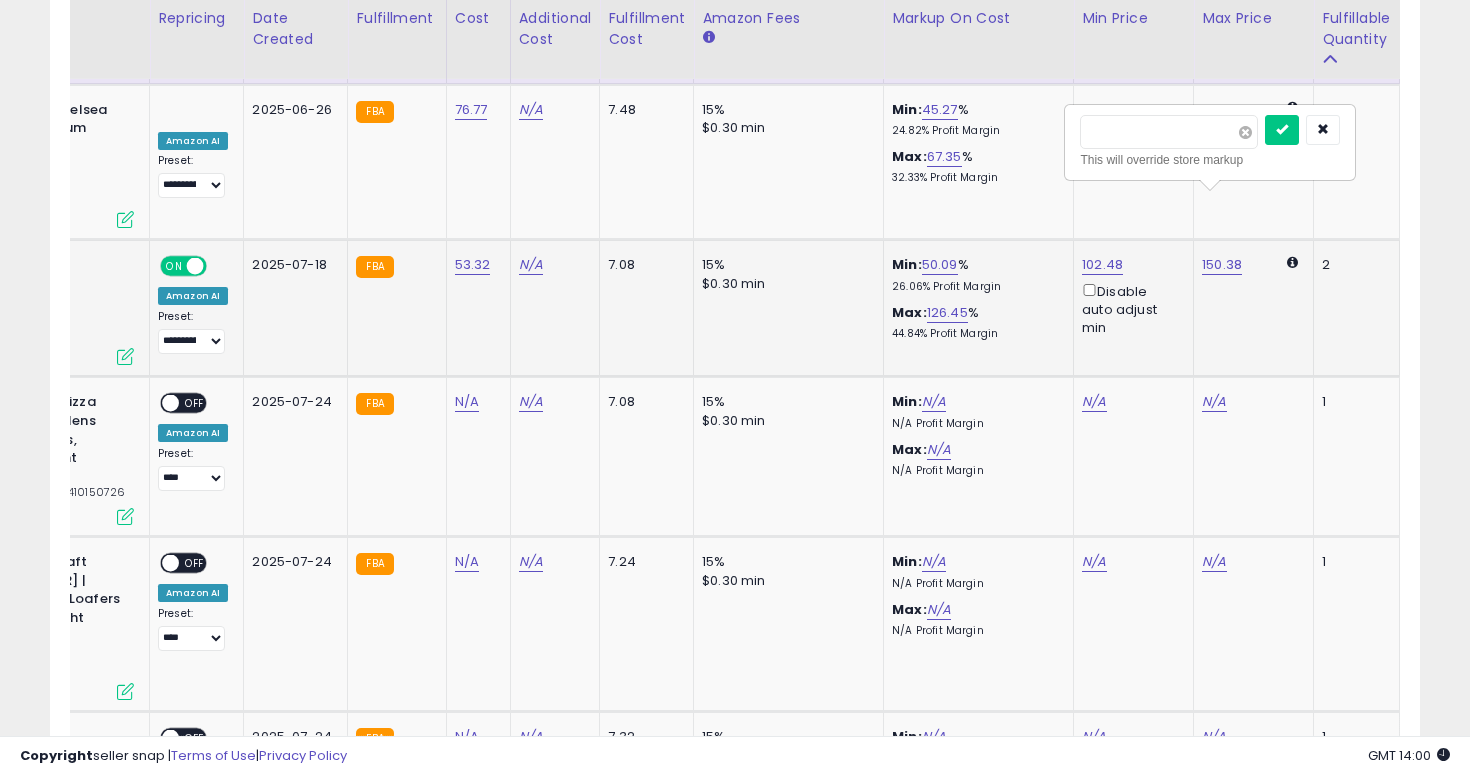 click at bounding box center [1245, 132] 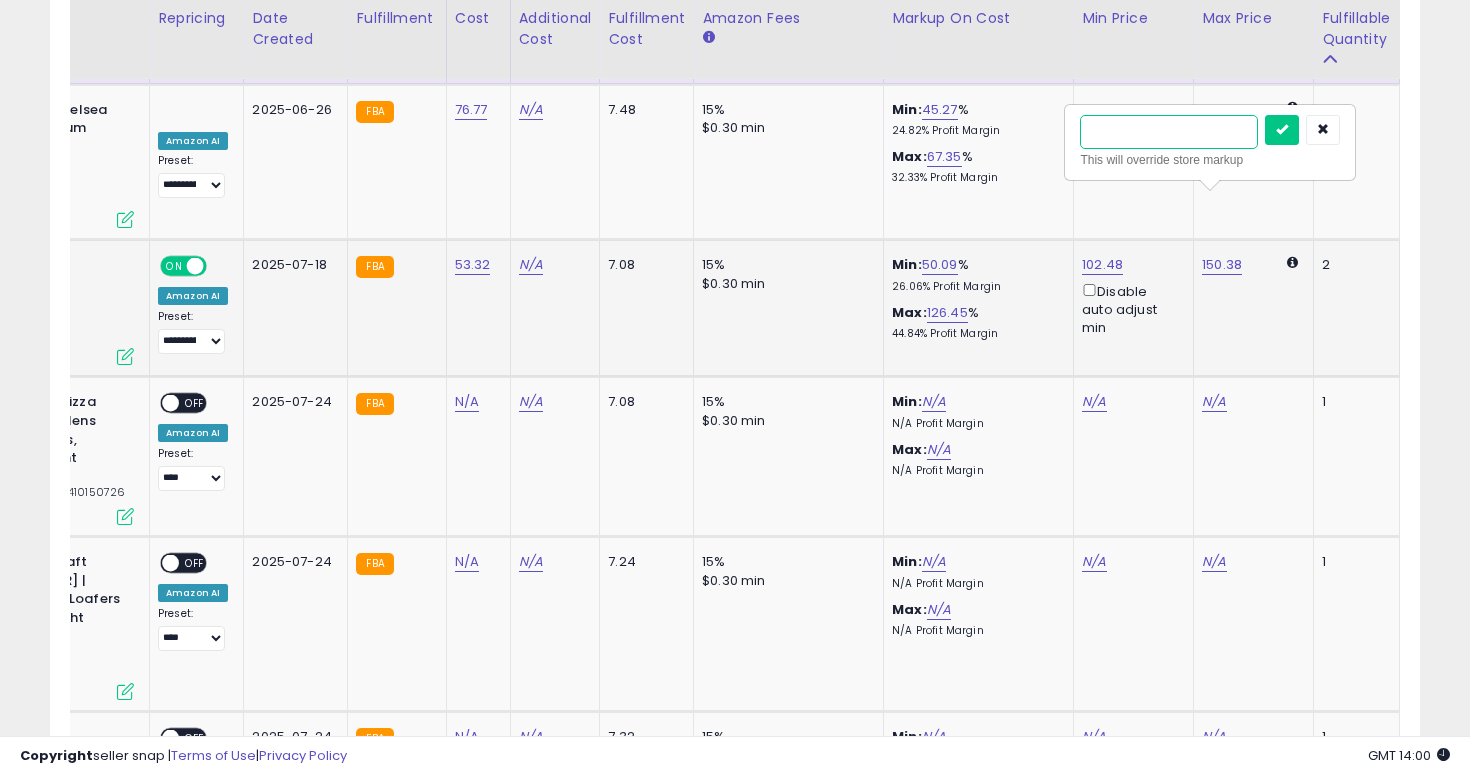type on "***" 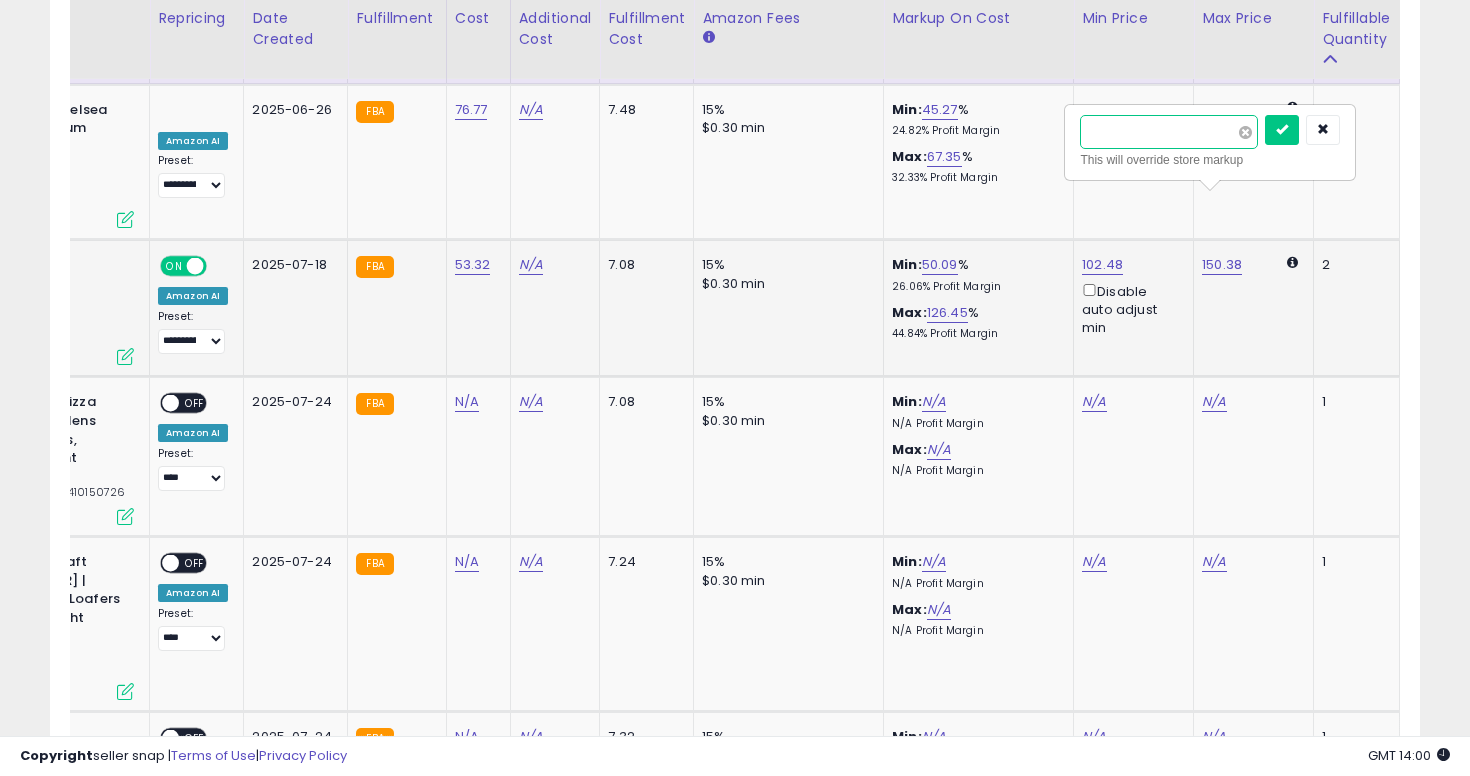 click at bounding box center [1282, 130] 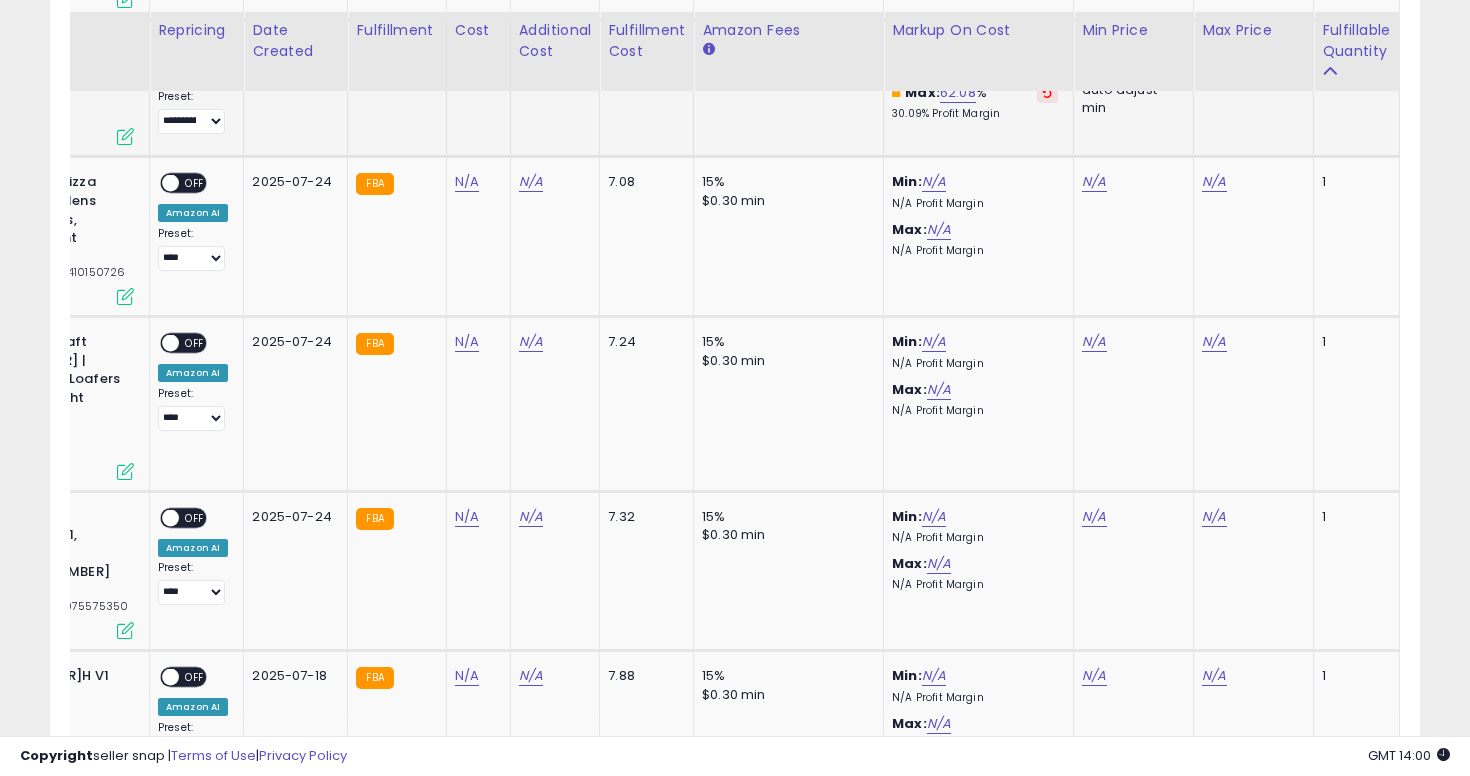 scroll, scrollTop: 4434, scrollLeft: 0, axis: vertical 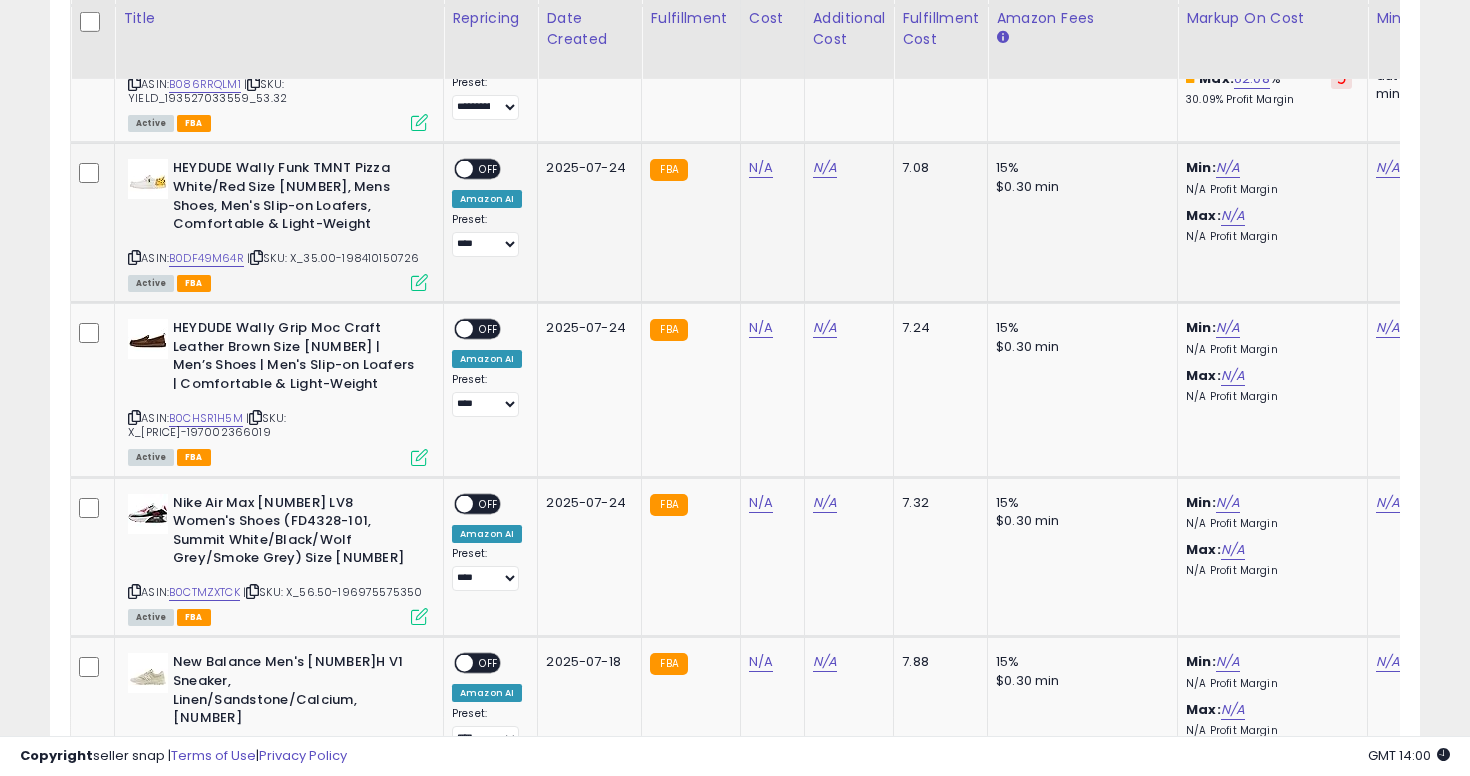 click at bounding box center [134, 257] 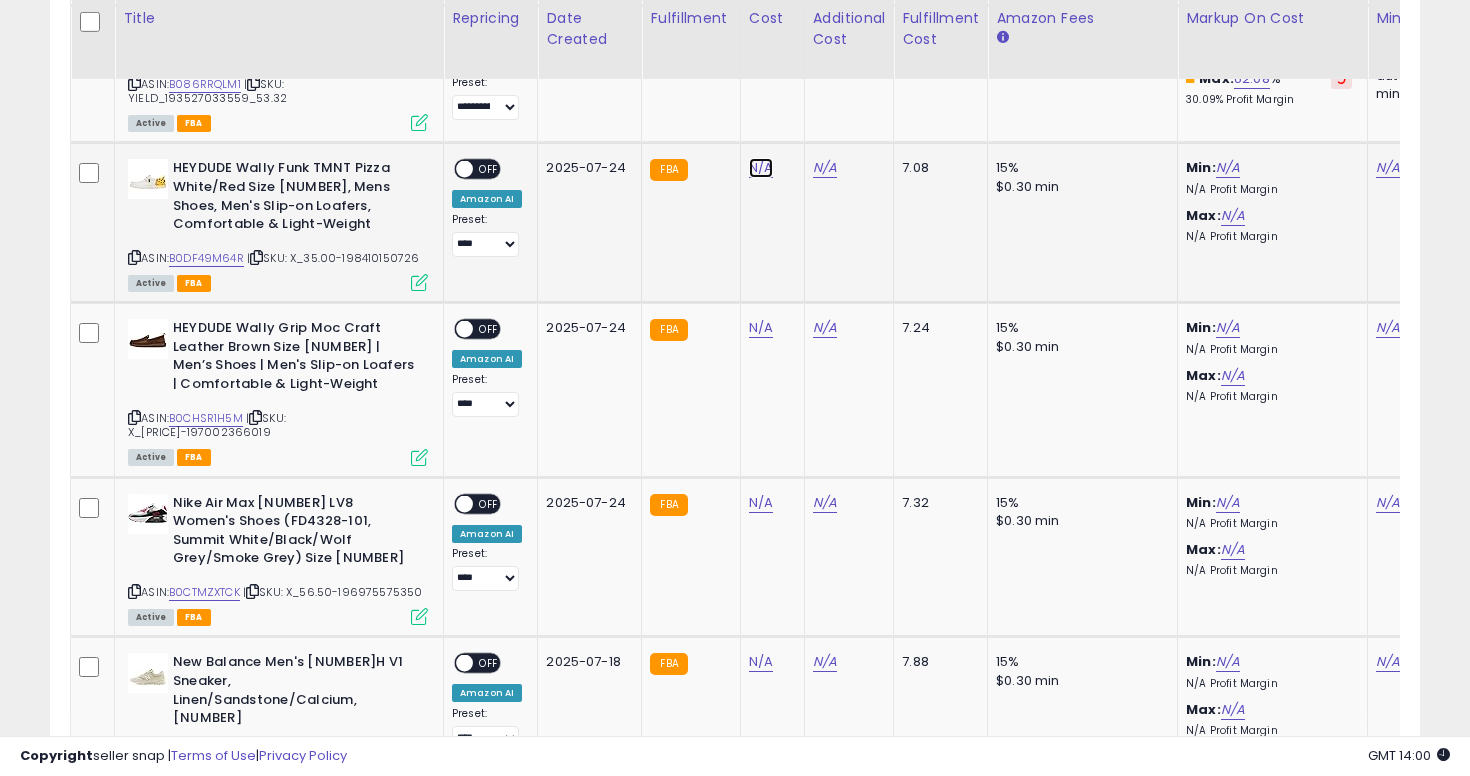 click on "N/A" at bounding box center [761, -3360] 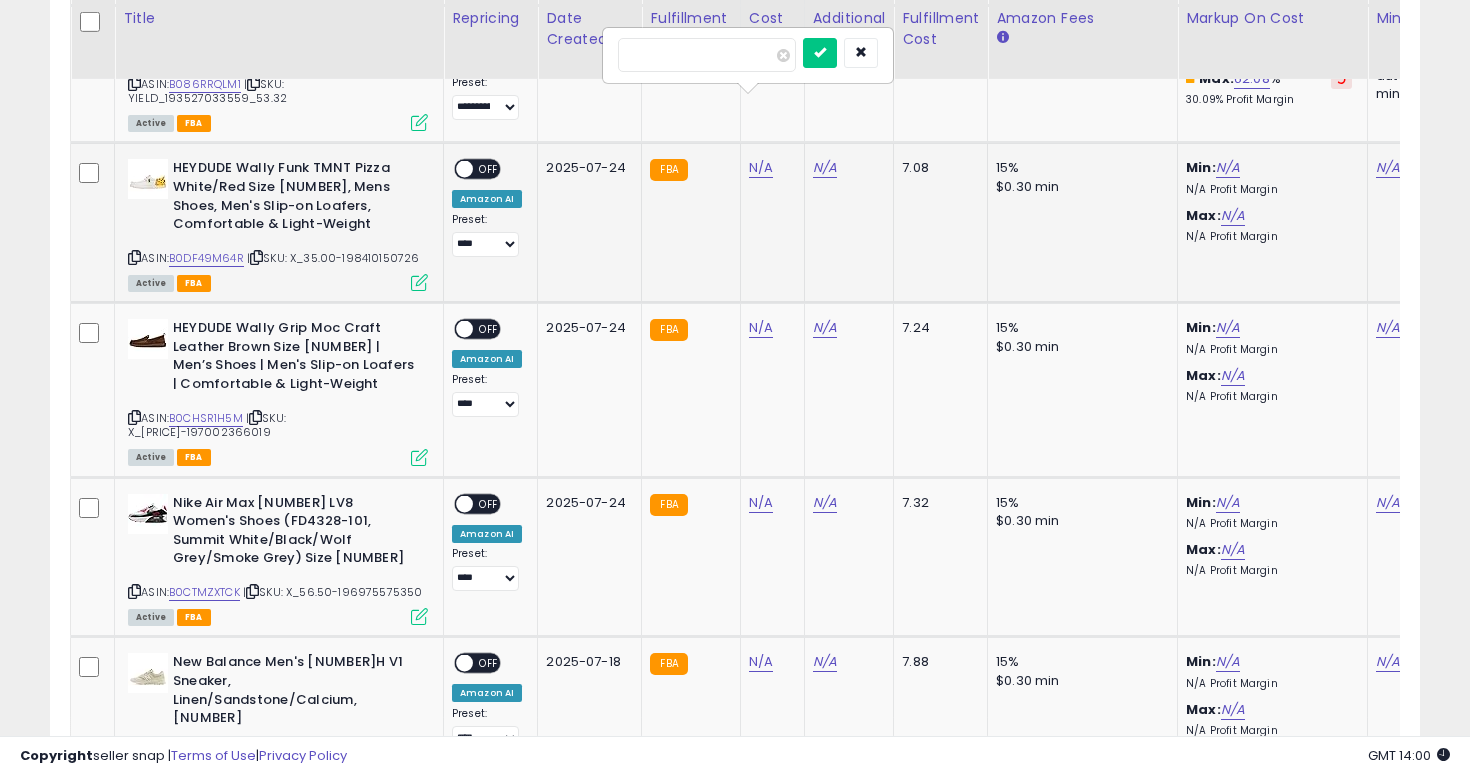 type on "**" 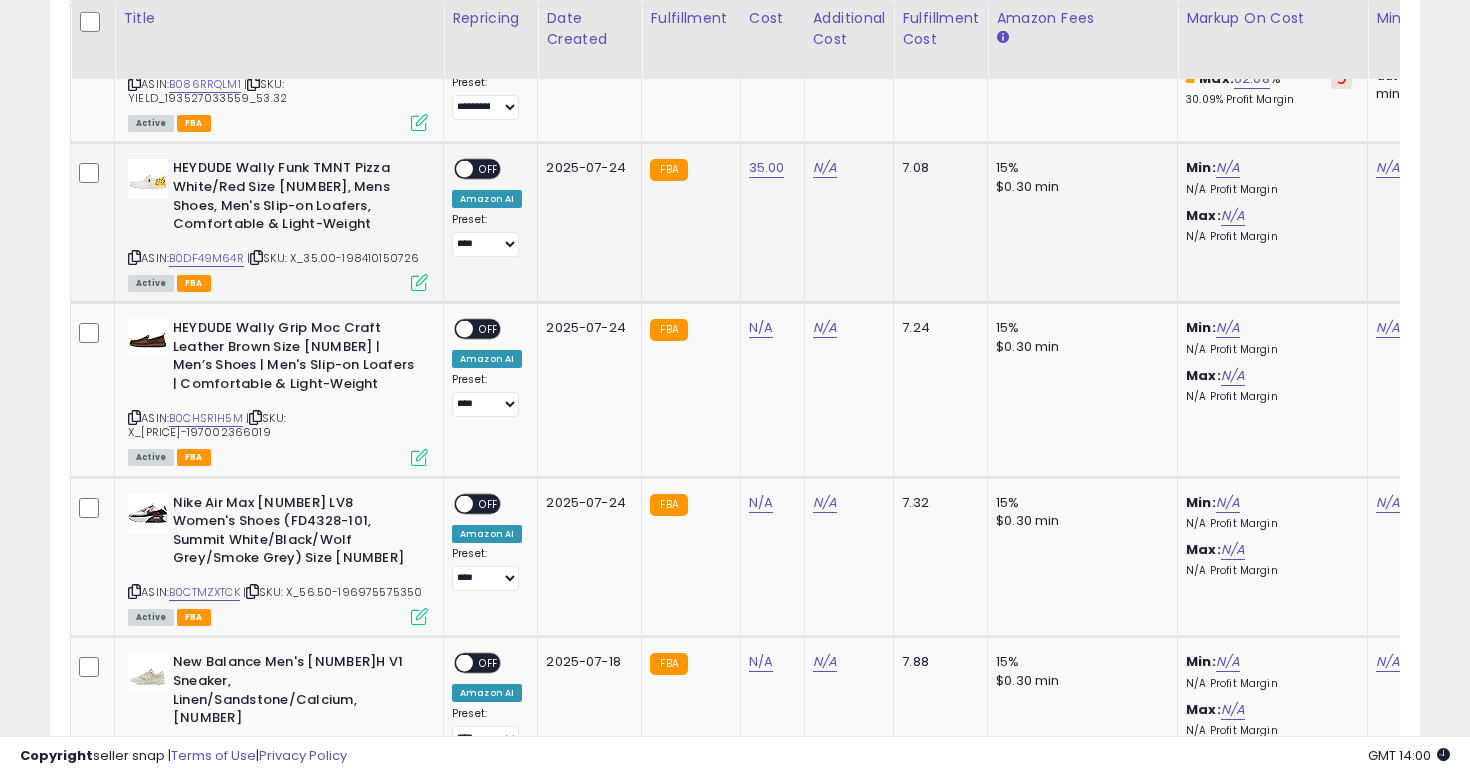 scroll, scrollTop: 0, scrollLeft: 354, axis: horizontal 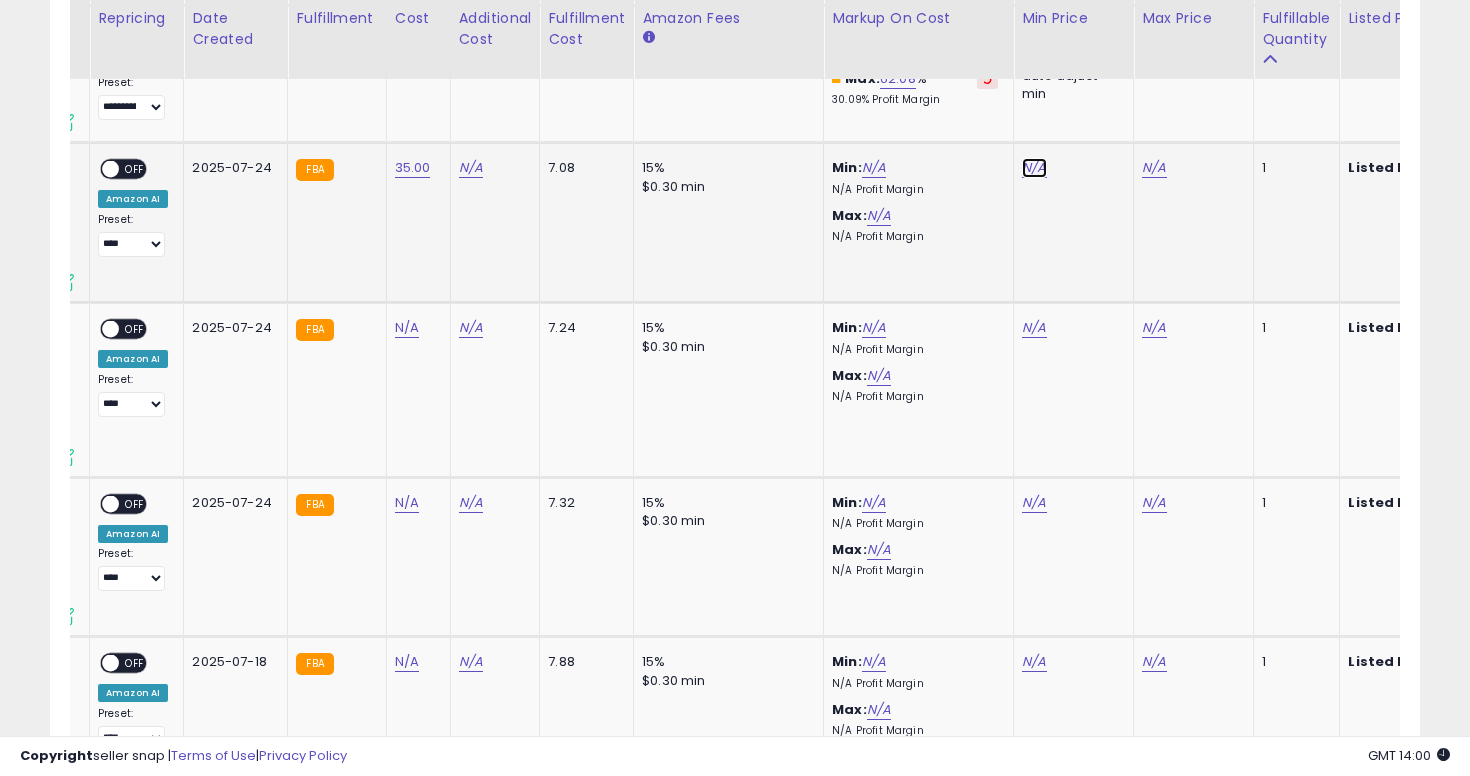 click on "N/A" at bounding box center [1034, -3360] 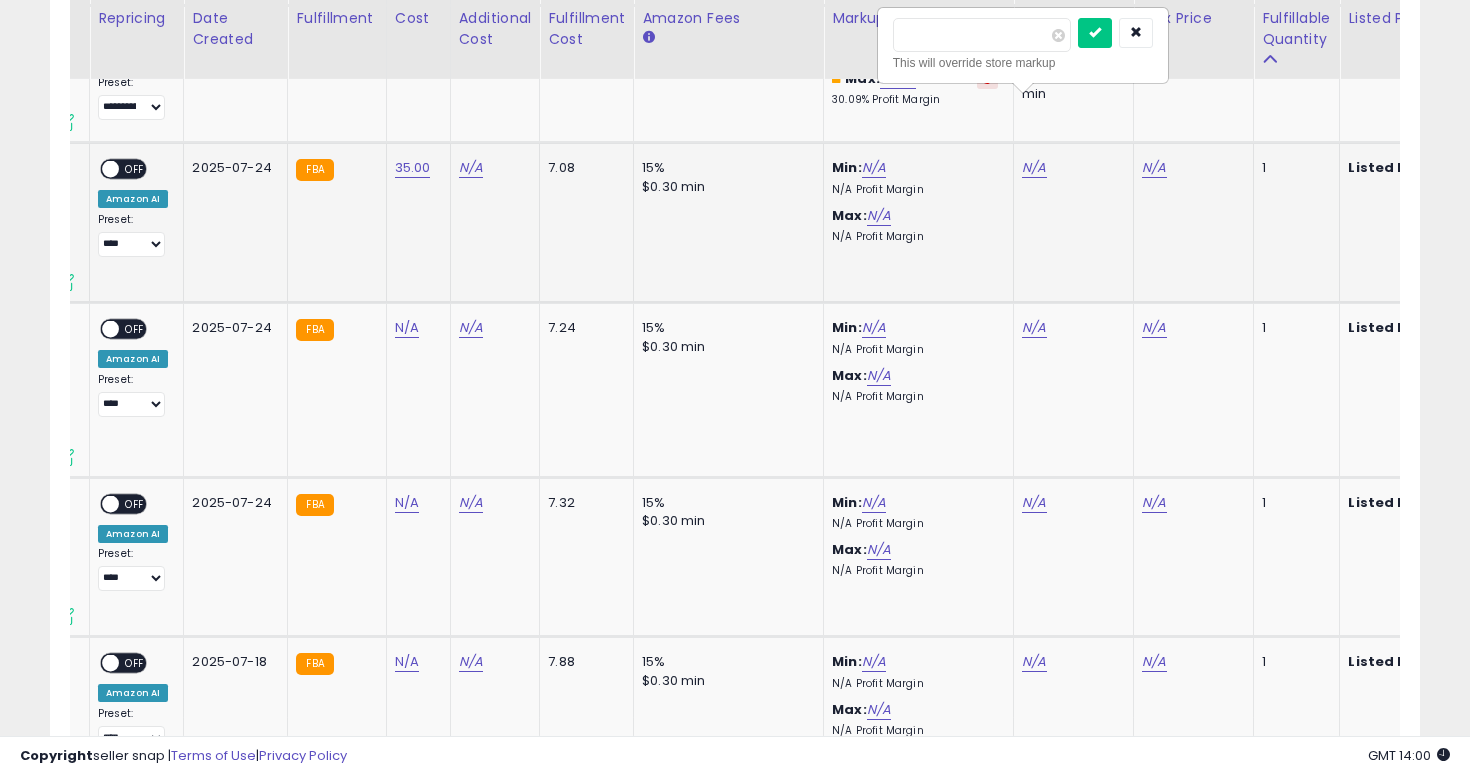 type on "**" 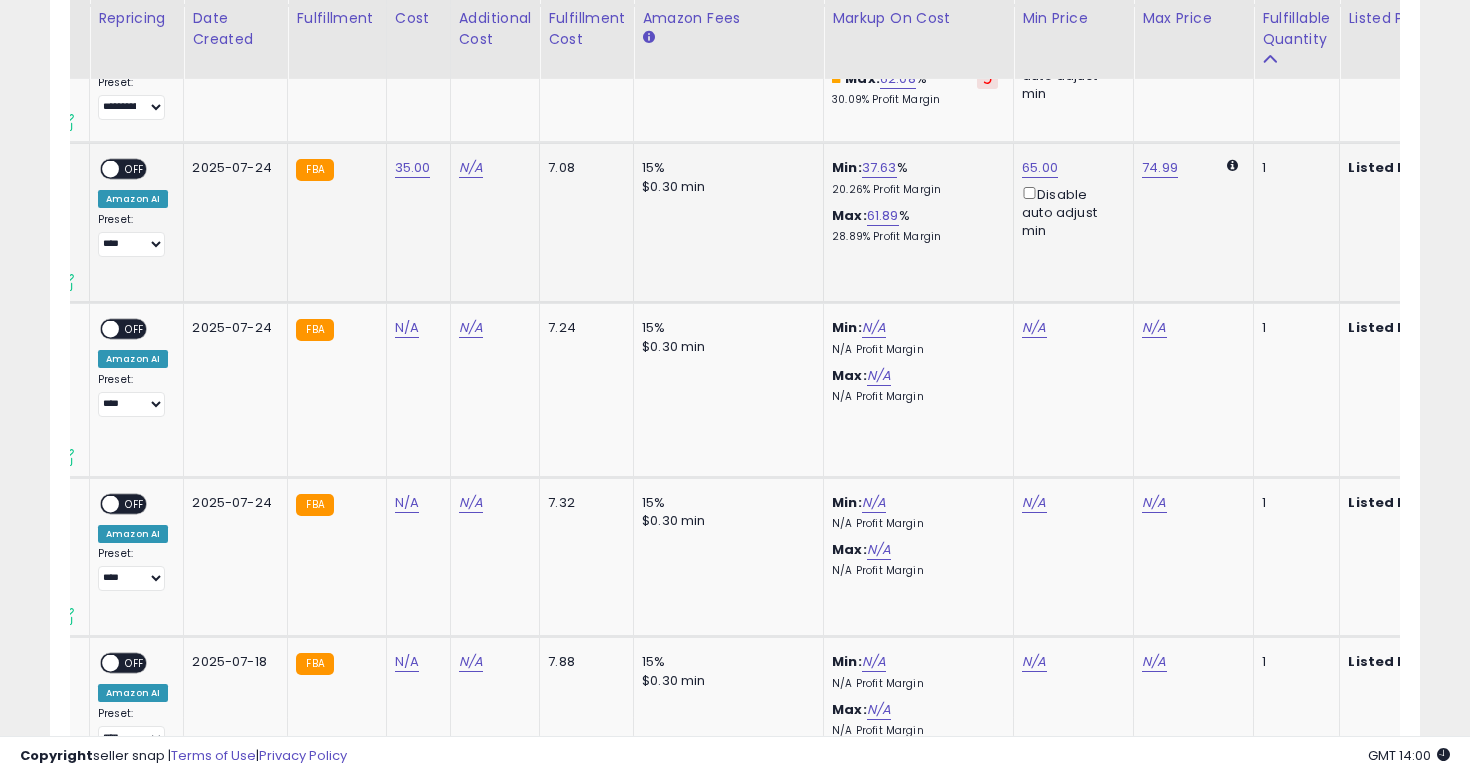 scroll, scrollTop: 0, scrollLeft: 0, axis: both 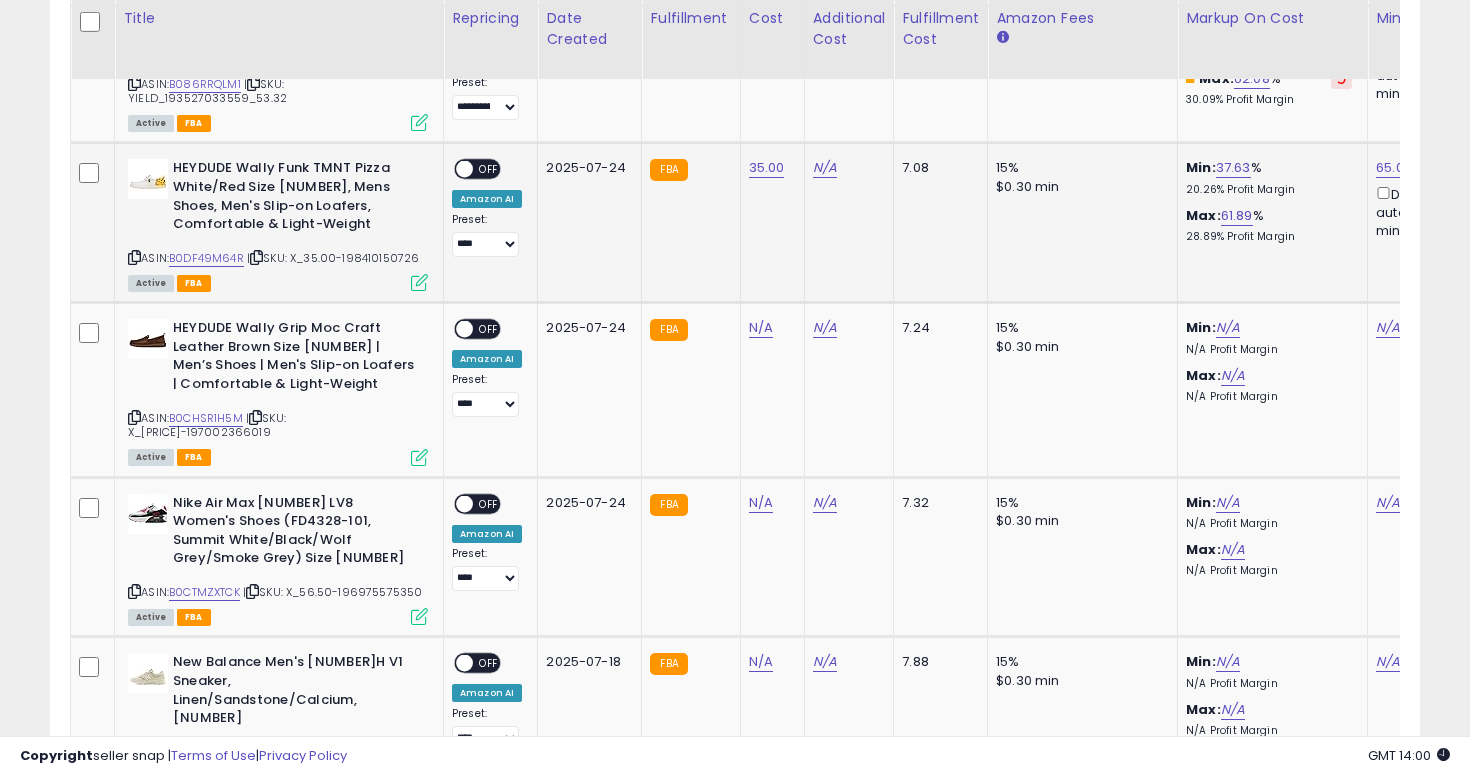 click on "**********" at bounding box center [487, 208] 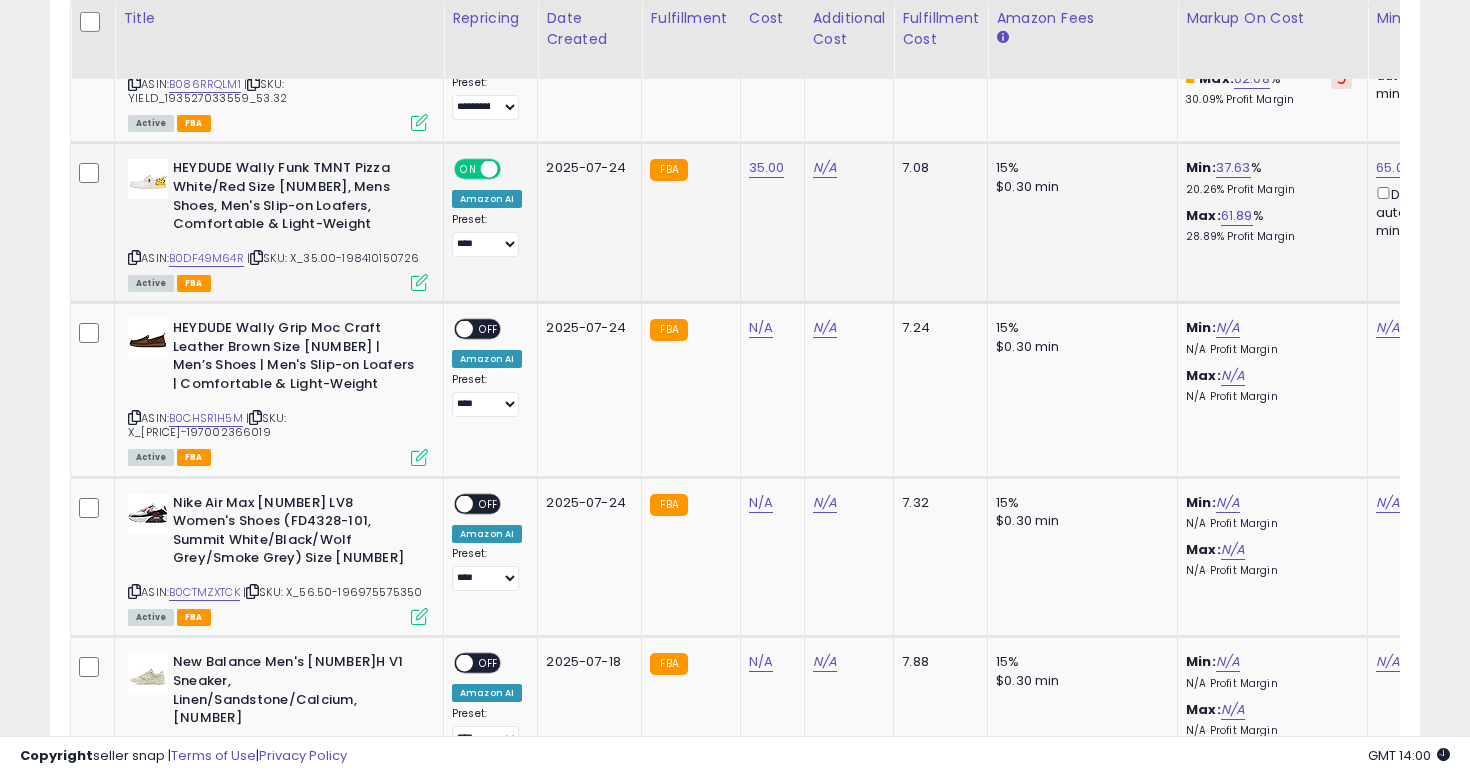 click on "**********" 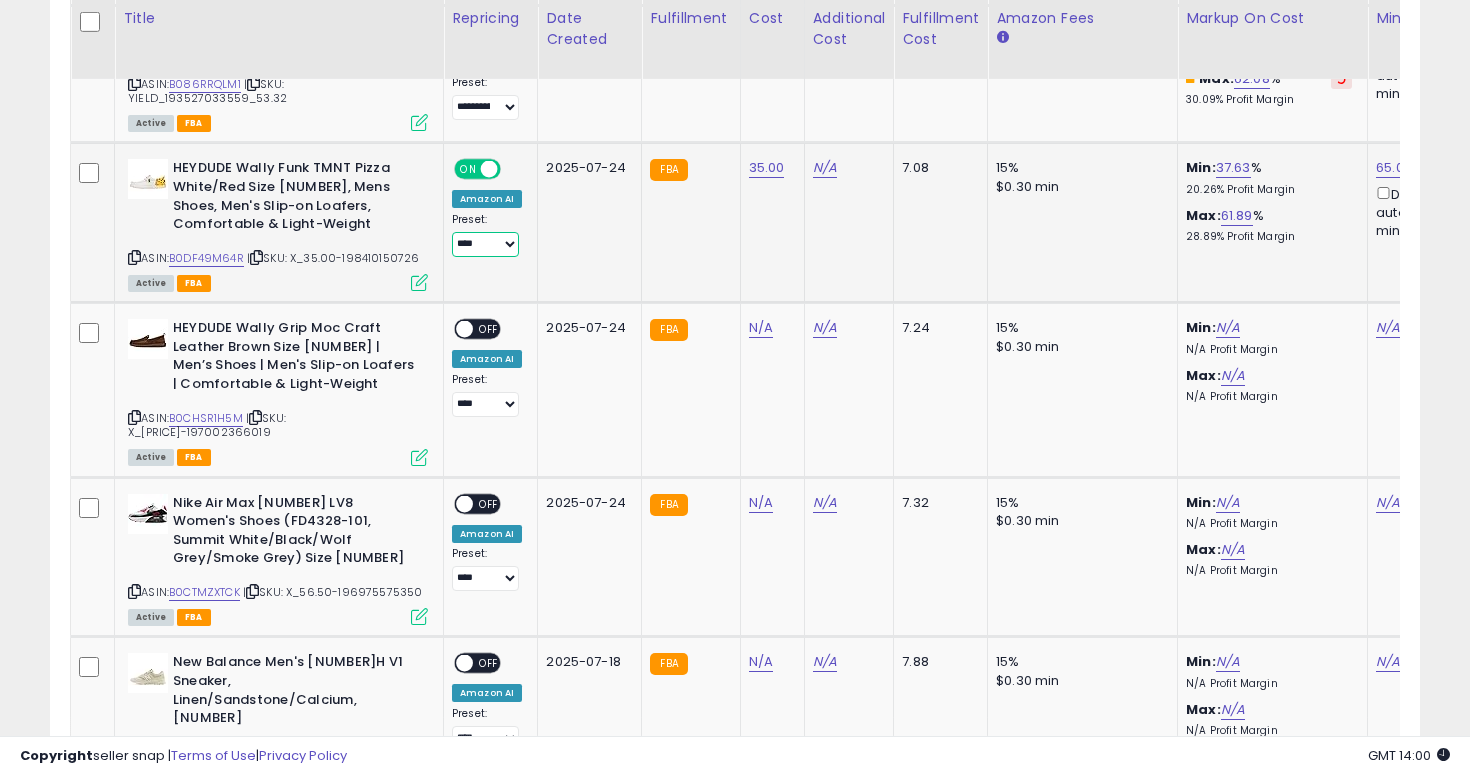 click on "**********" at bounding box center [485, 244] 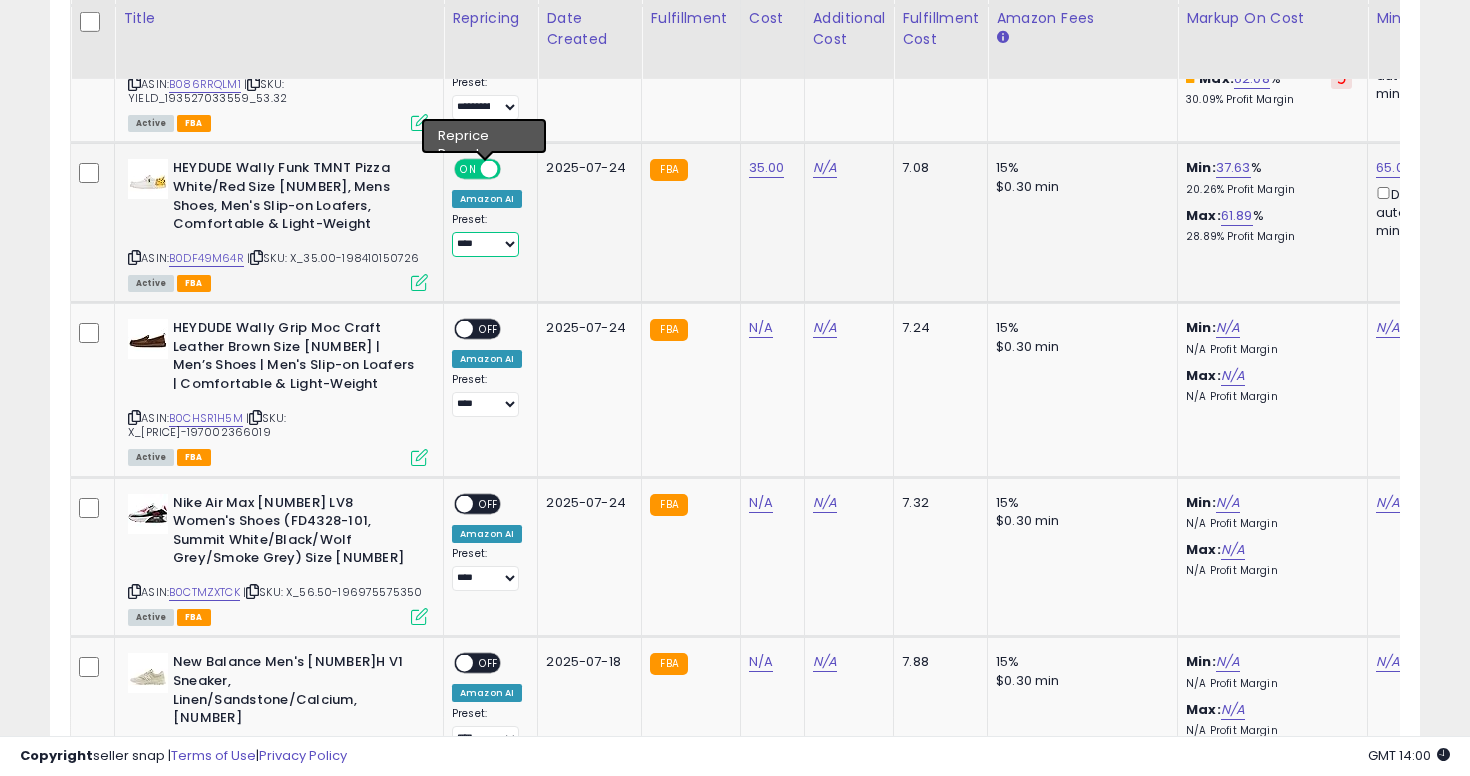 click on "**********" at bounding box center (485, 244) 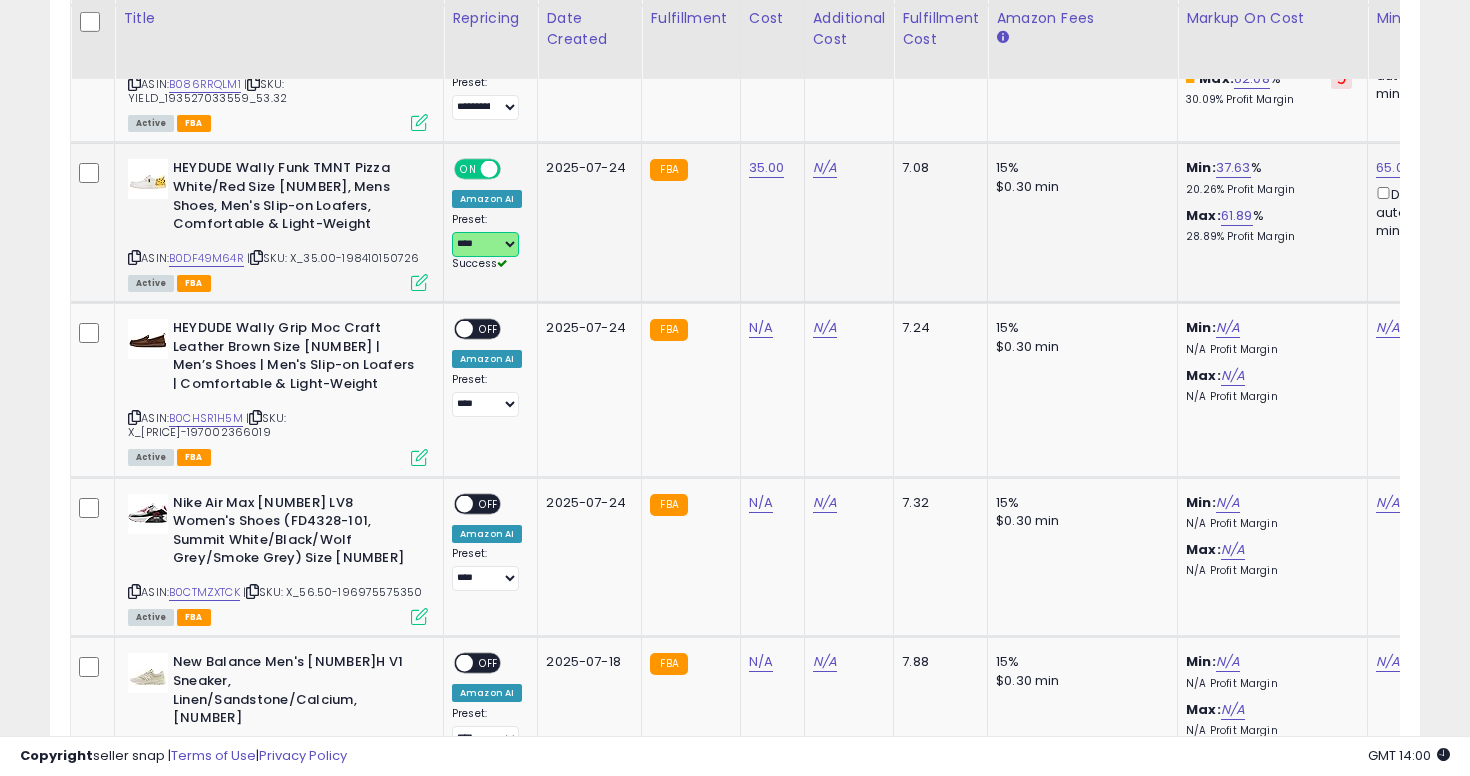 select on "**********" 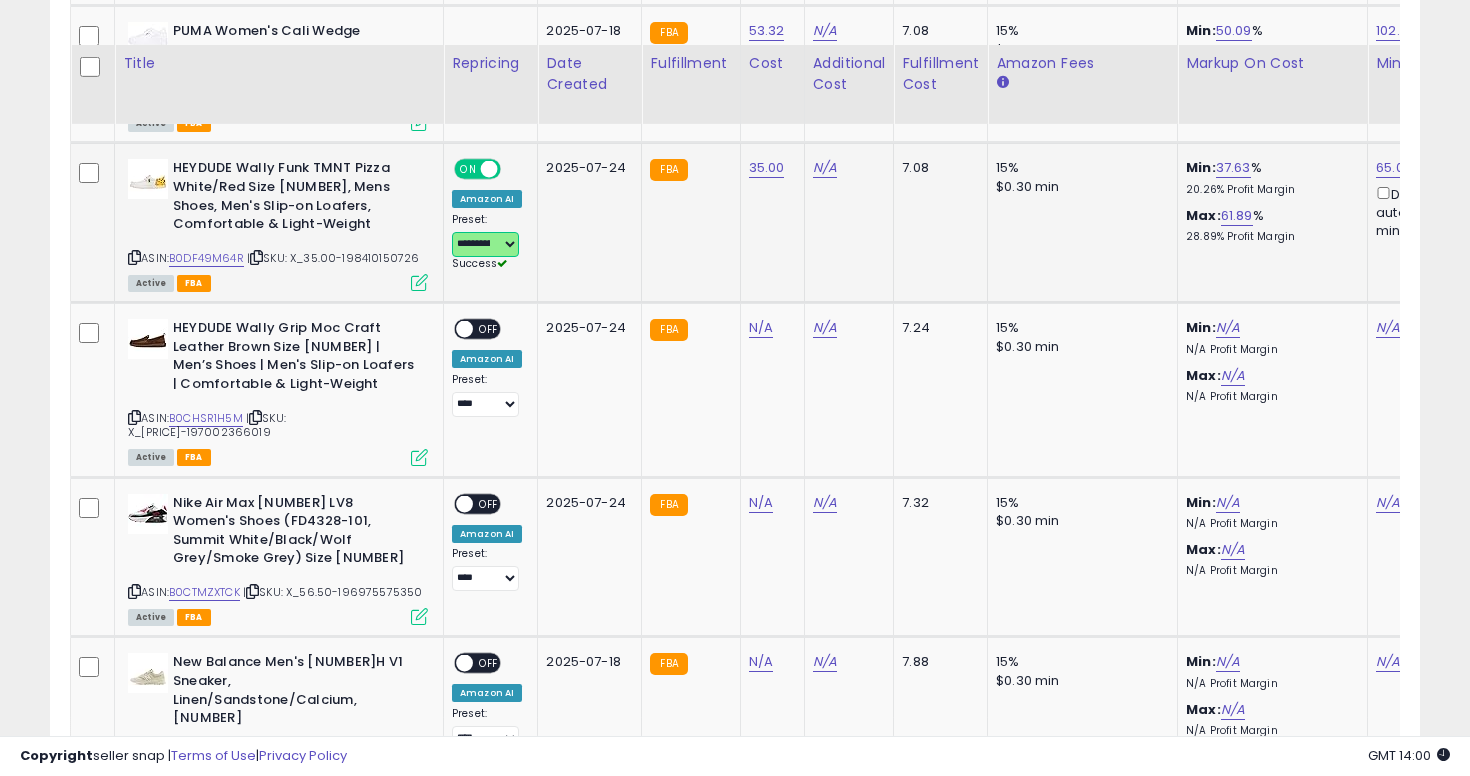 scroll, scrollTop: 4577, scrollLeft: 0, axis: vertical 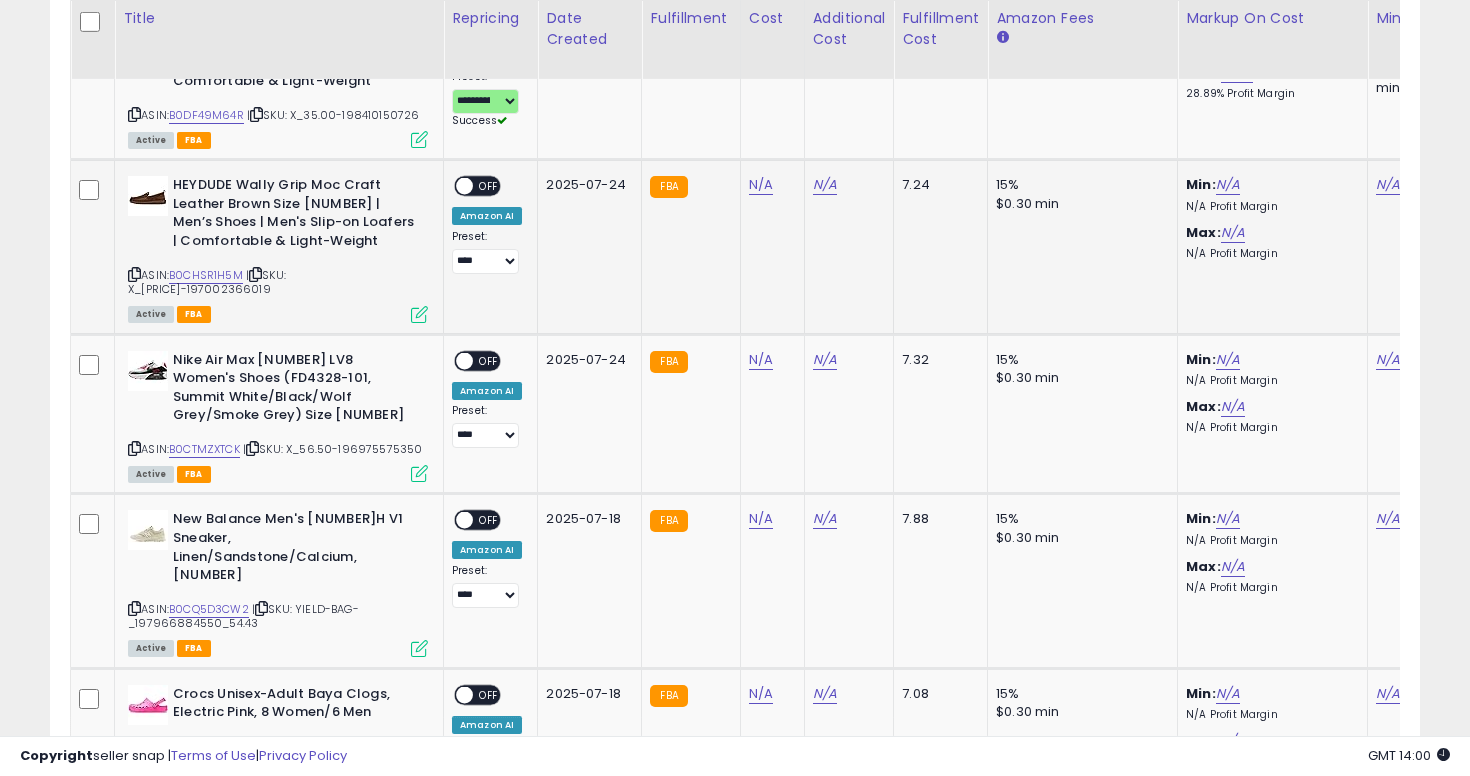 click at bounding box center [134, 274] 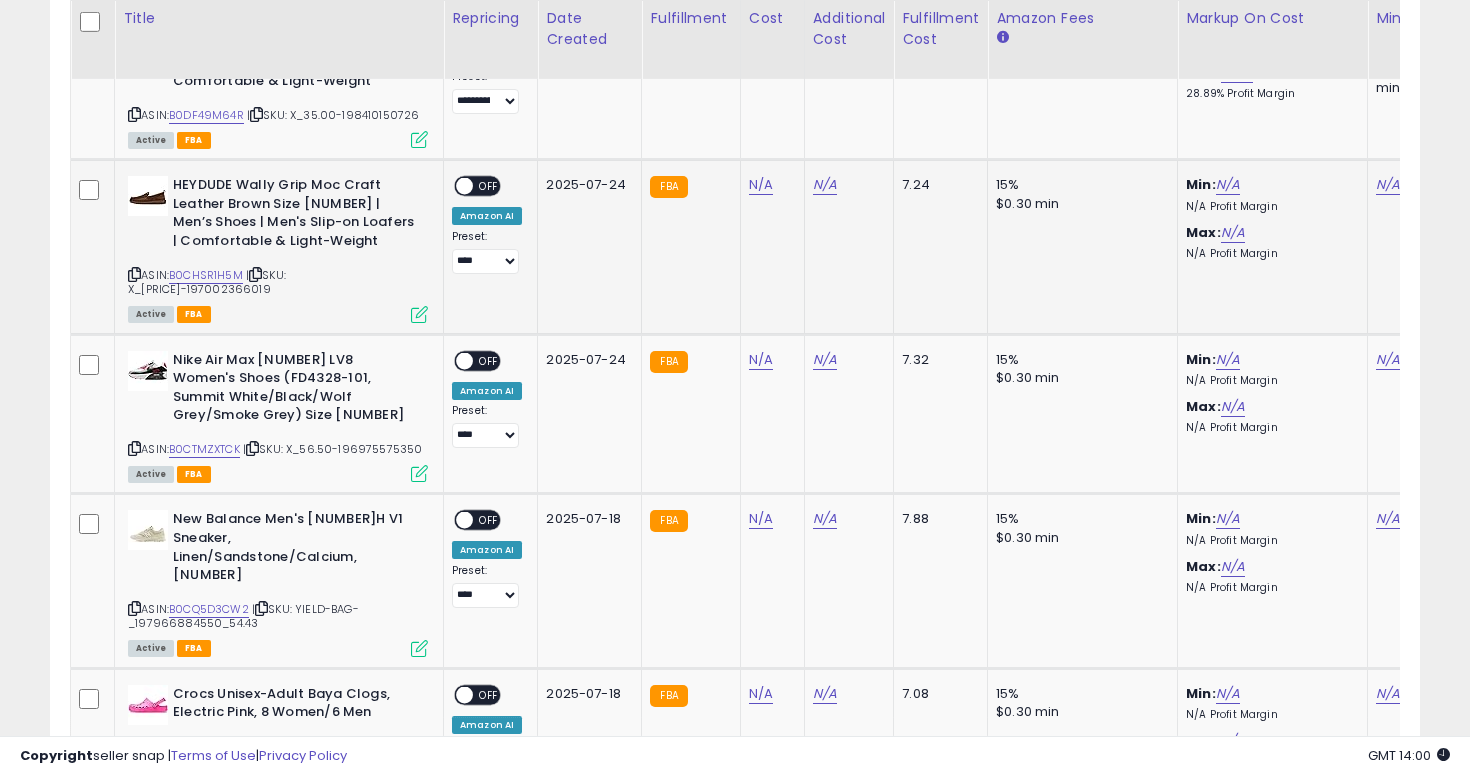 click on "N/A" at bounding box center (769, 185) 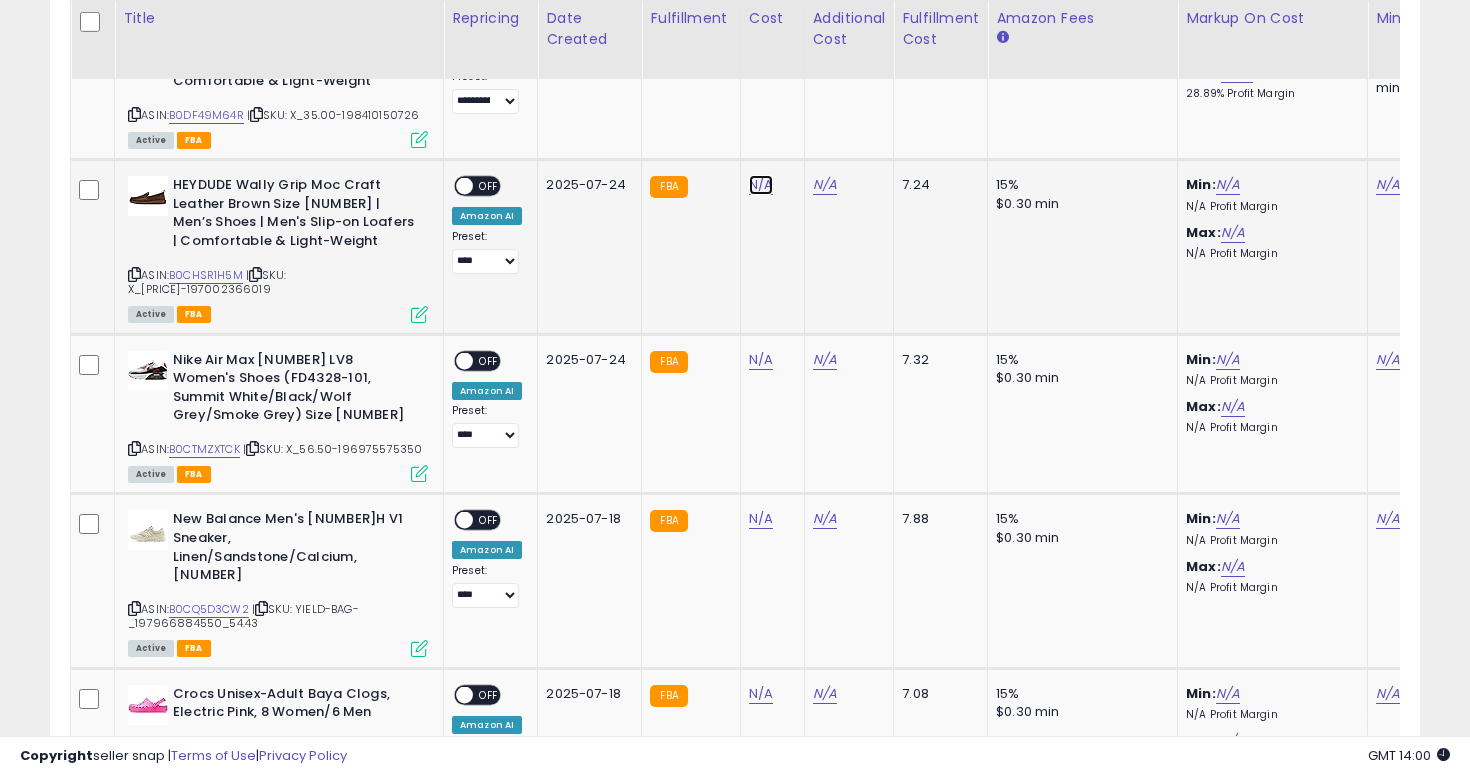click on "N/A" at bounding box center (761, -3503) 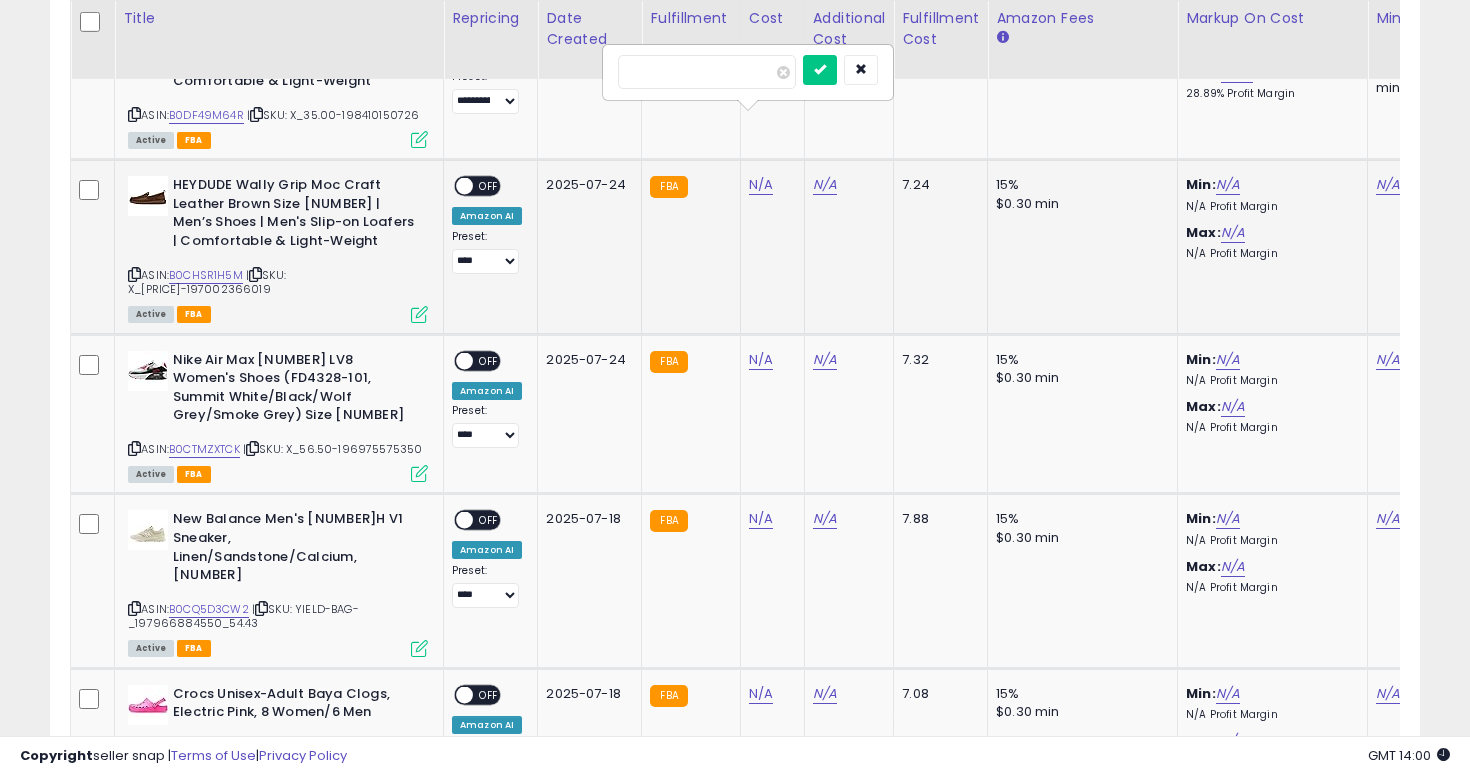 type on "**" 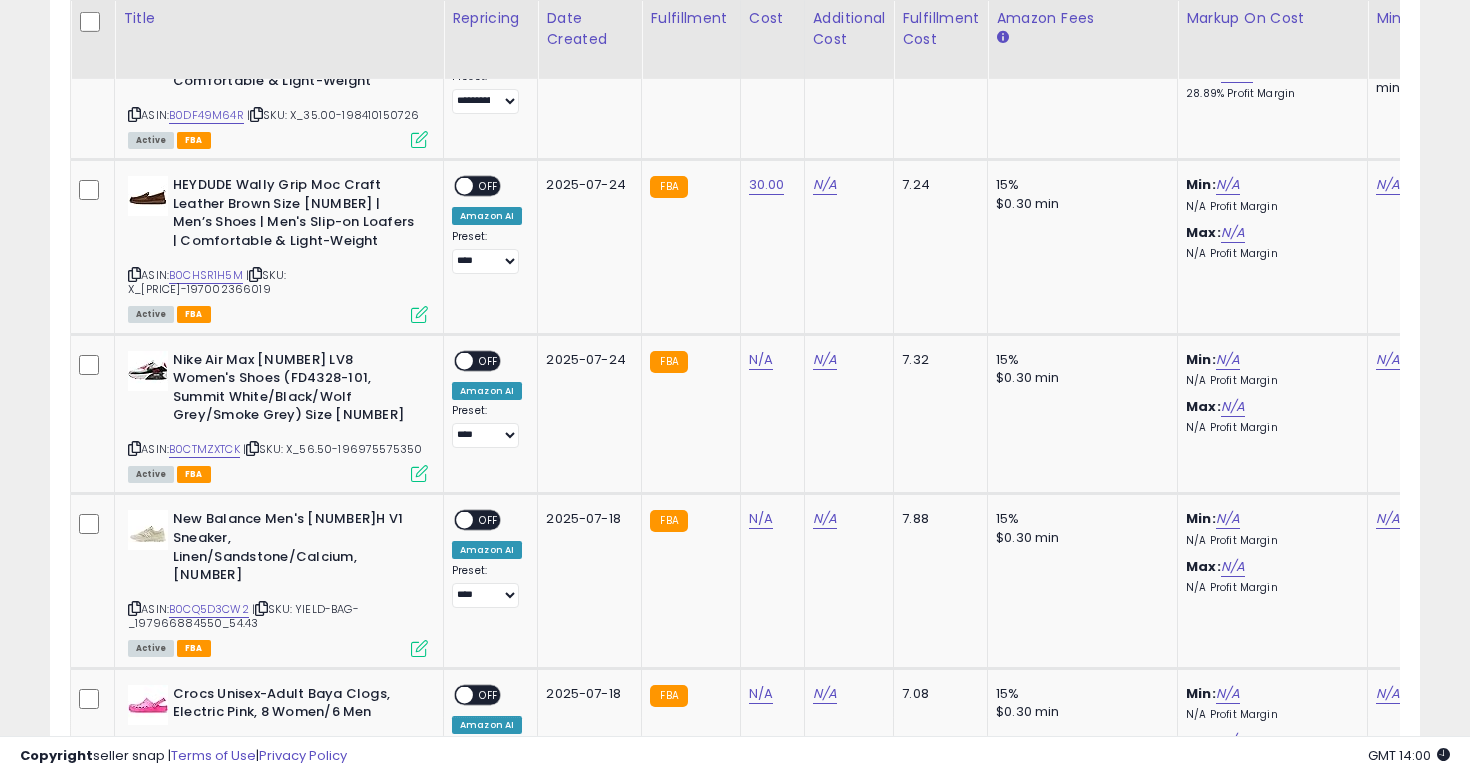 scroll, scrollTop: 0, scrollLeft: 148, axis: horizontal 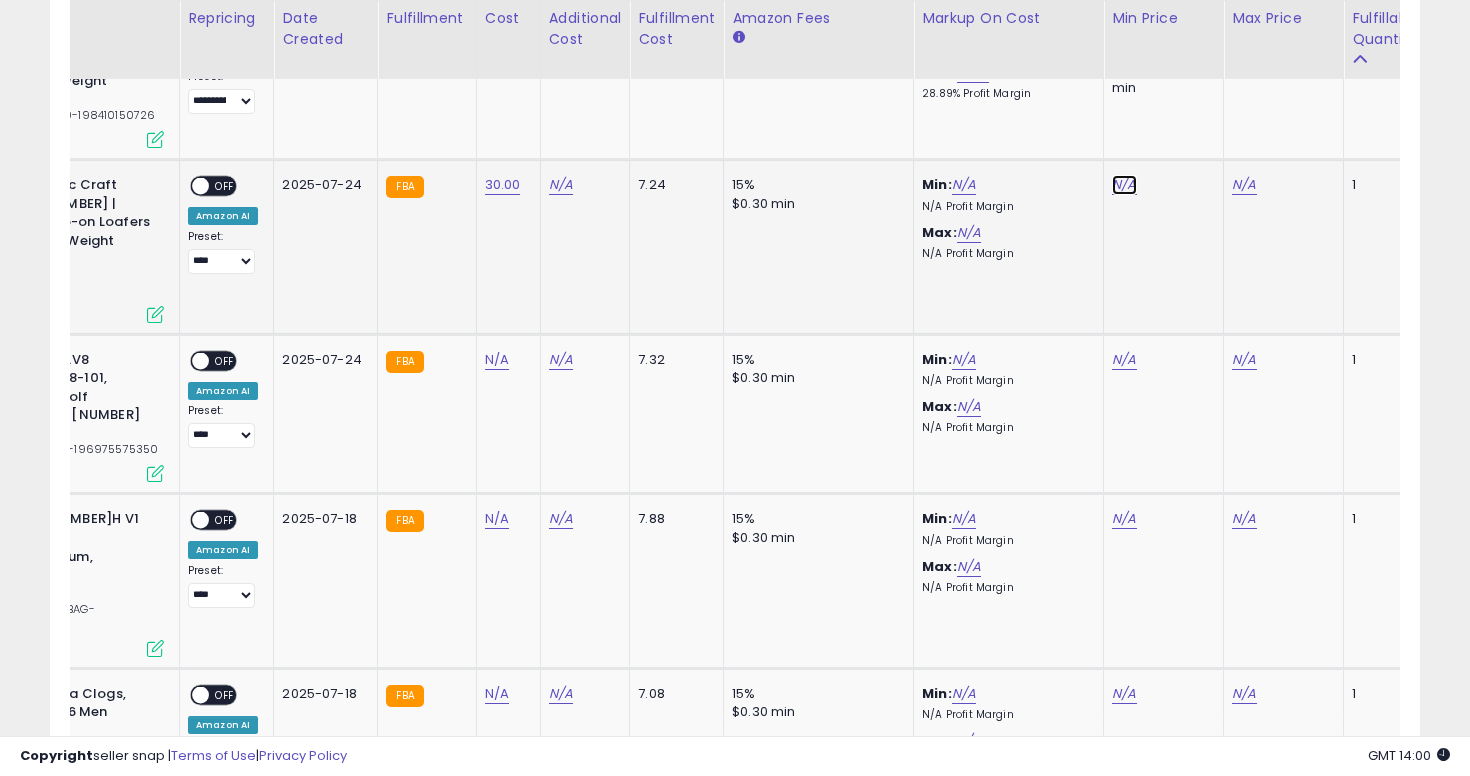 click on "N/A" at bounding box center [1124, -3503] 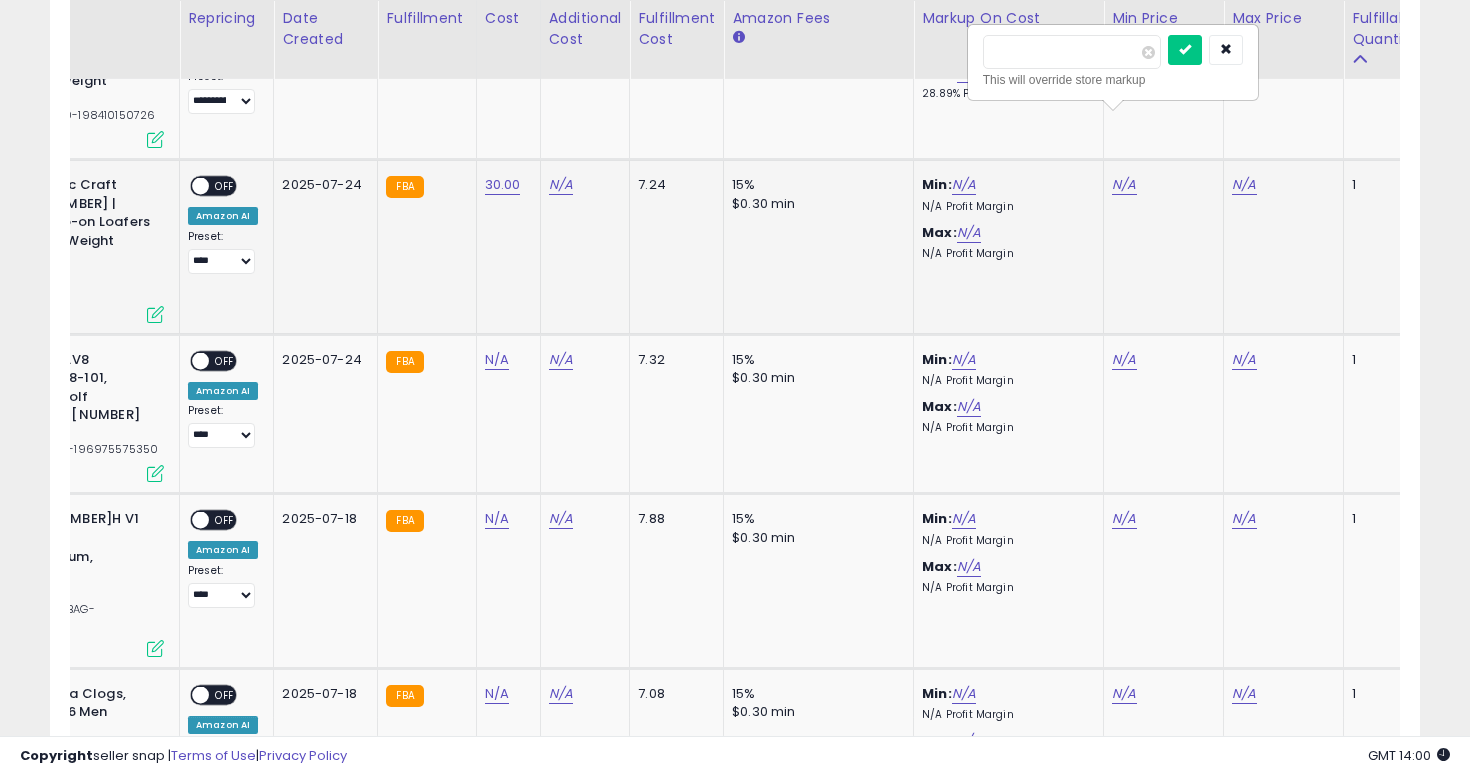 type on "*****" 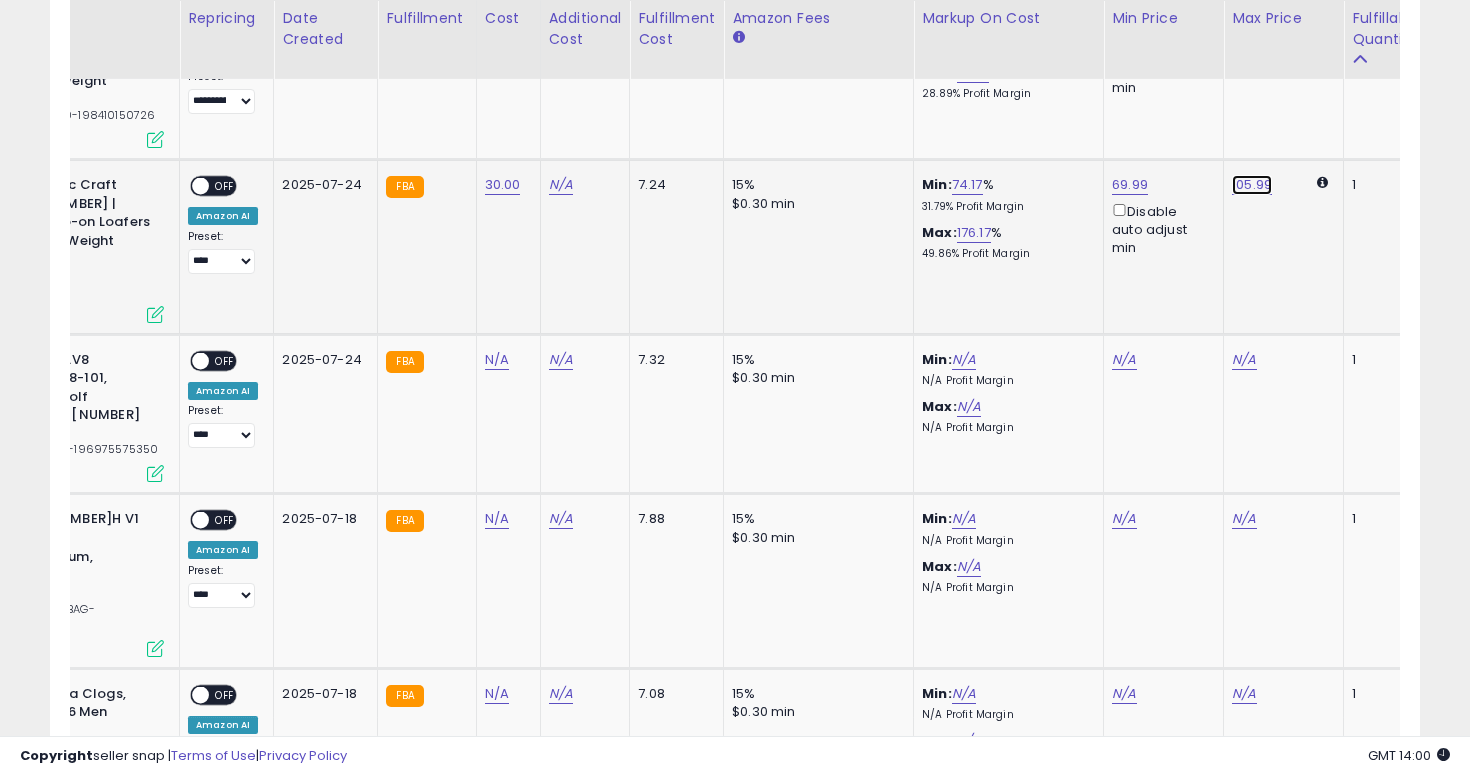 click on "105.99" at bounding box center [1244, -3503] 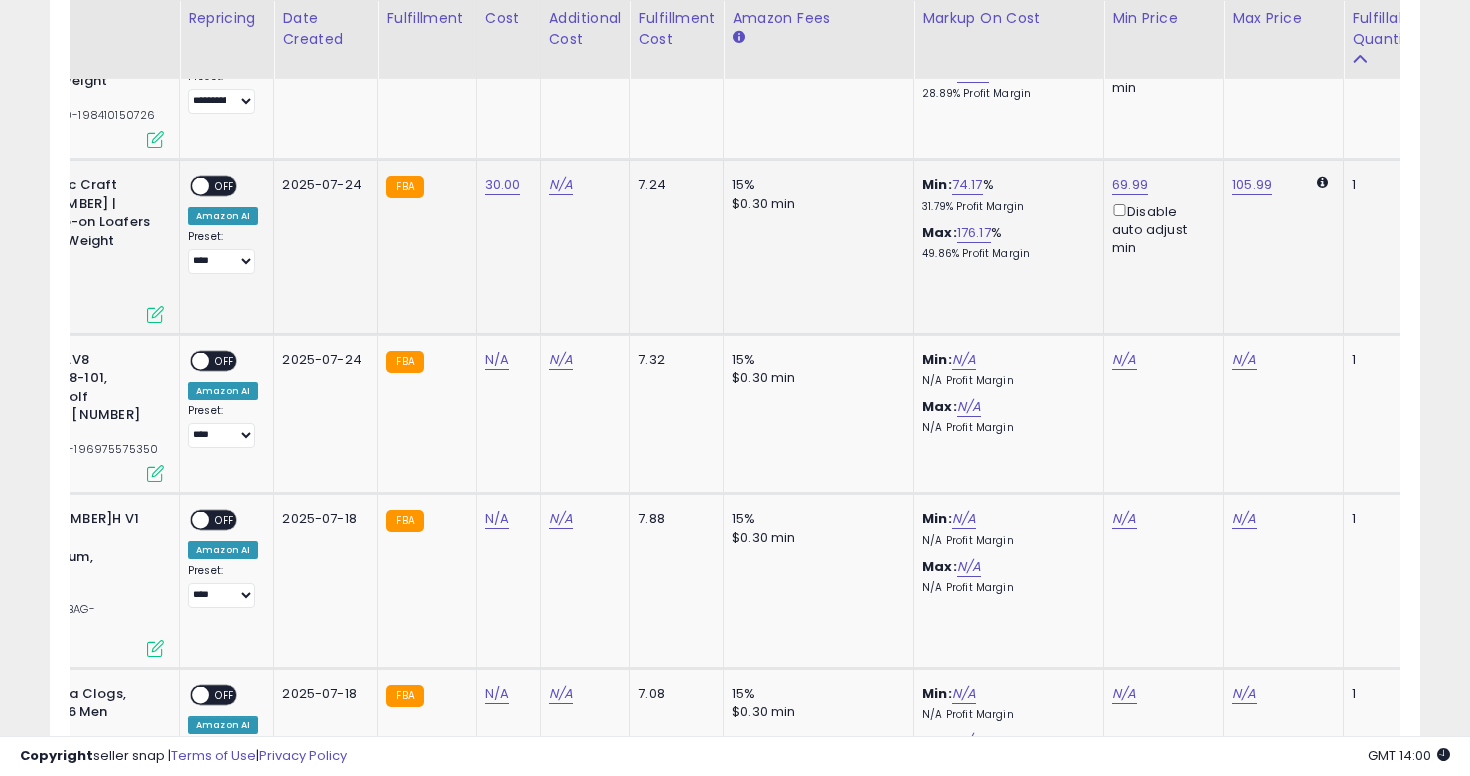 scroll, scrollTop: 0, scrollLeft: 294, axis: horizontal 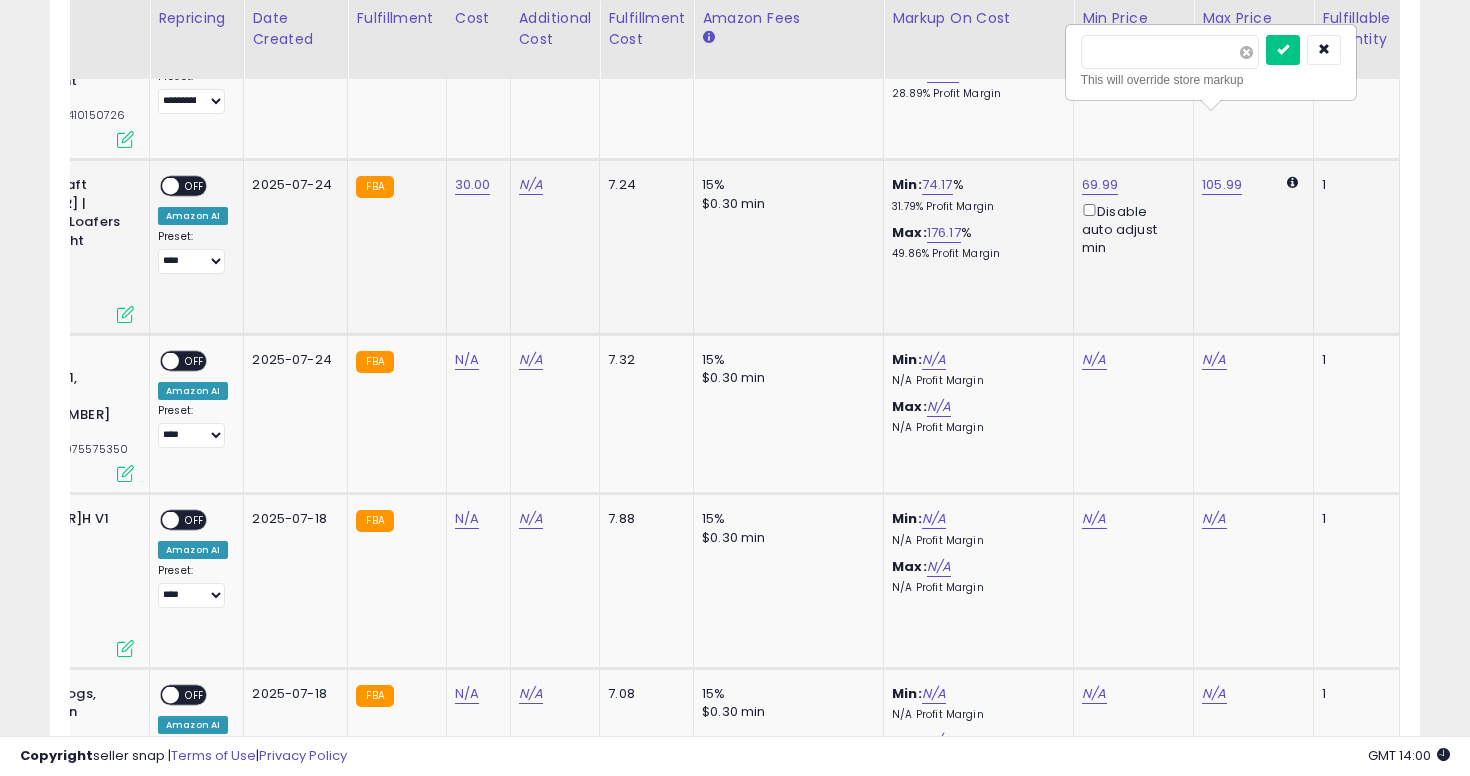 click at bounding box center (1246, 52) 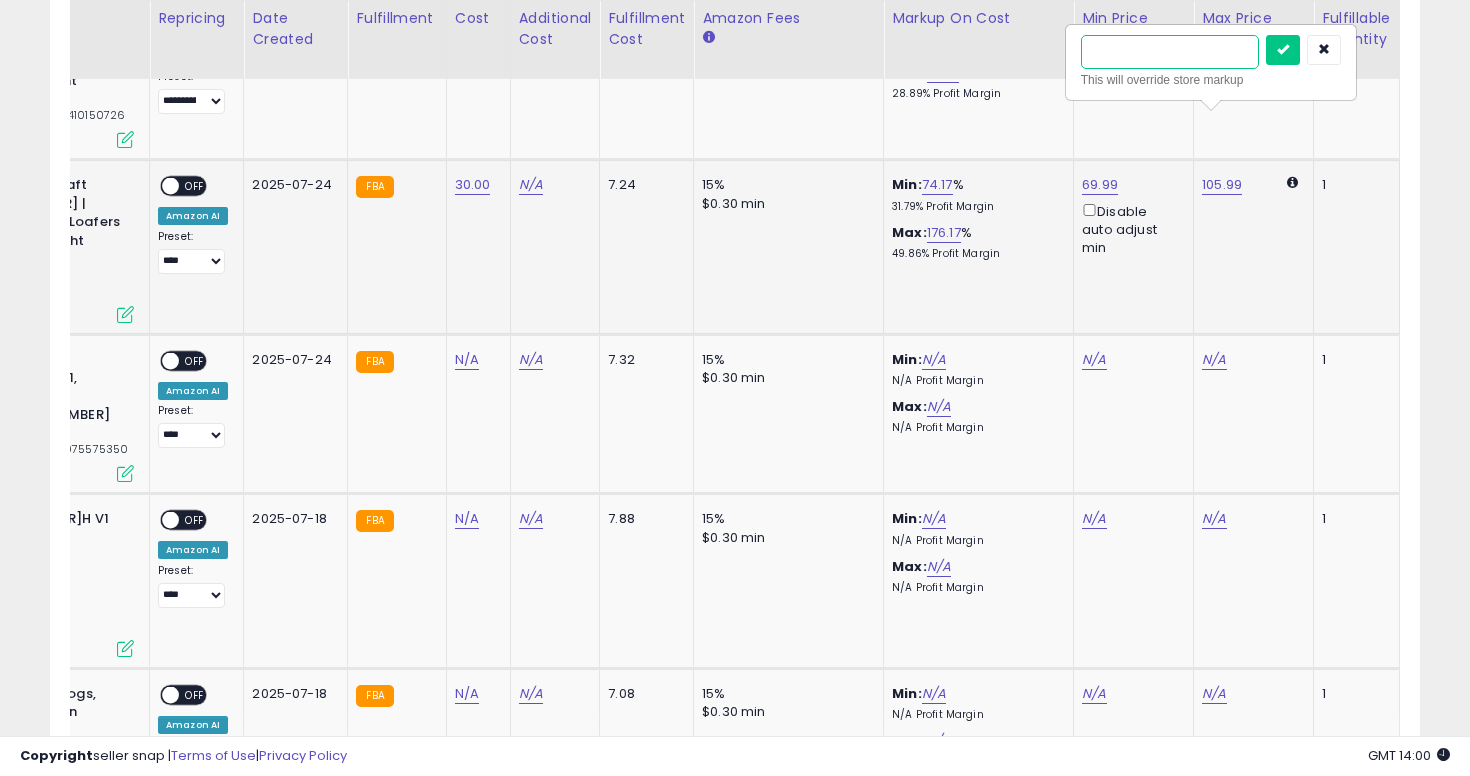 type on "*****" 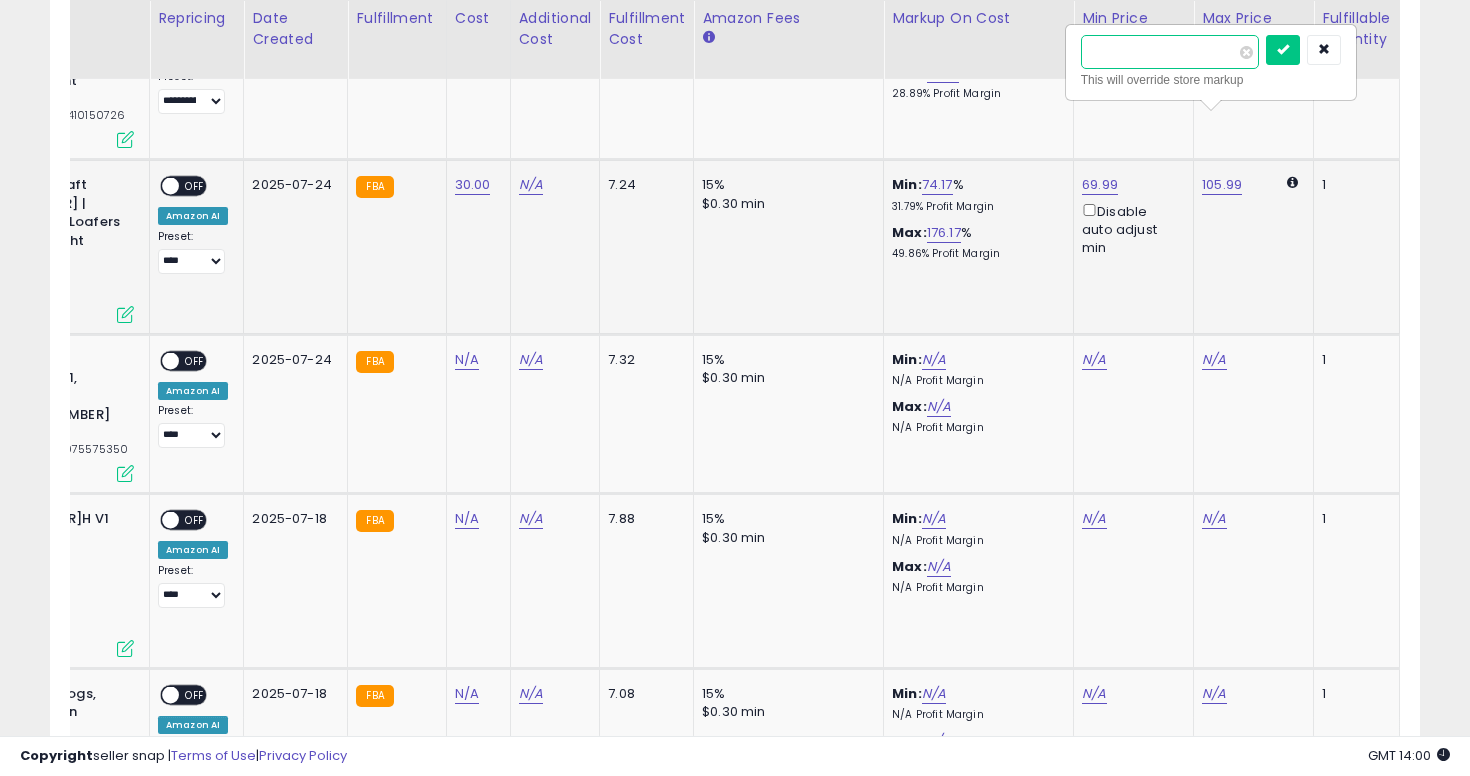 click at bounding box center (1283, 50) 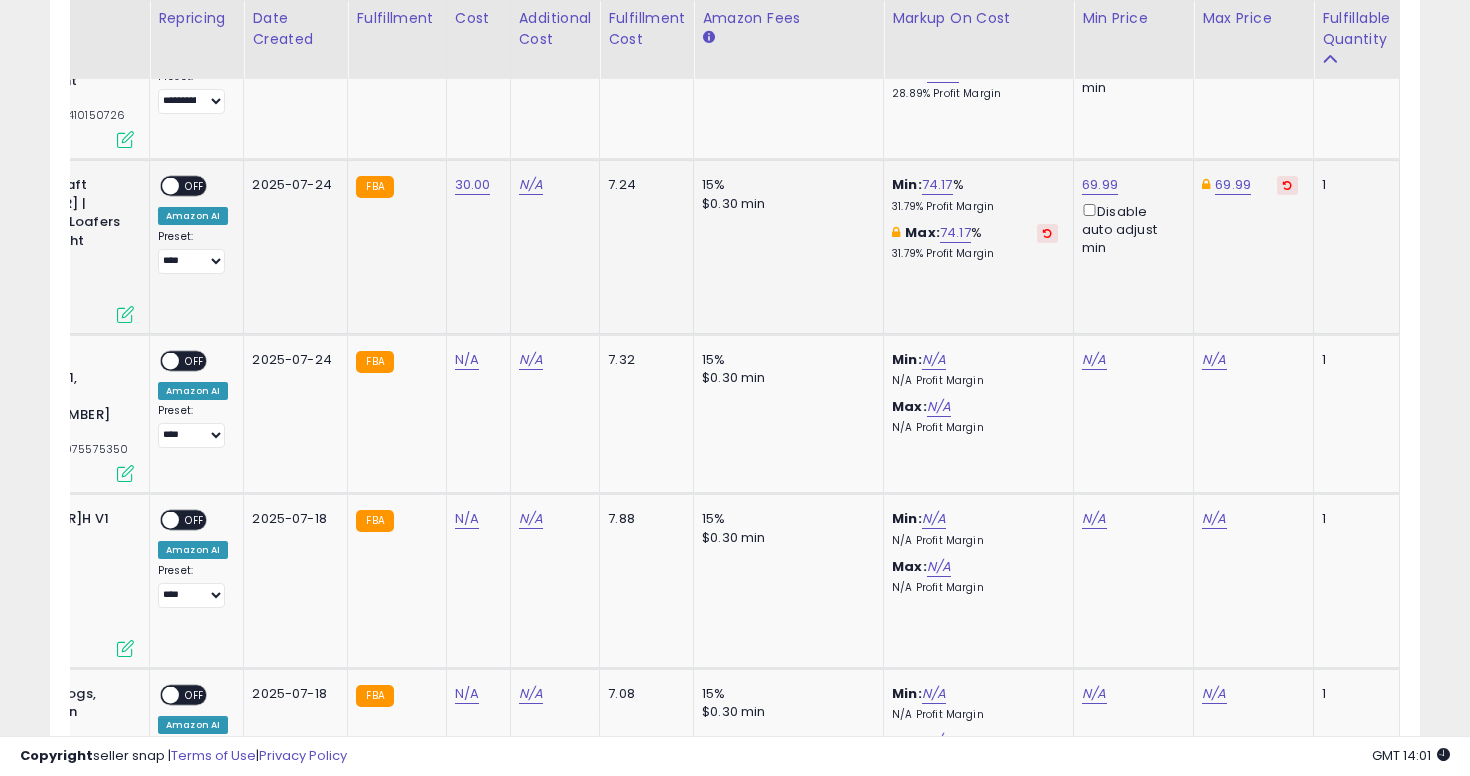 scroll, scrollTop: 0, scrollLeft: 89, axis: horizontal 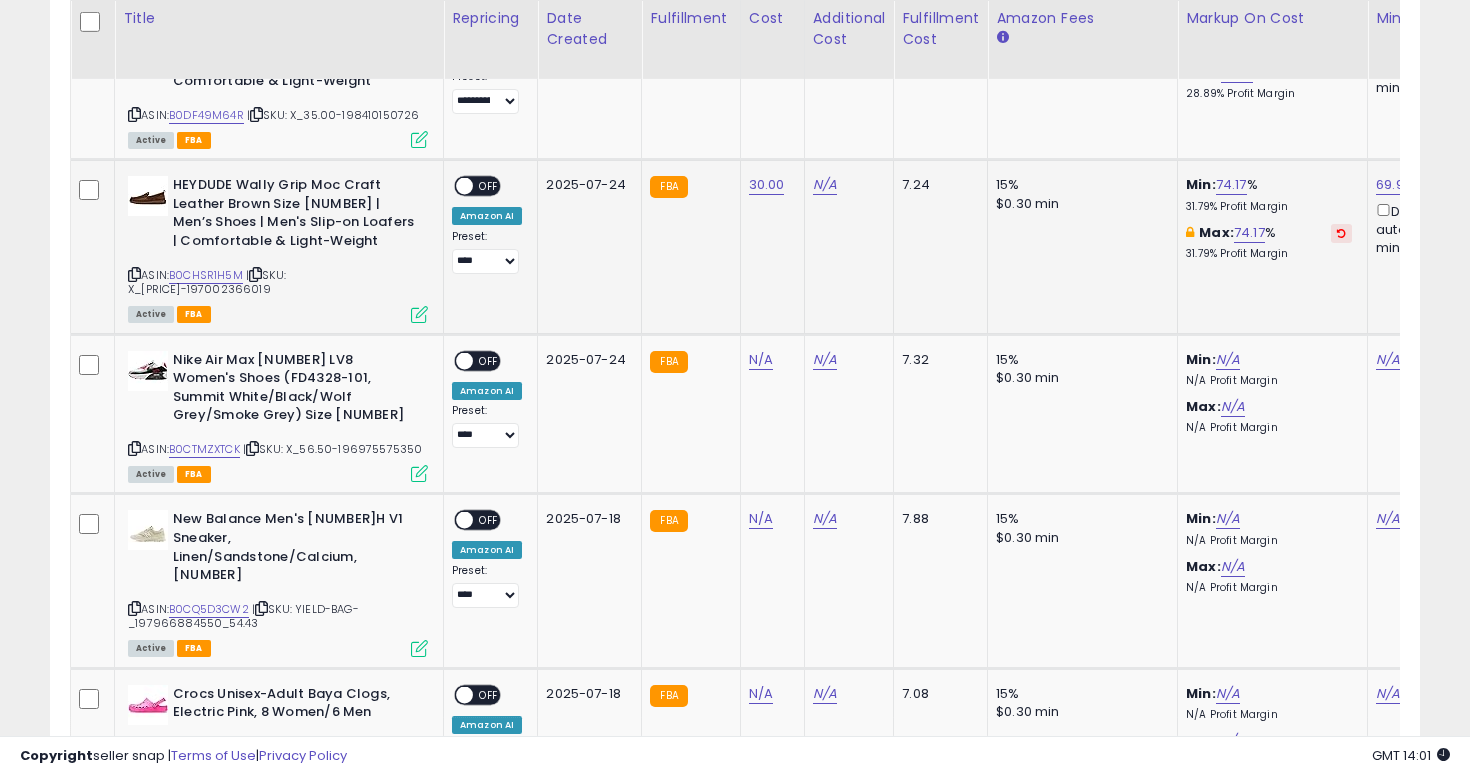 click on "ON   OFF" at bounding box center [455, 186] 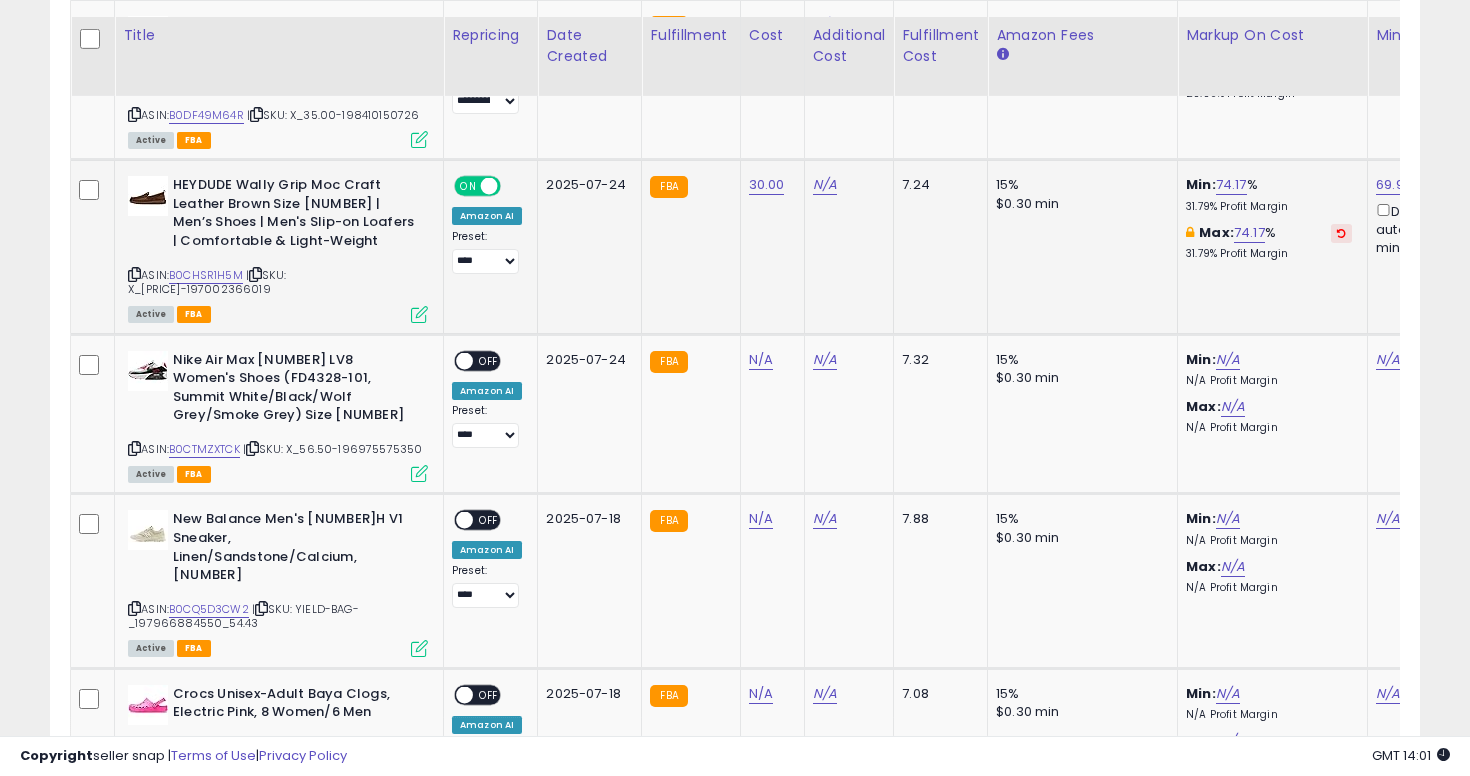 scroll, scrollTop: 4732, scrollLeft: 0, axis: vertical 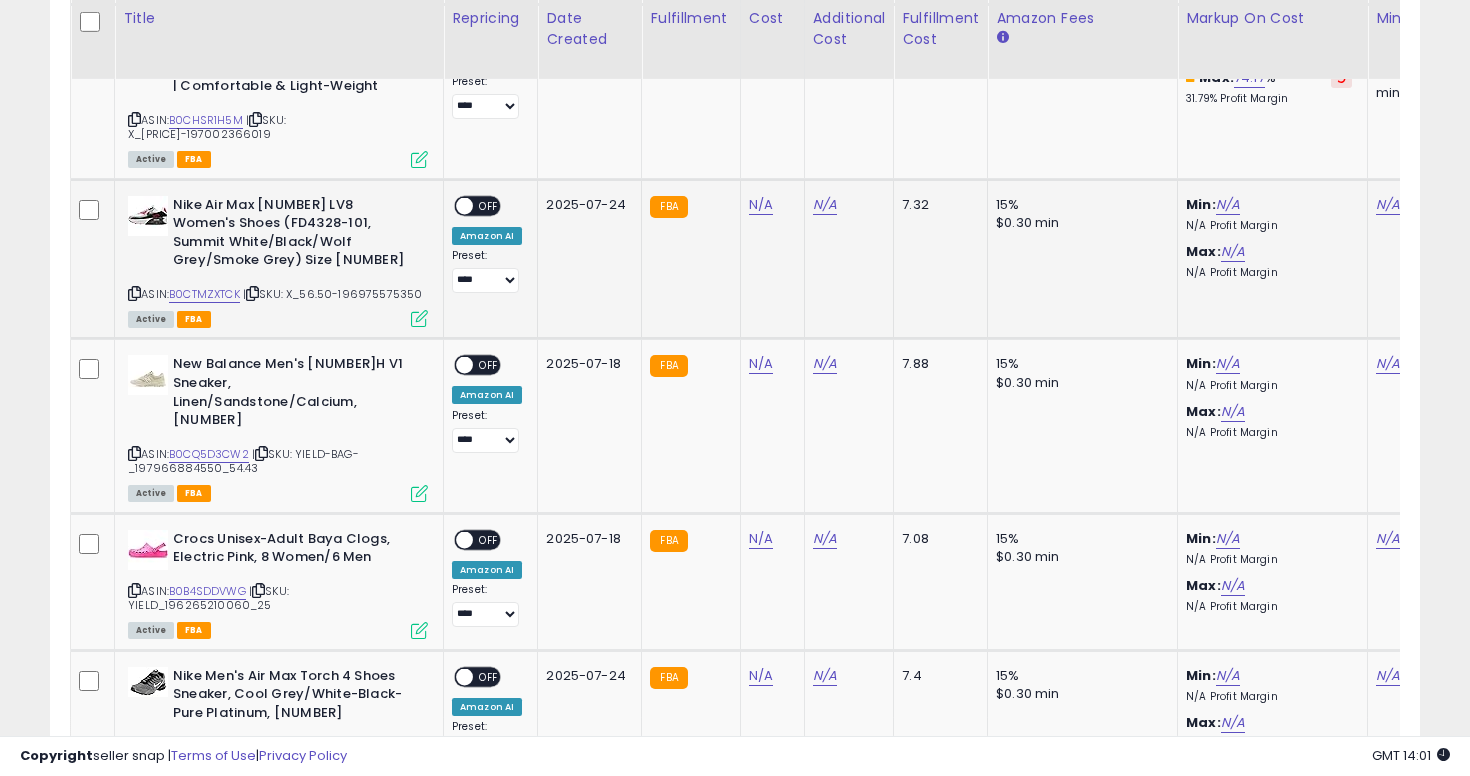 click at bounding box center [134, 293] 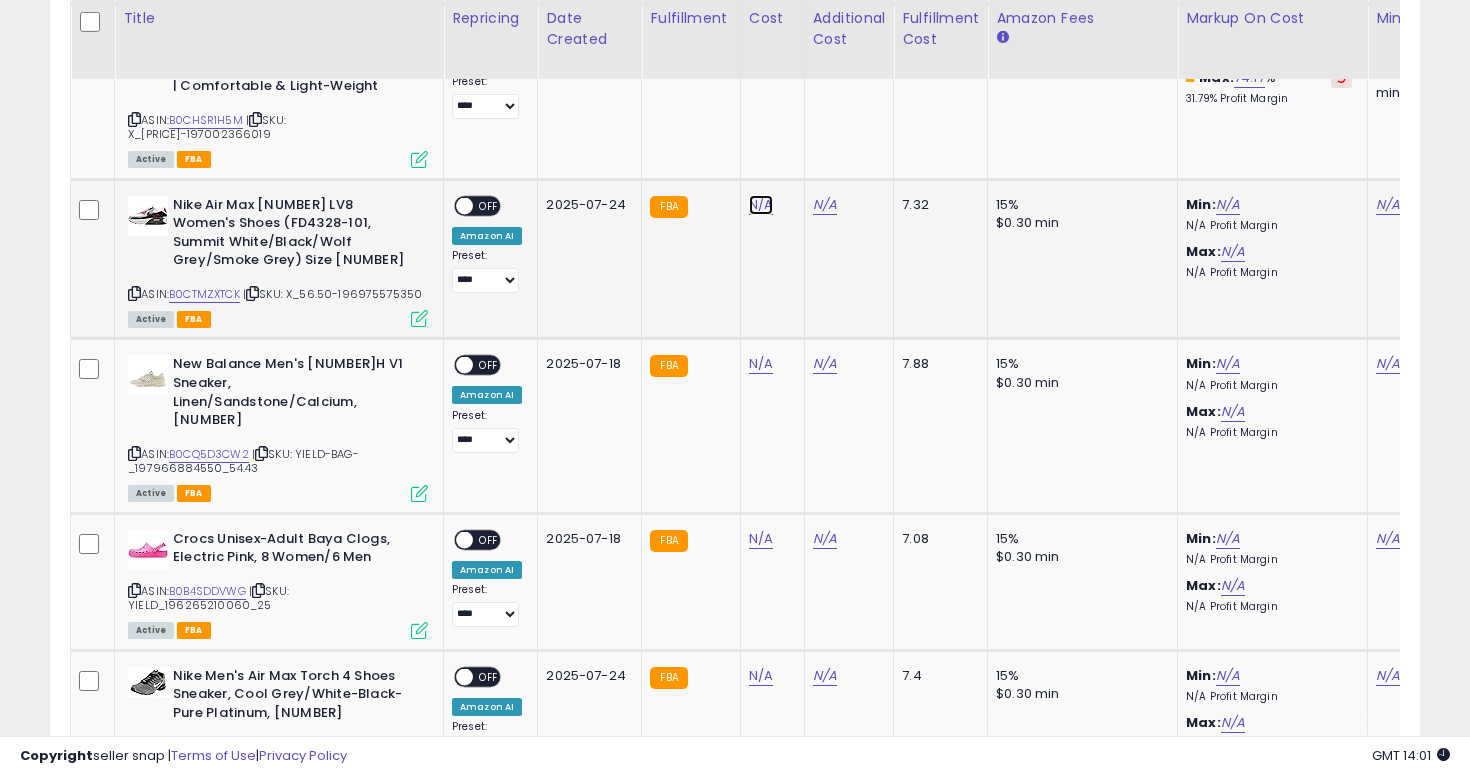 click on "N/A" at bounding box center [761, -3658] 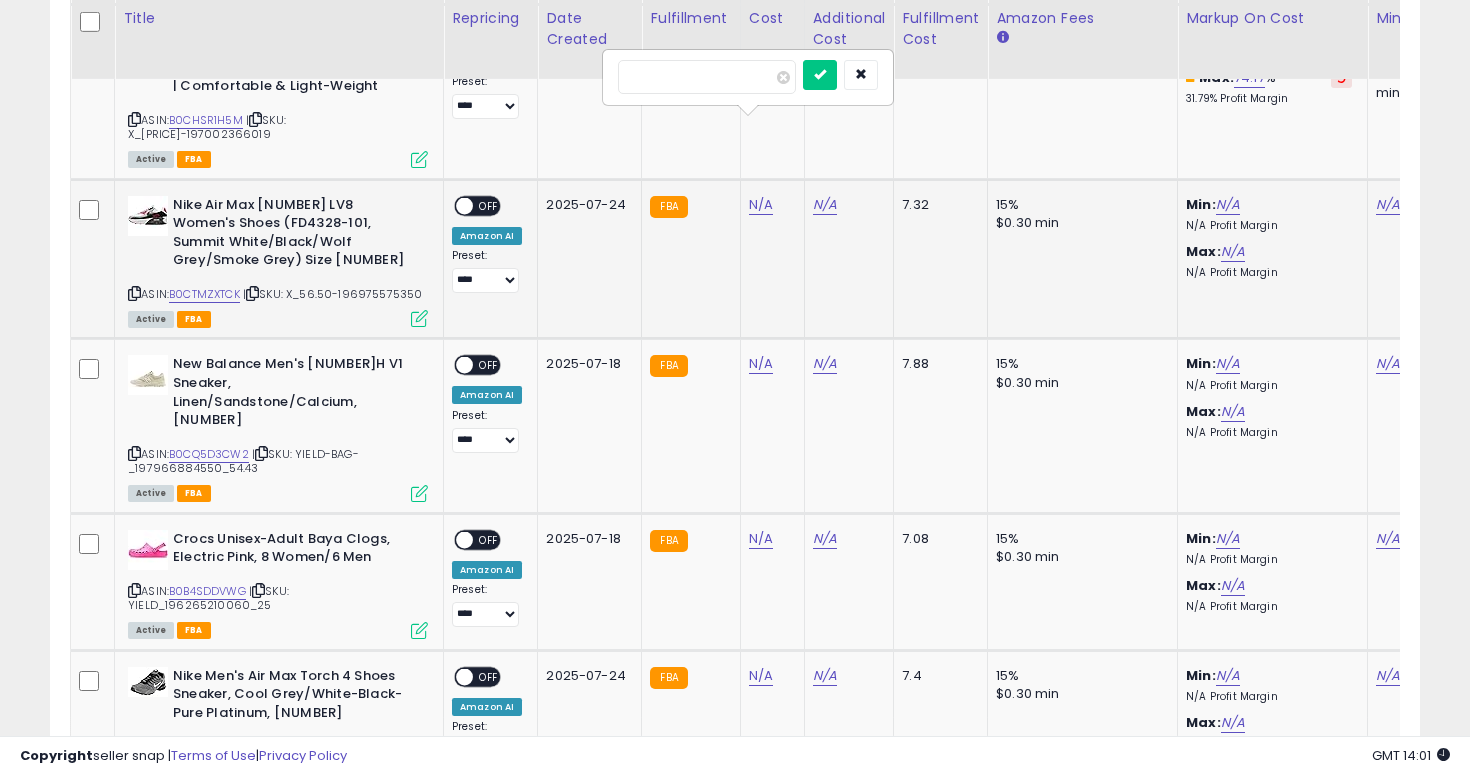 type on "****" 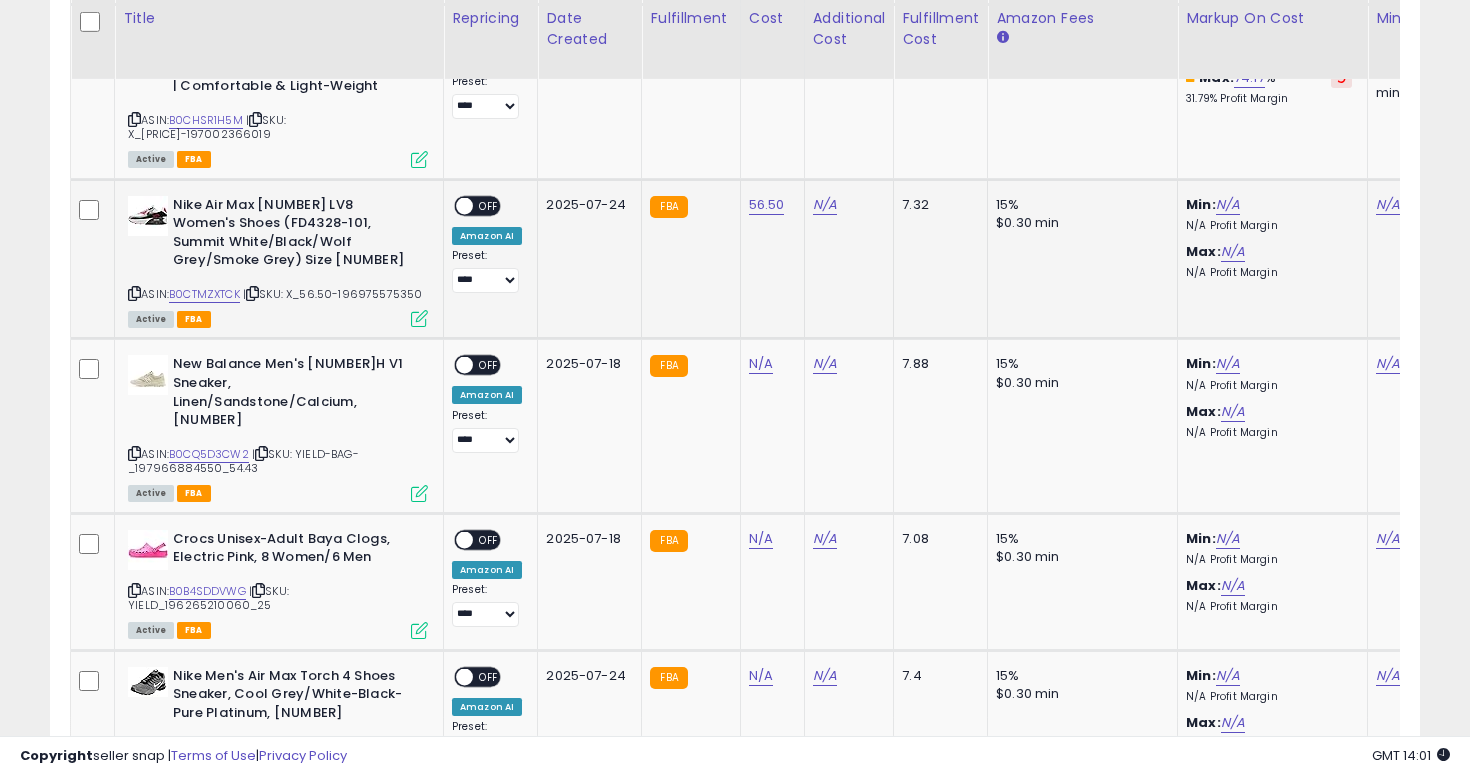 scroll, scrollTop: 0, scrollLeft: 466, axis: horizontal 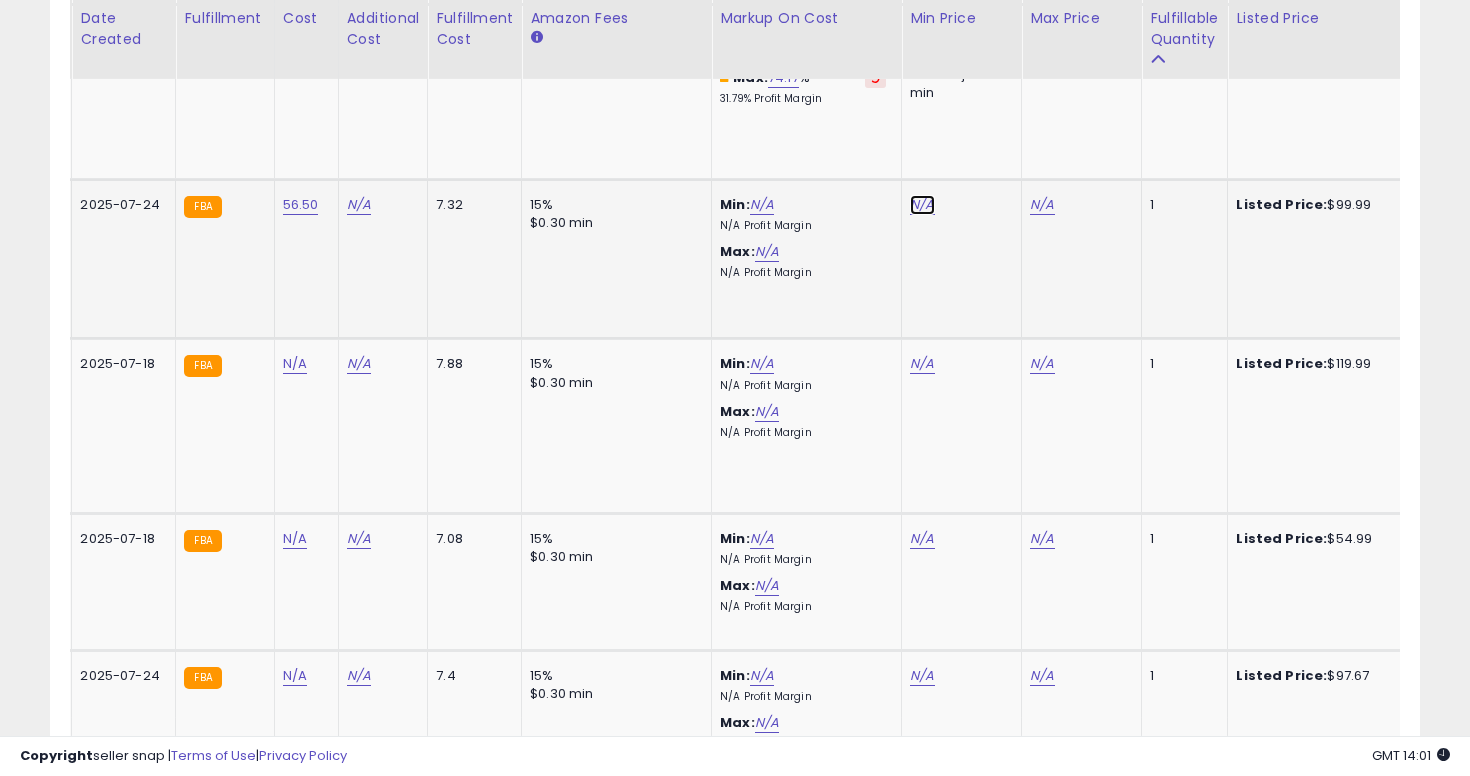 click on "N/A" at bounding box center (922, -3658) 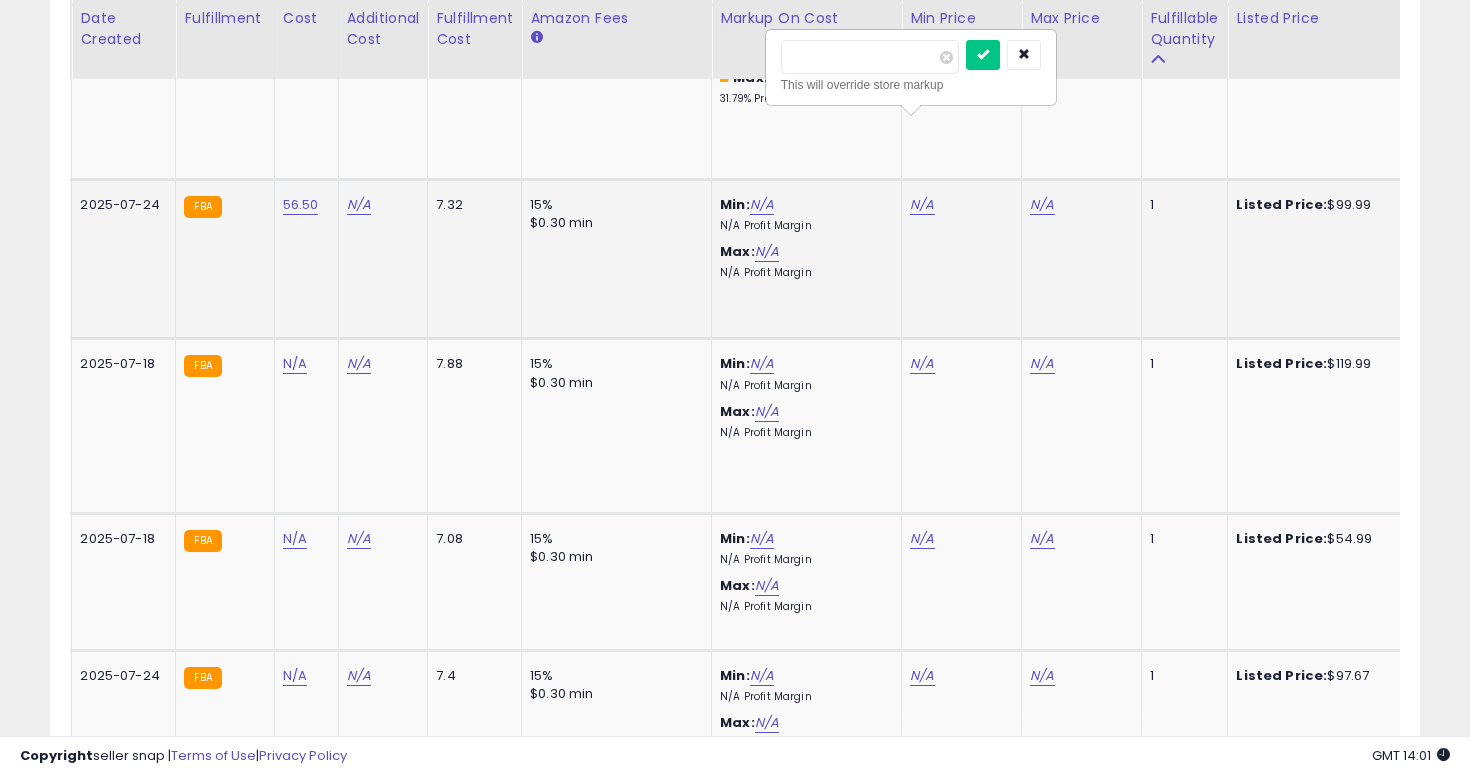 type on "**" 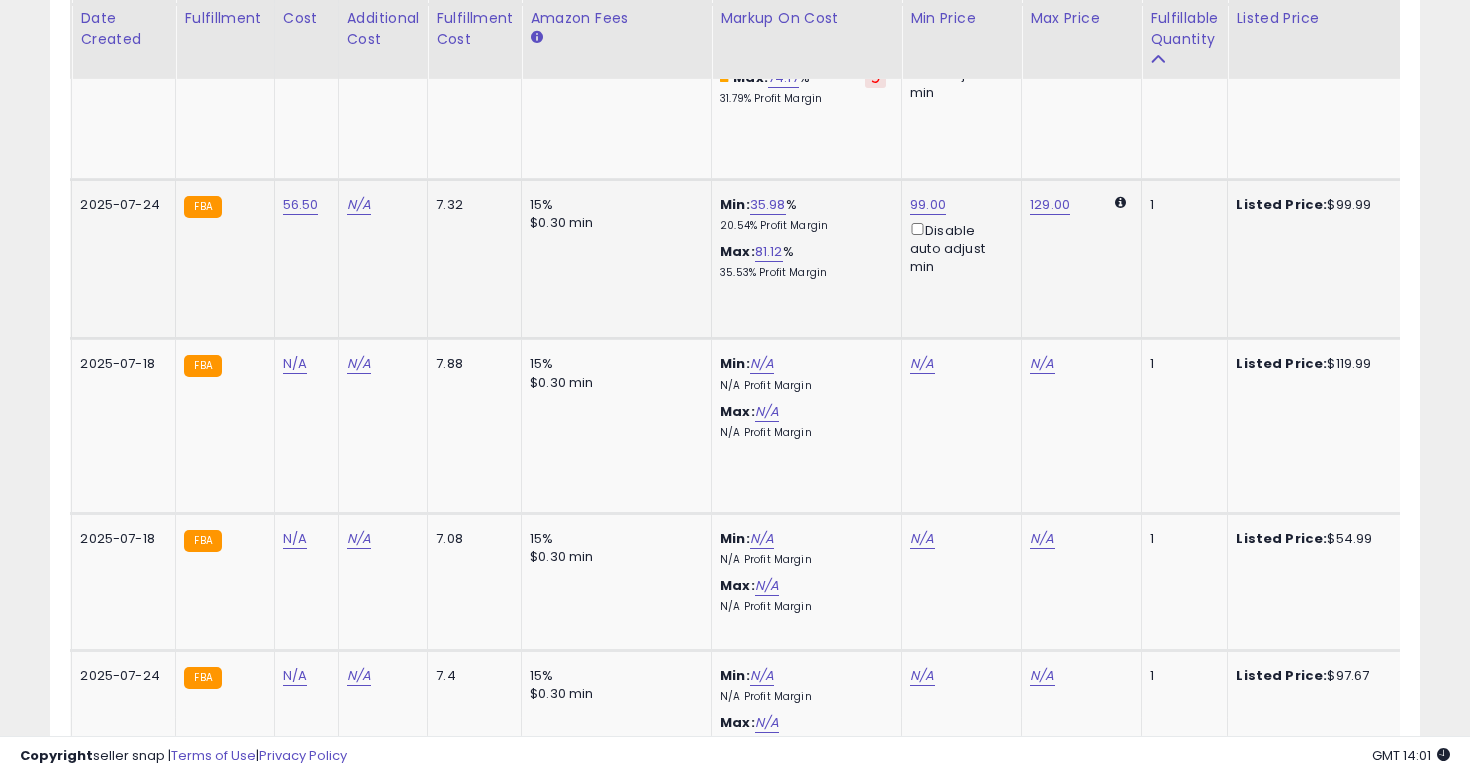 scroll, scrollTop: 0, scrollLeft: 141, axis: horizontal 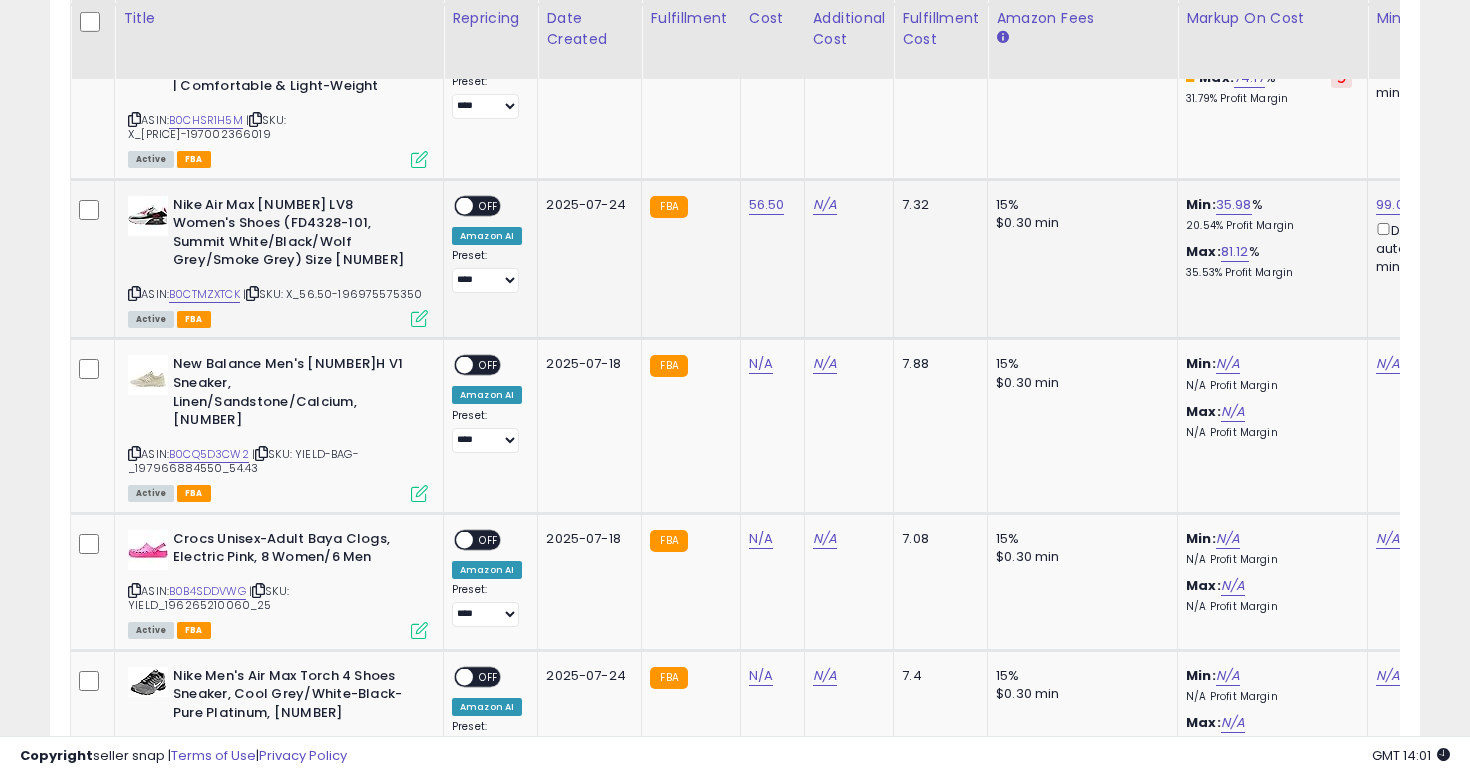 click on "OFF" at bounding box center (489, 205) 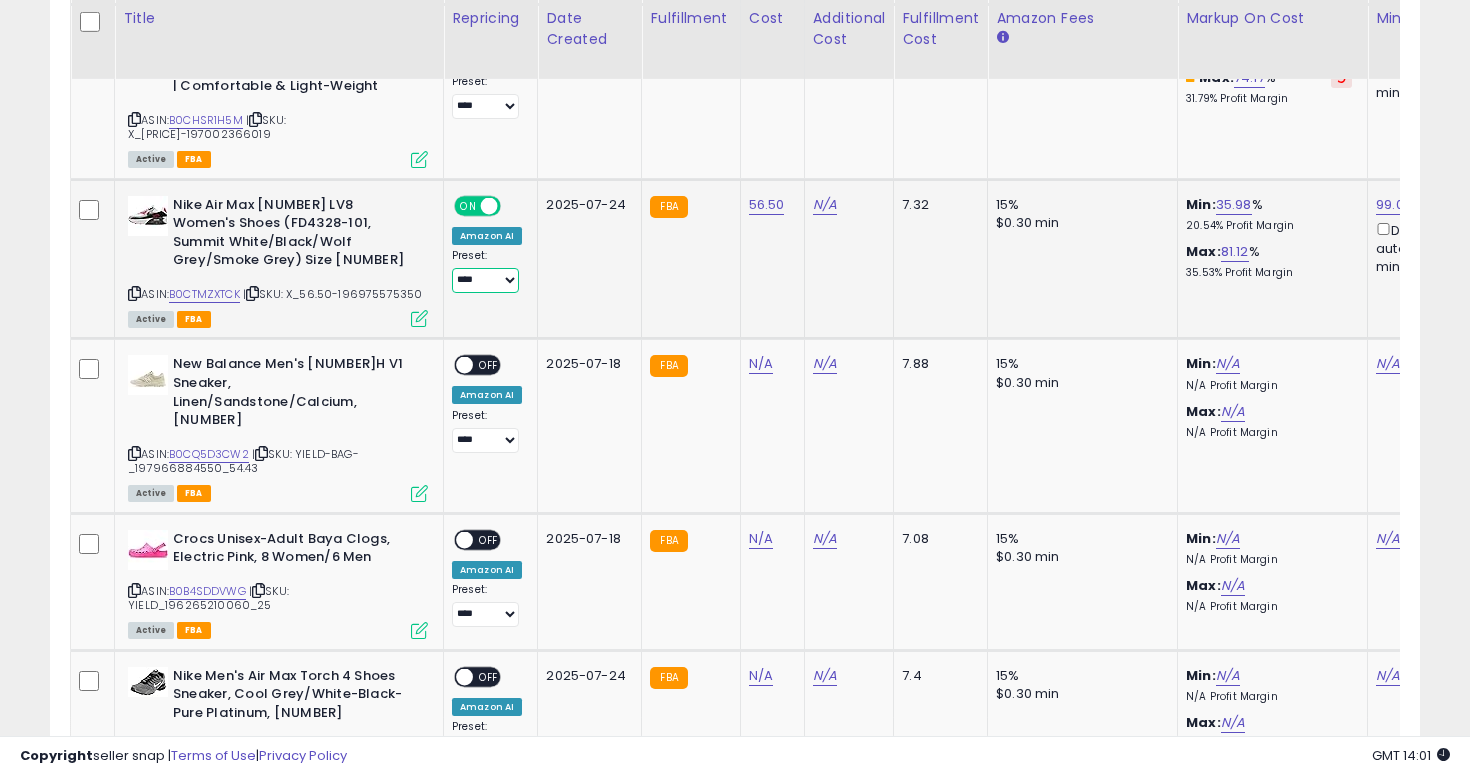 click on "**********" at bounding box center [485, 280] 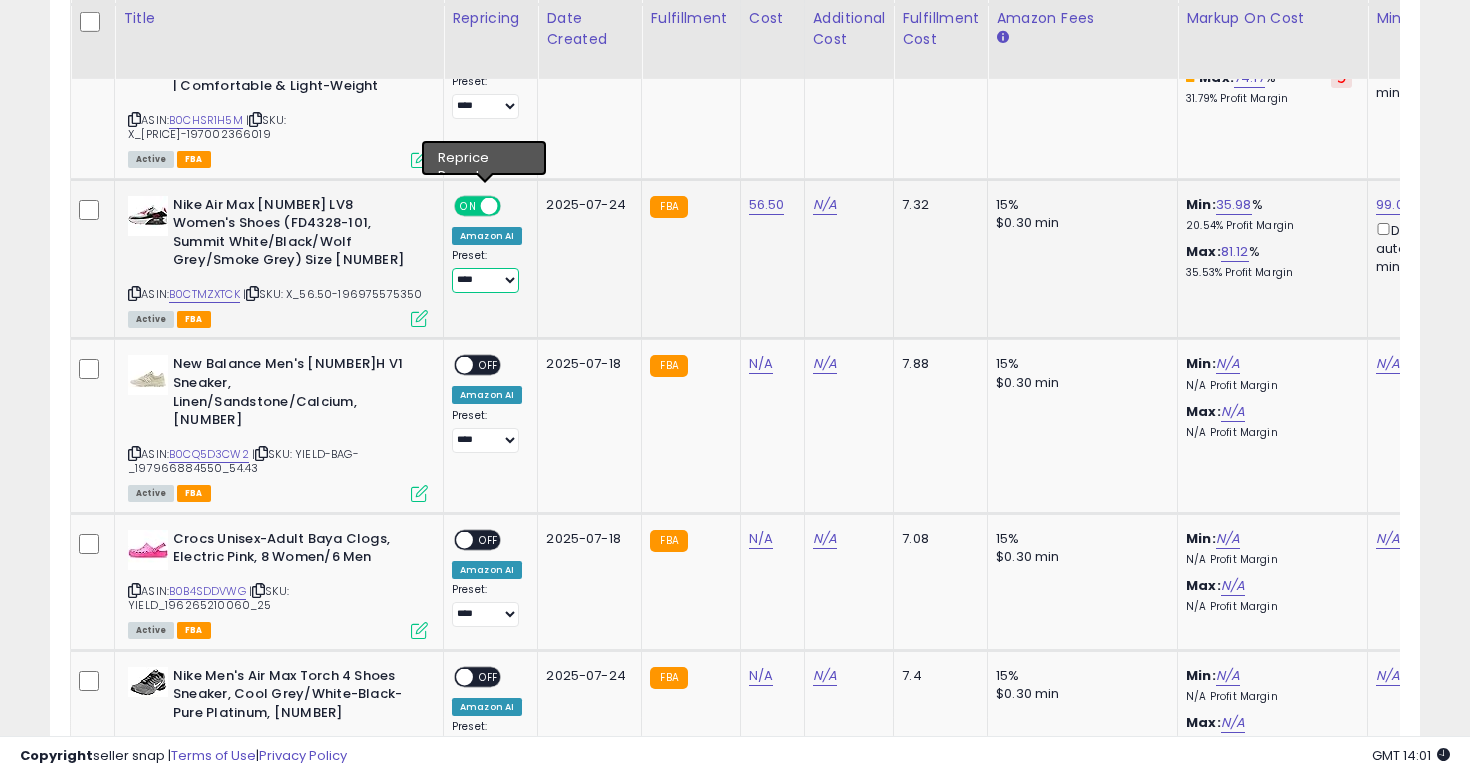select on "**********" 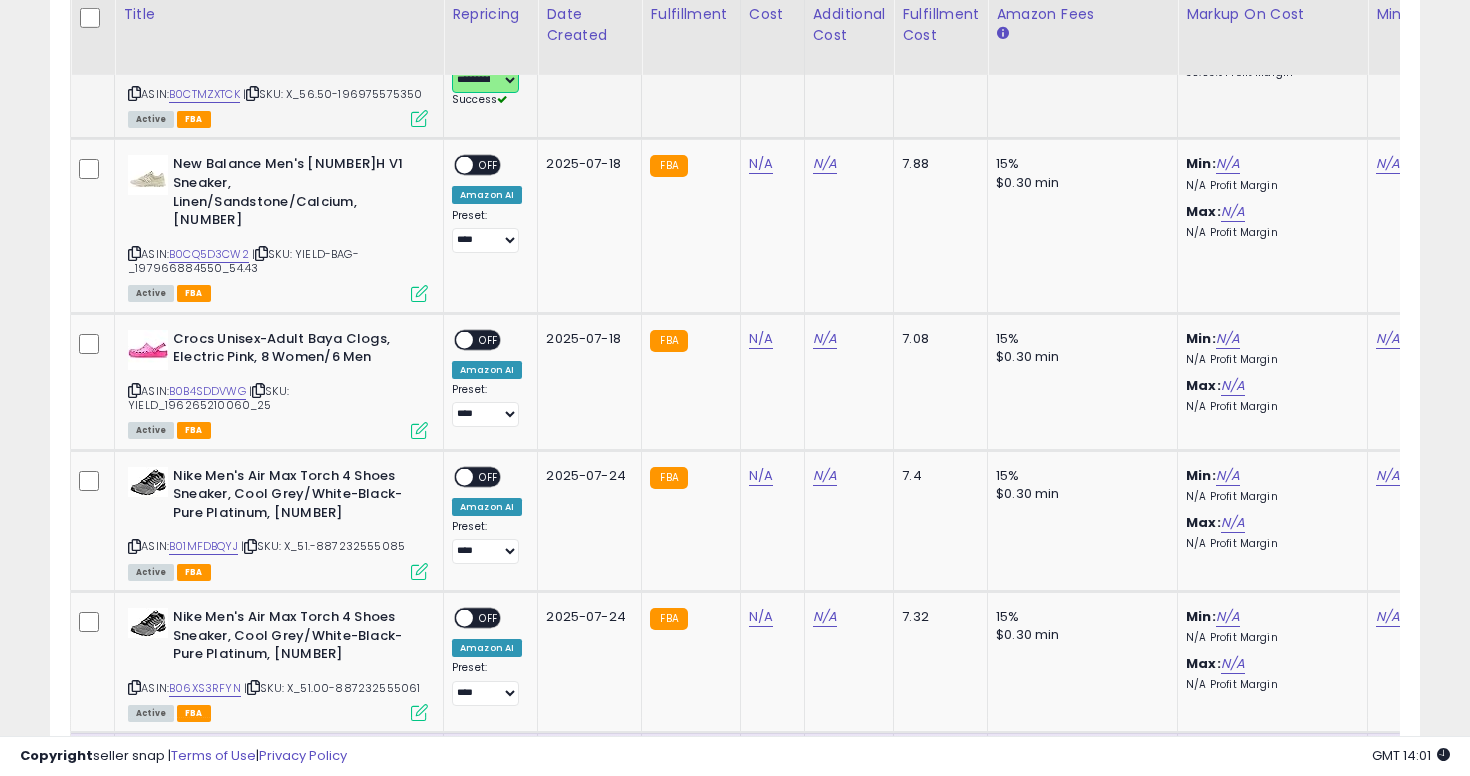 scroll, scrollTop: 4919, scrollLeft: 0, axis: vertical 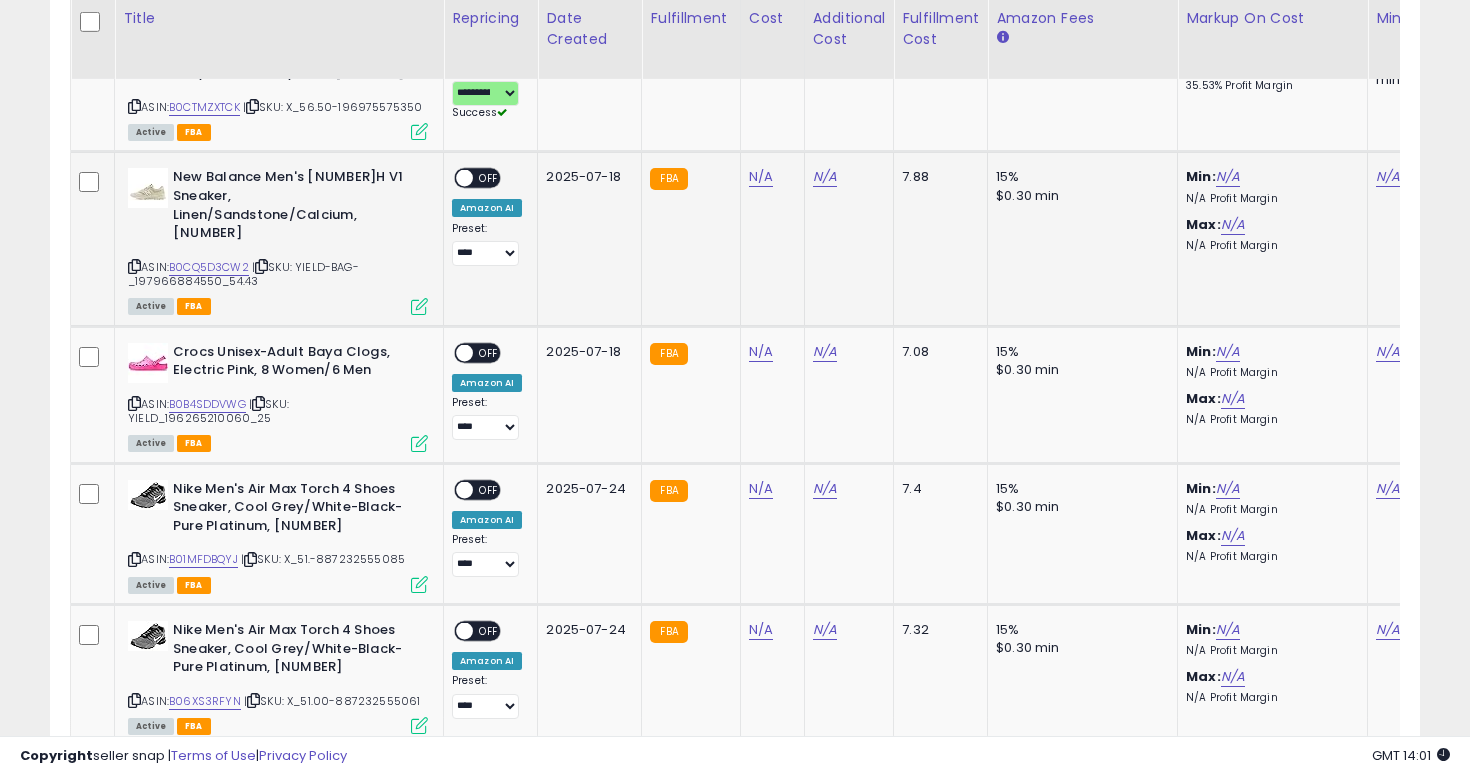 click at bounding box center [134, 266] 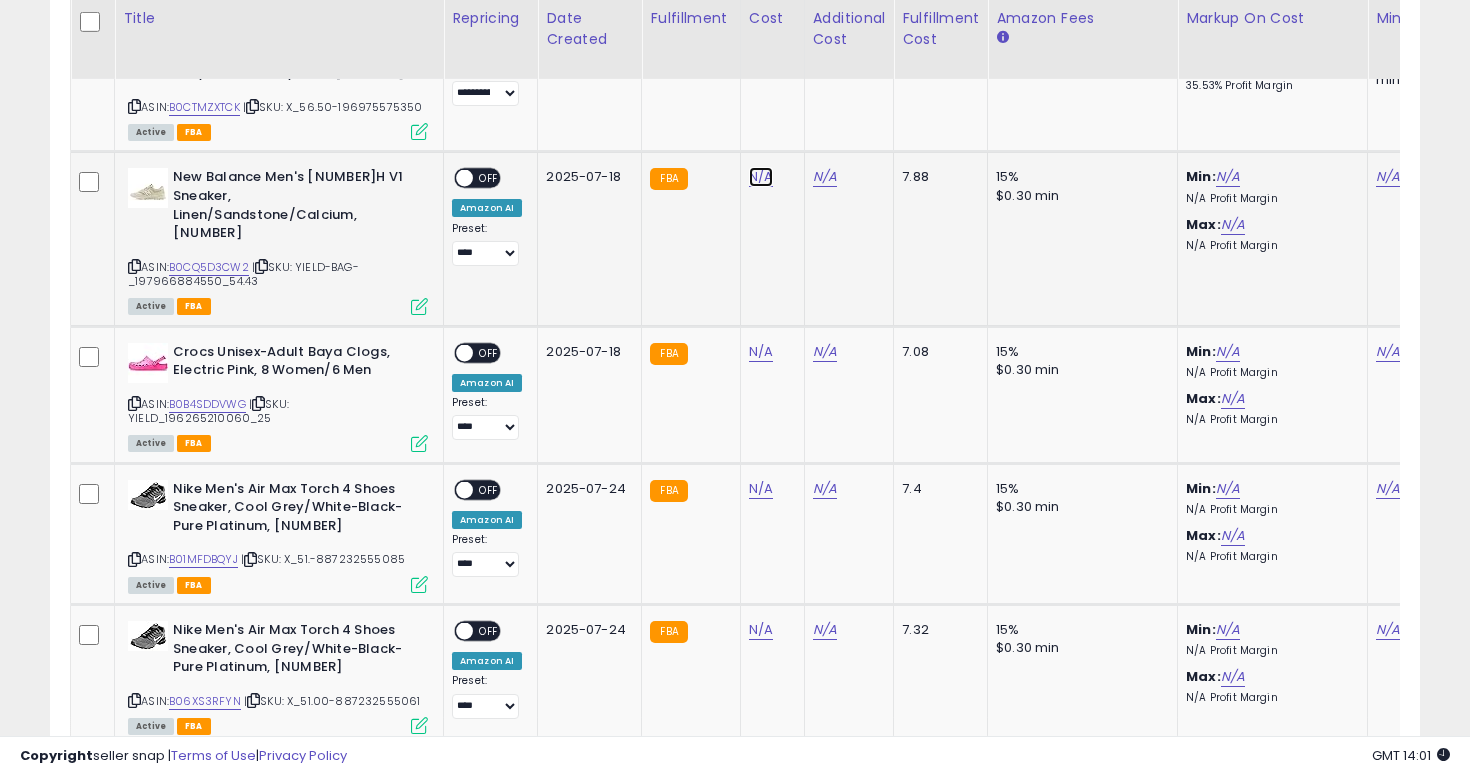 click on "N/A" at bounding box center (761, -3845) 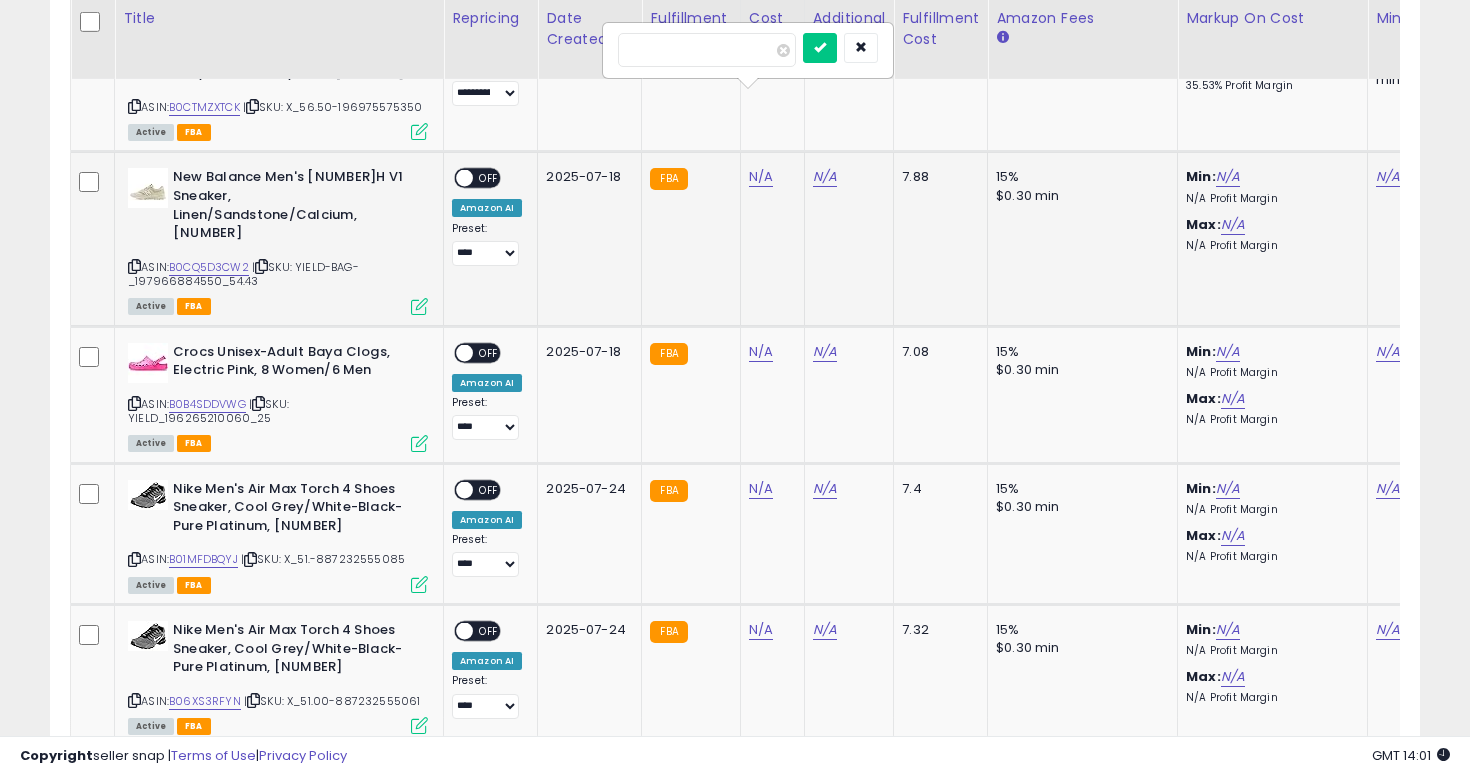 type on "*****" 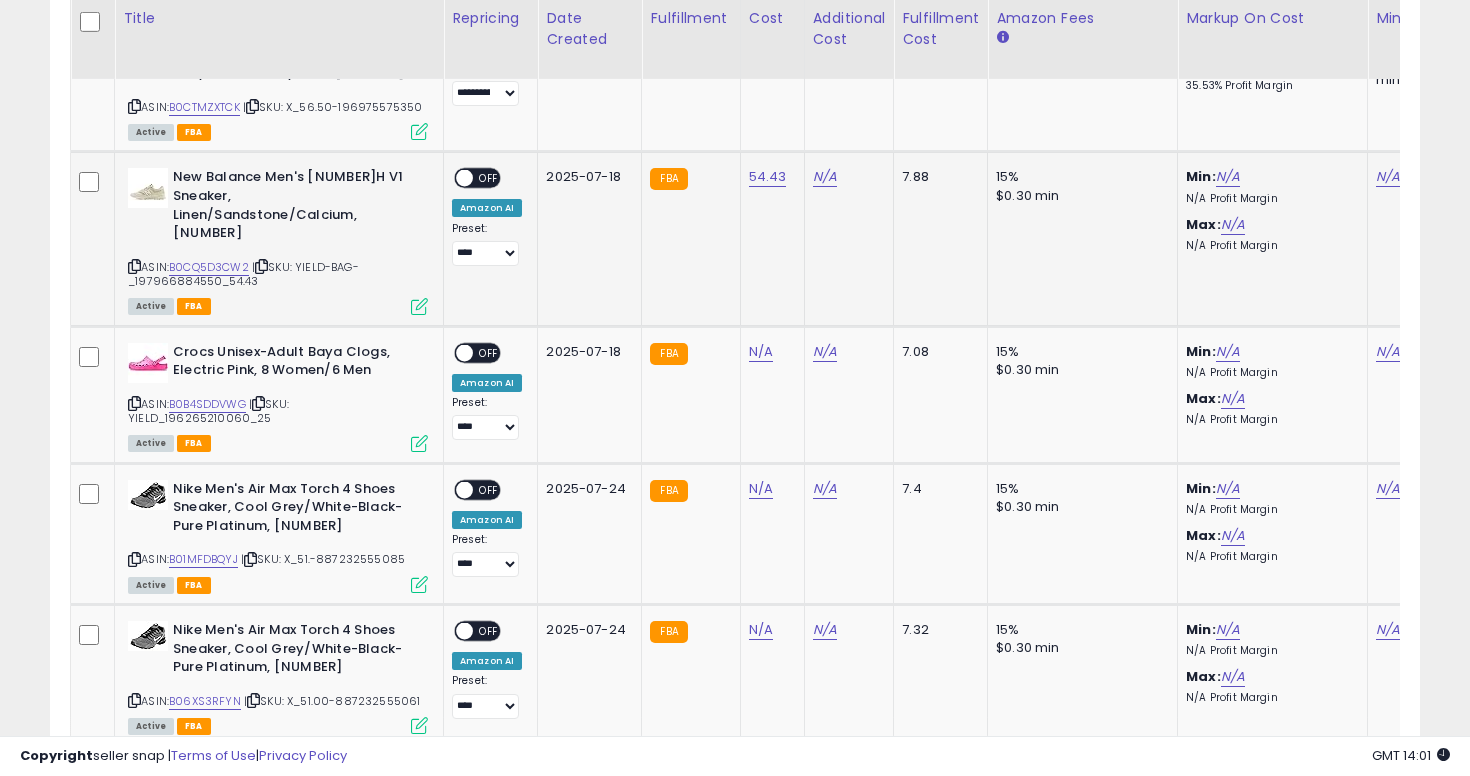 scroll, scrollTop: 0, scrollLeft: 159, axis: horizontal 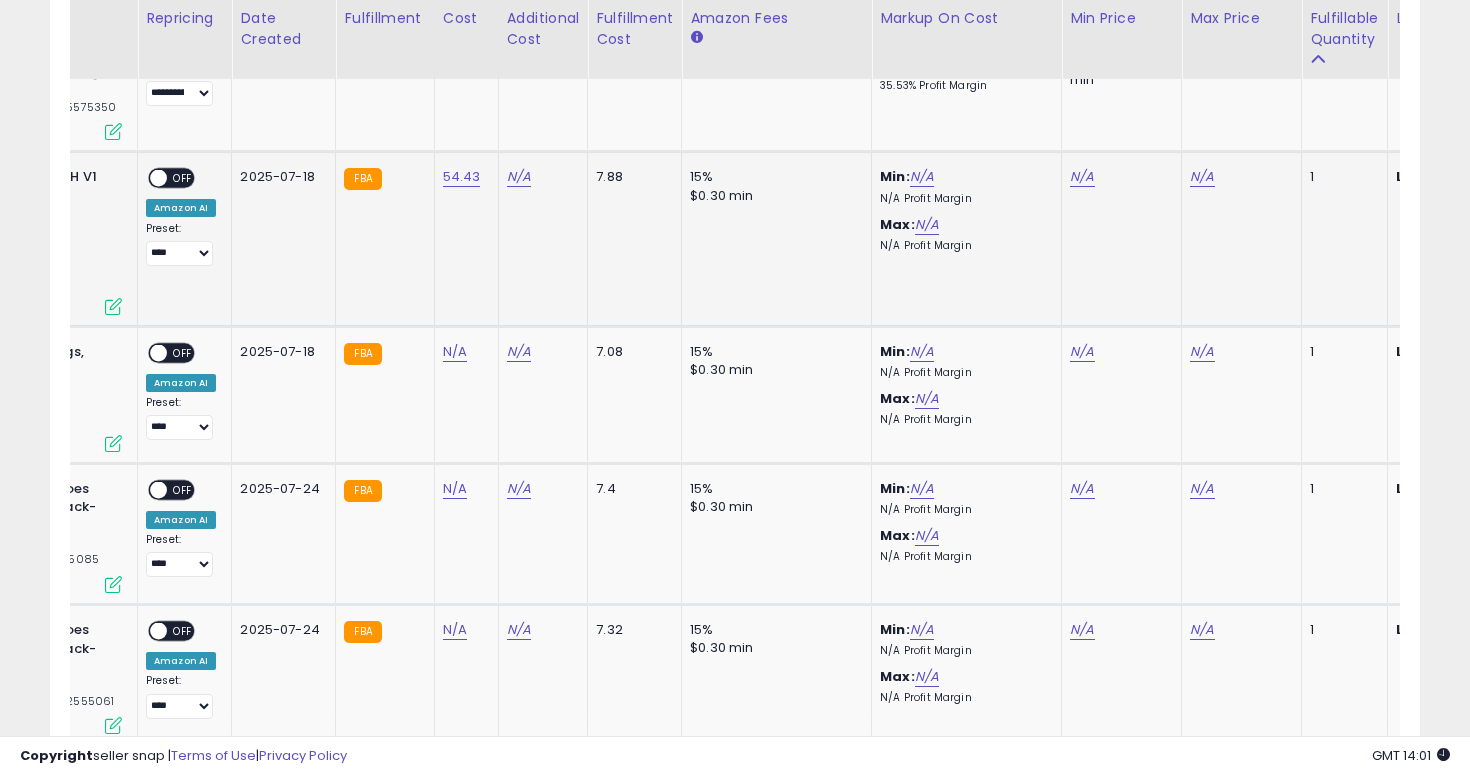 click on "N/A" 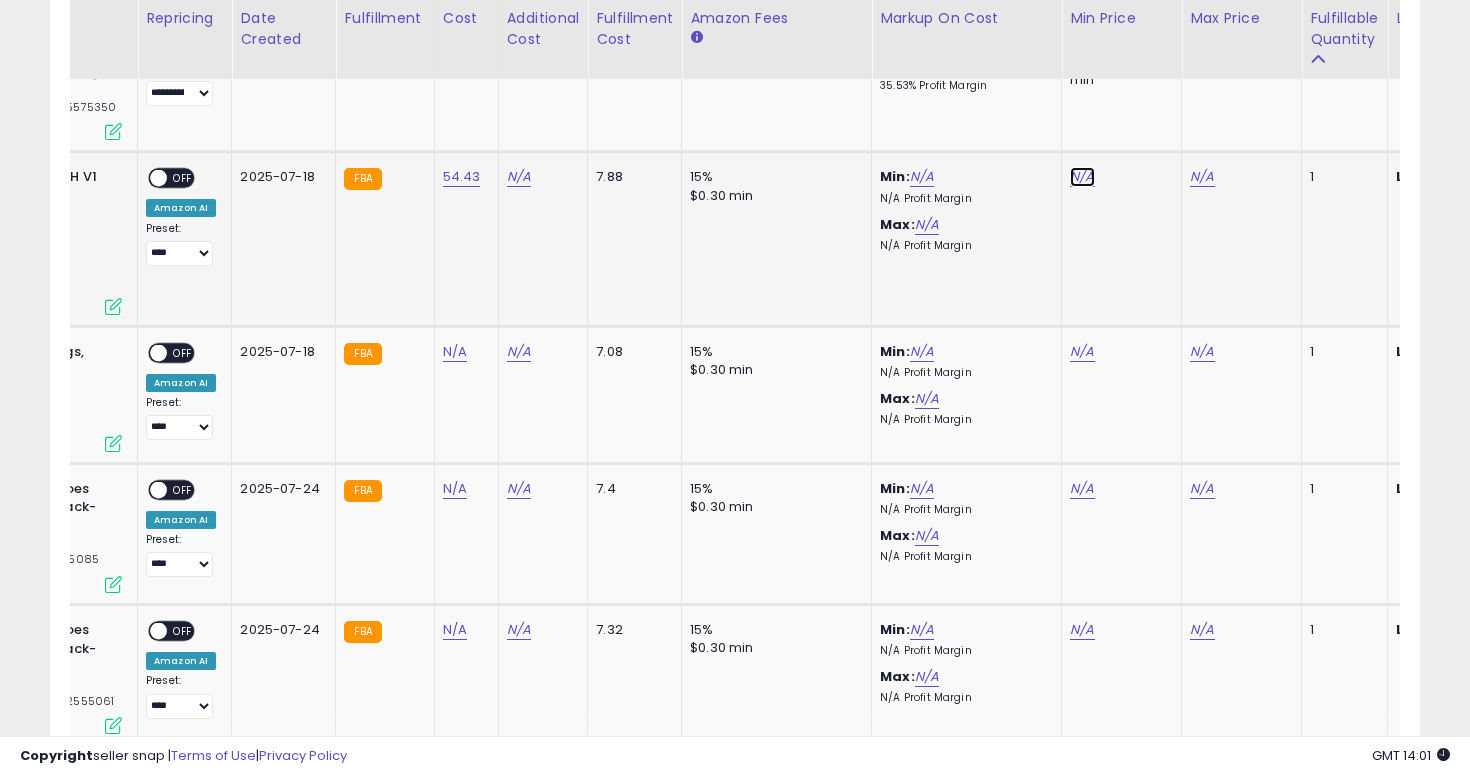click on "N/A" at bounding box center [1082, -3845] 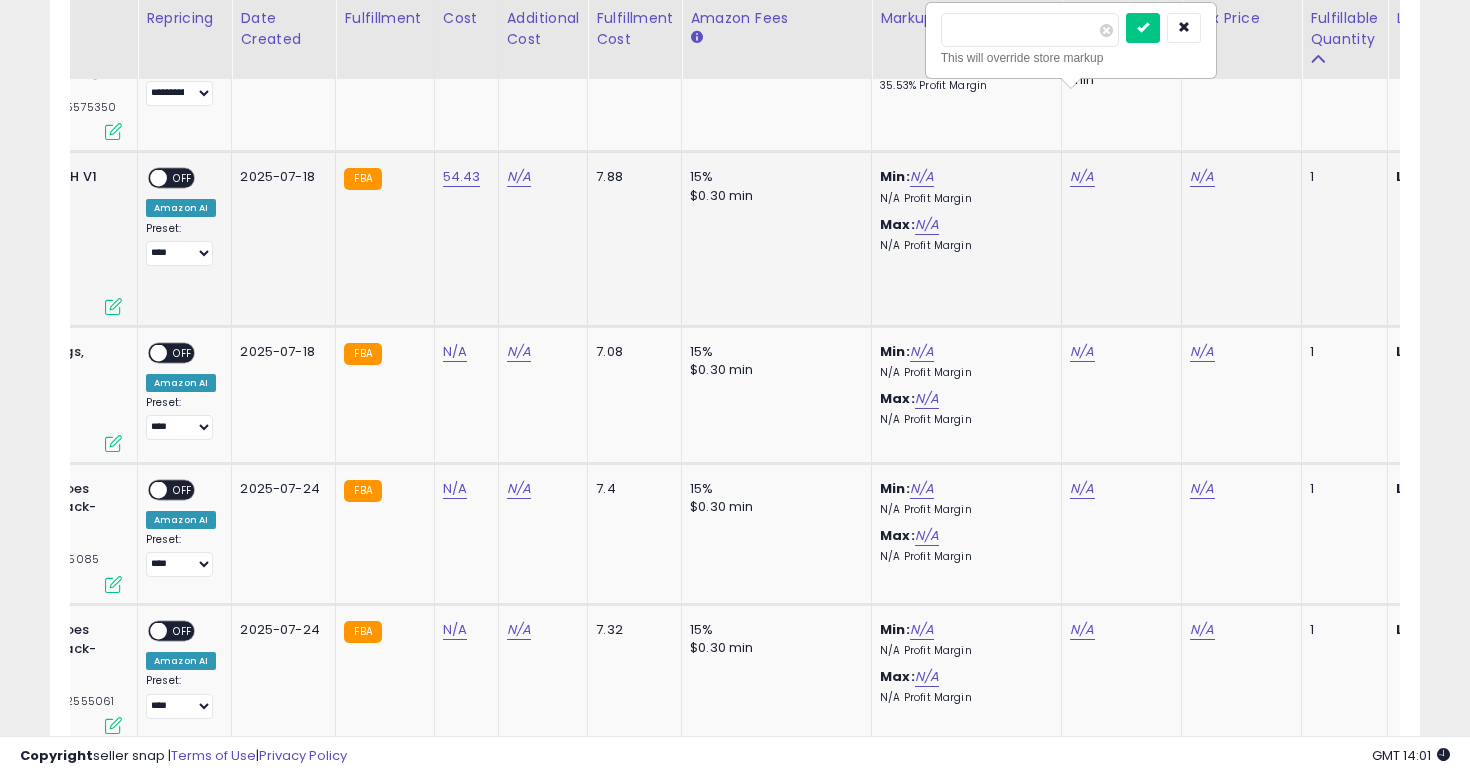 type on "**" 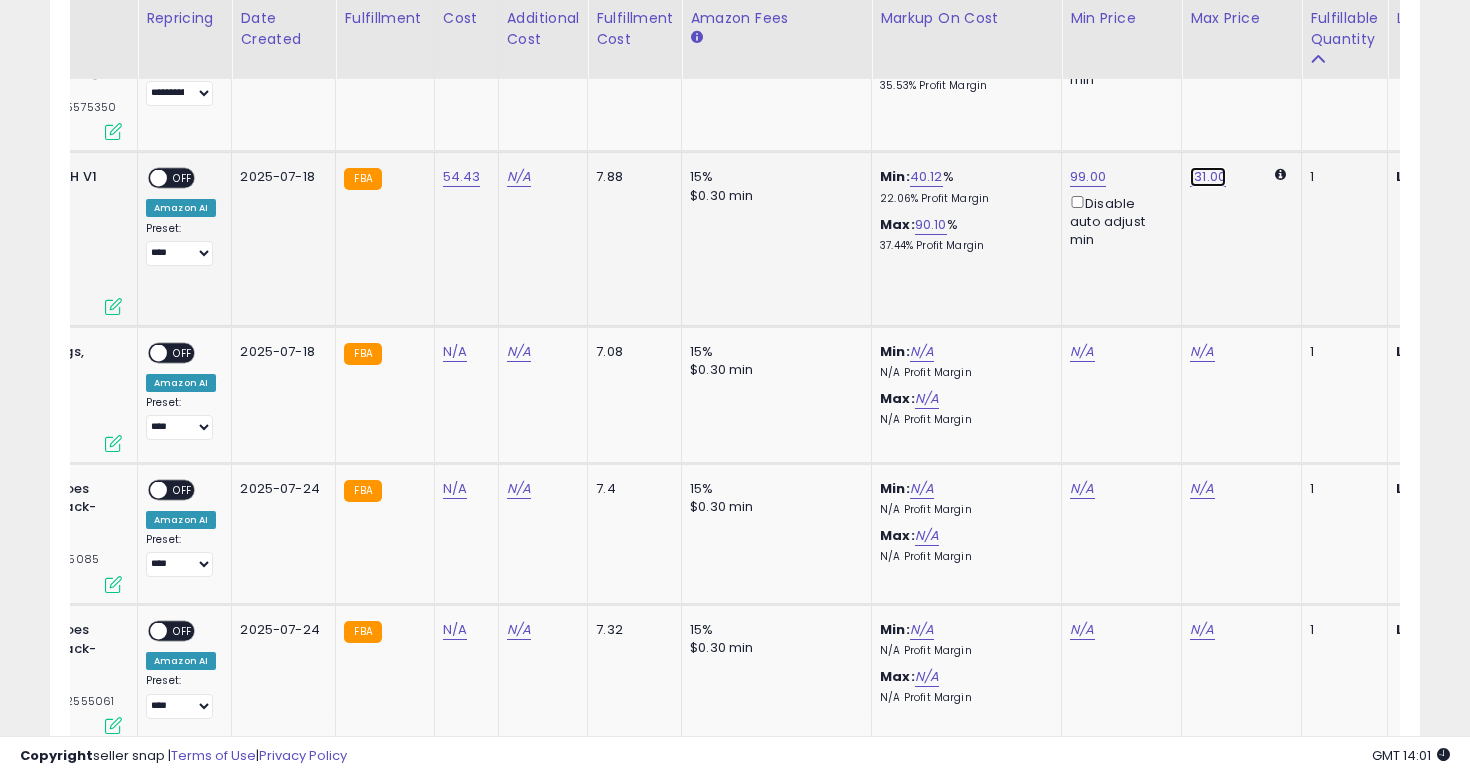 click on "131.00" at bounding box center (1202, -3845) 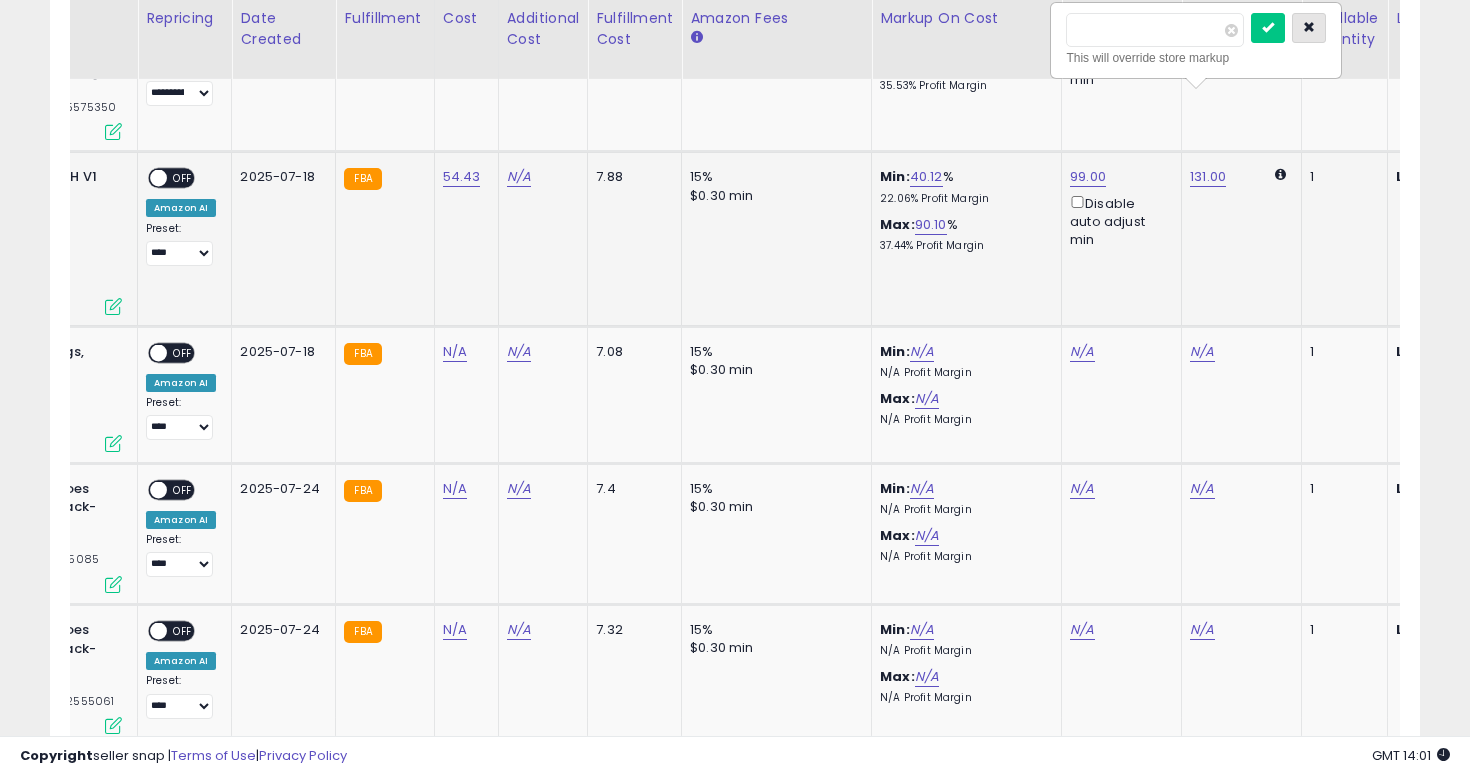 click at bounding box center (1309, 28) 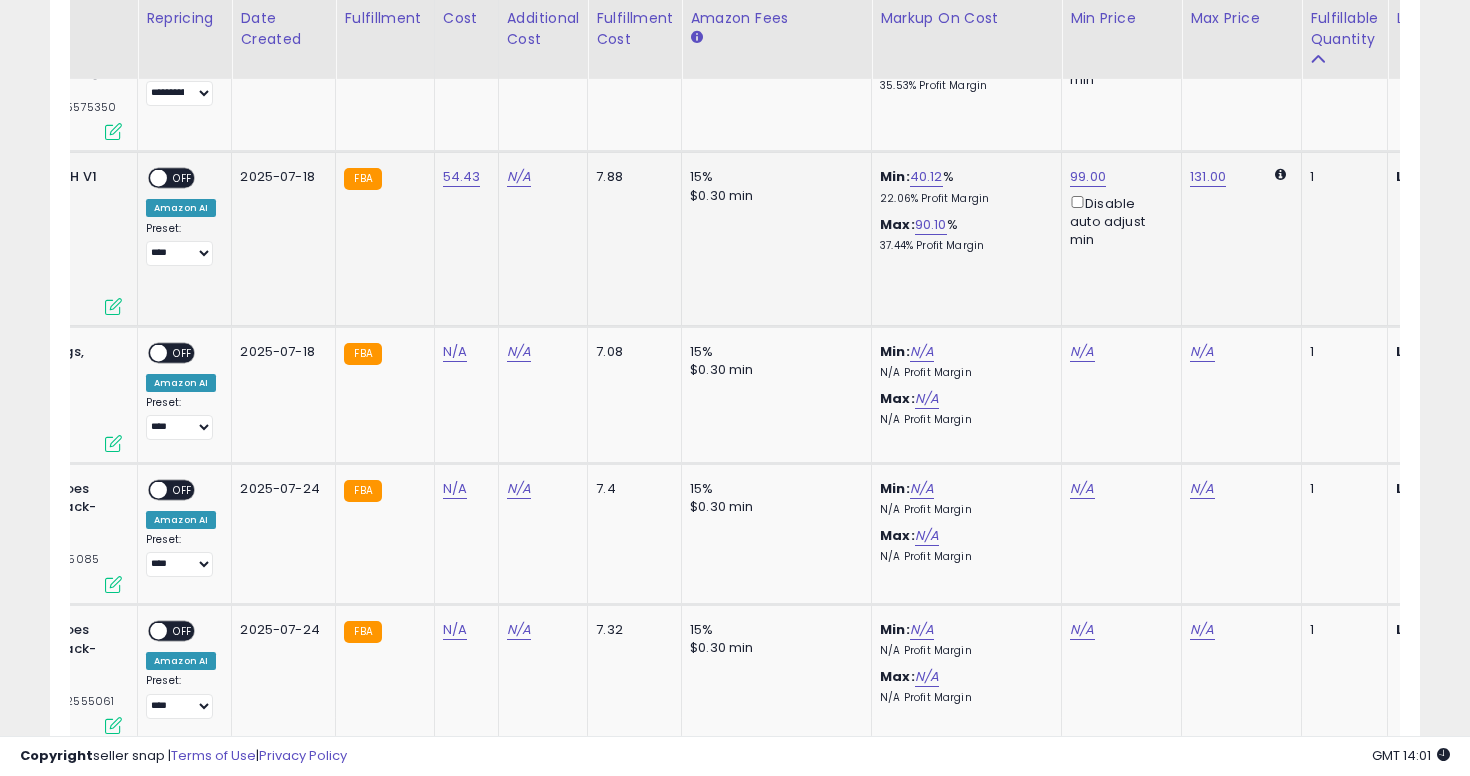 scroll, scrollTop: 0, scrollLeft: 2, axis: horizontal 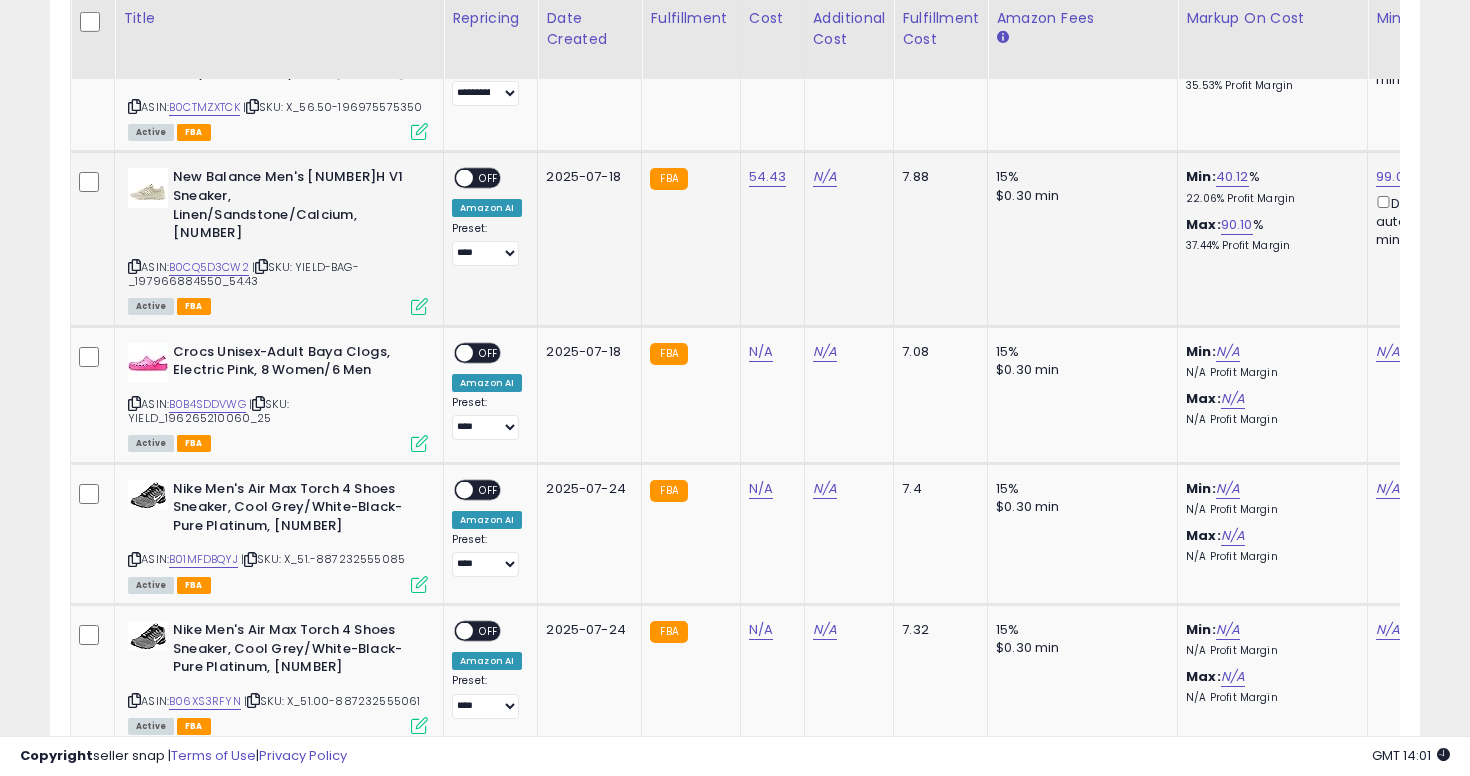 click on "OFF" at bounding box center [489, 178] 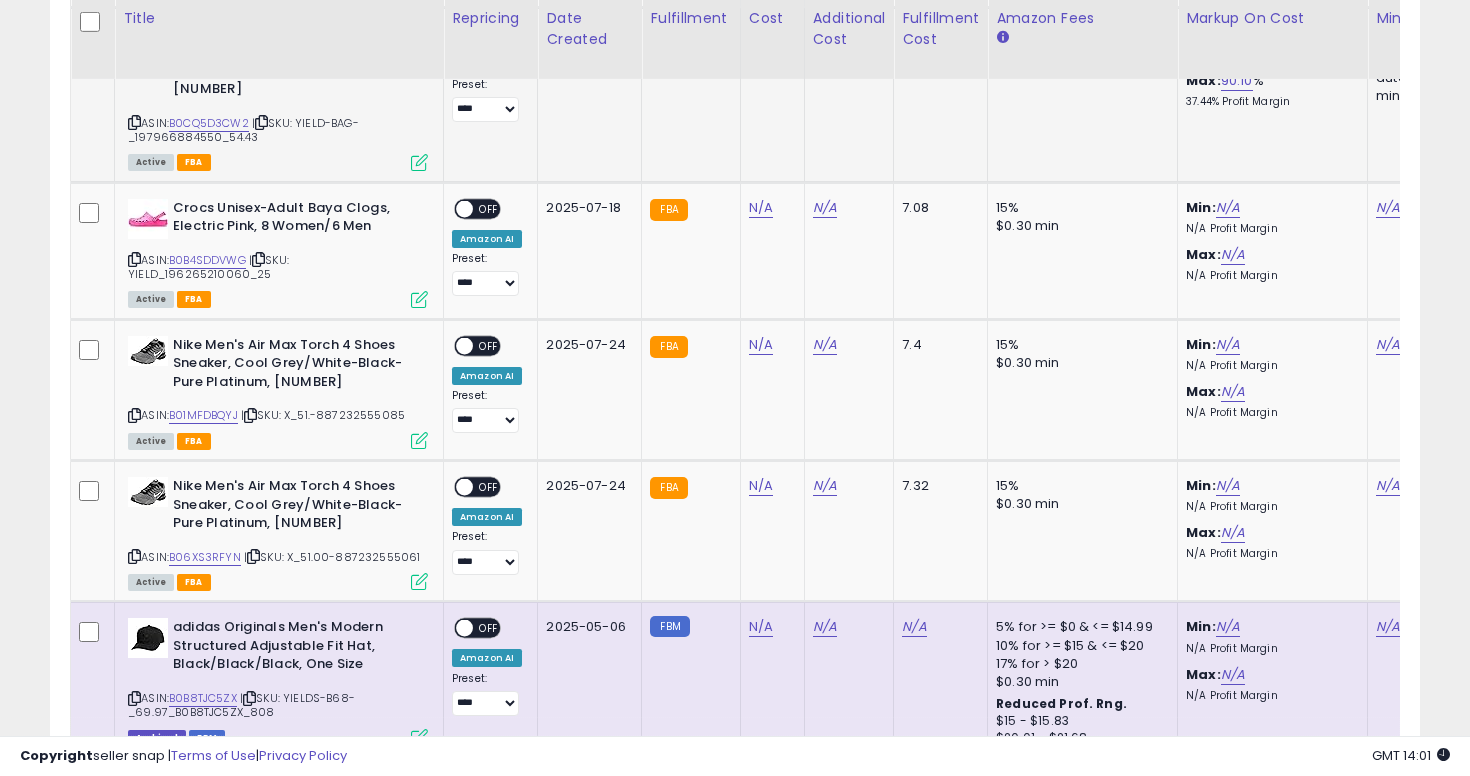 scroll, scrollTop: 5064, scrollLeft: 0, axis: vertical 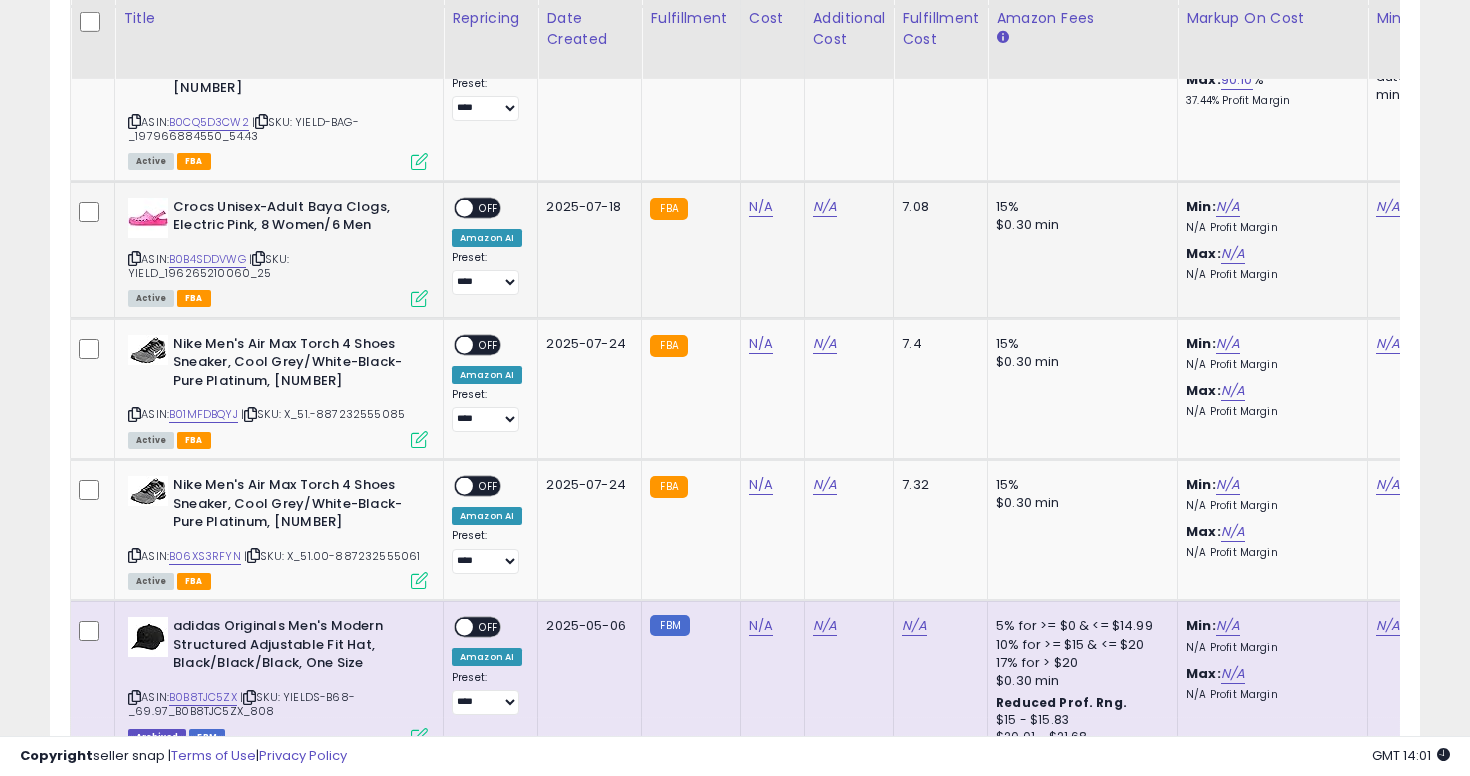 click at bounding box center (134, 258) 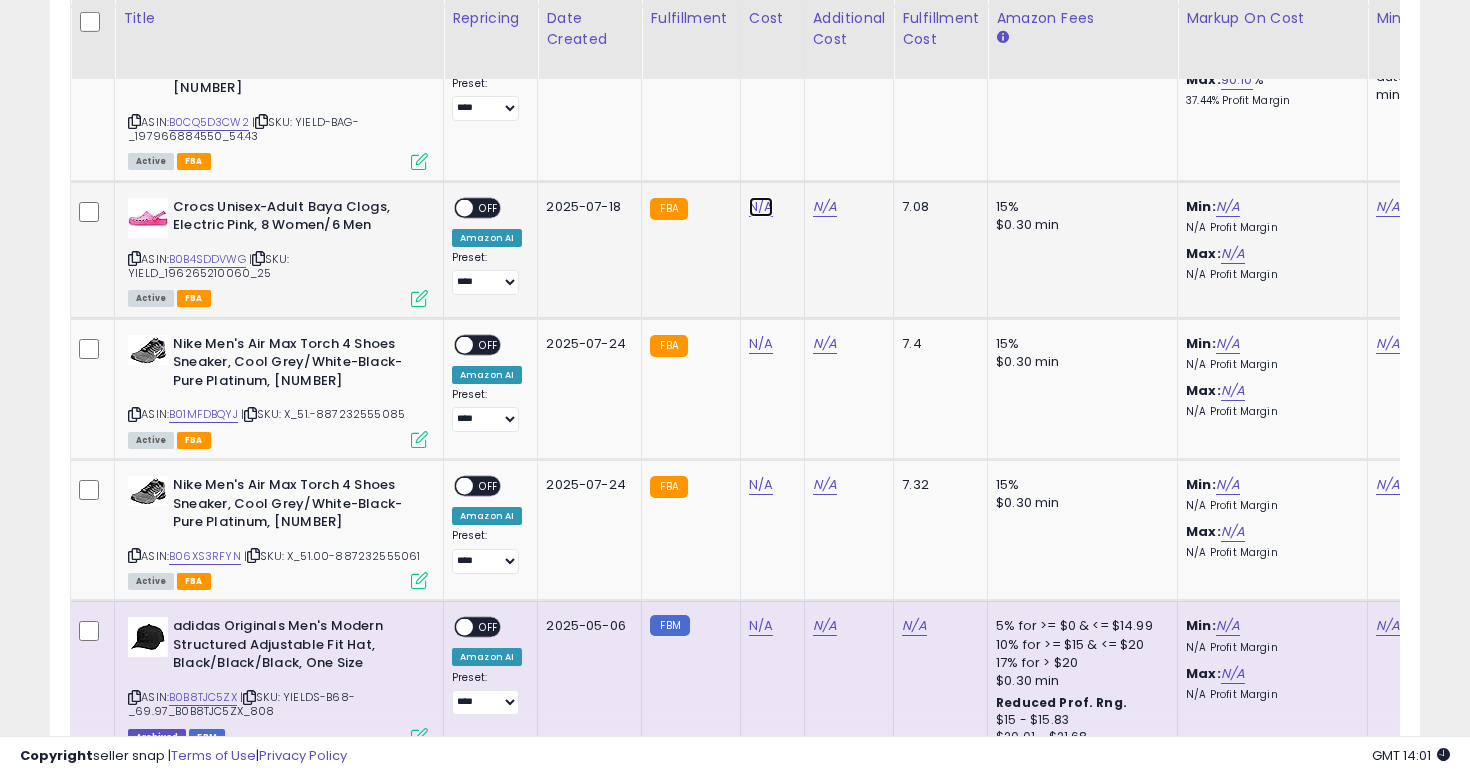 click on "N/A" at bounding box center [761, -3990] 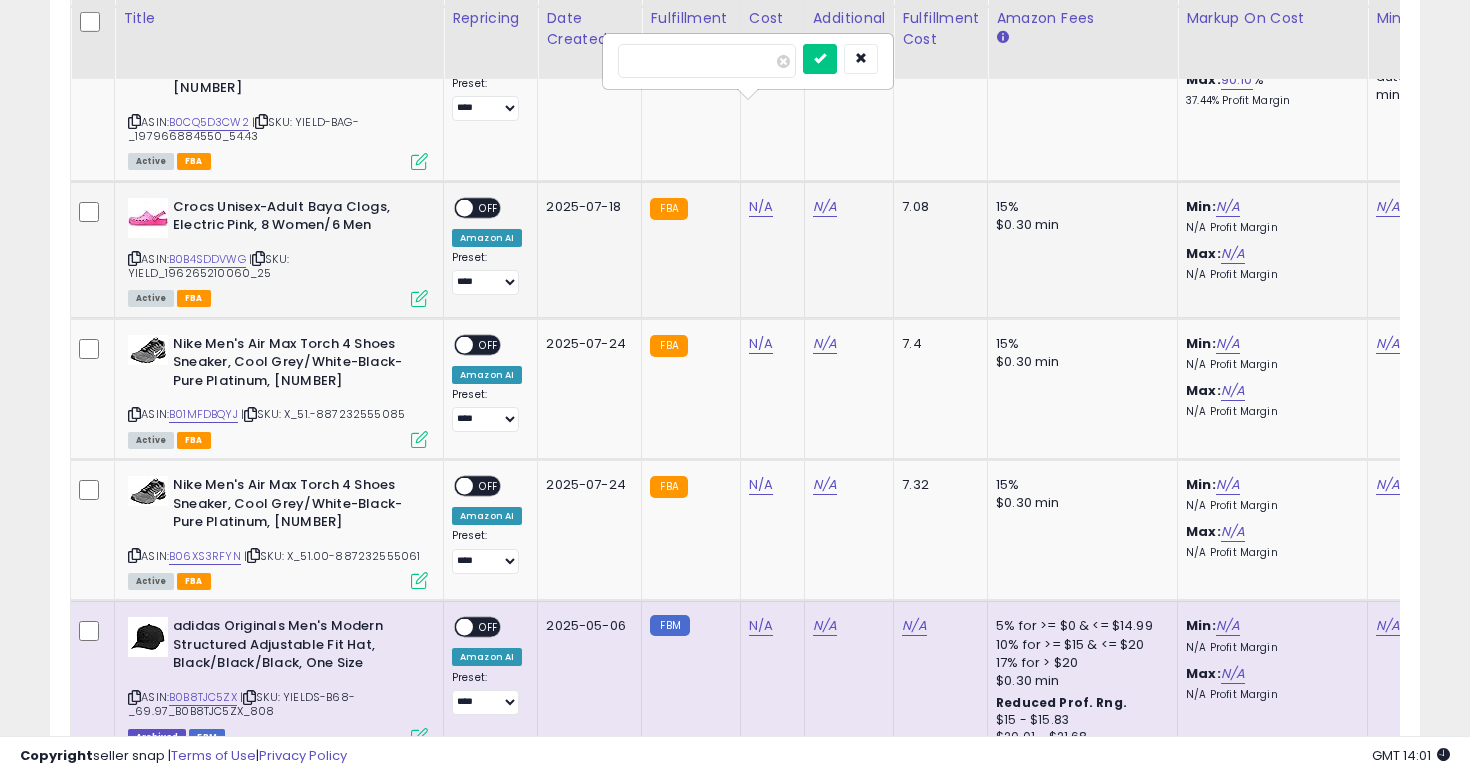 type on "**" 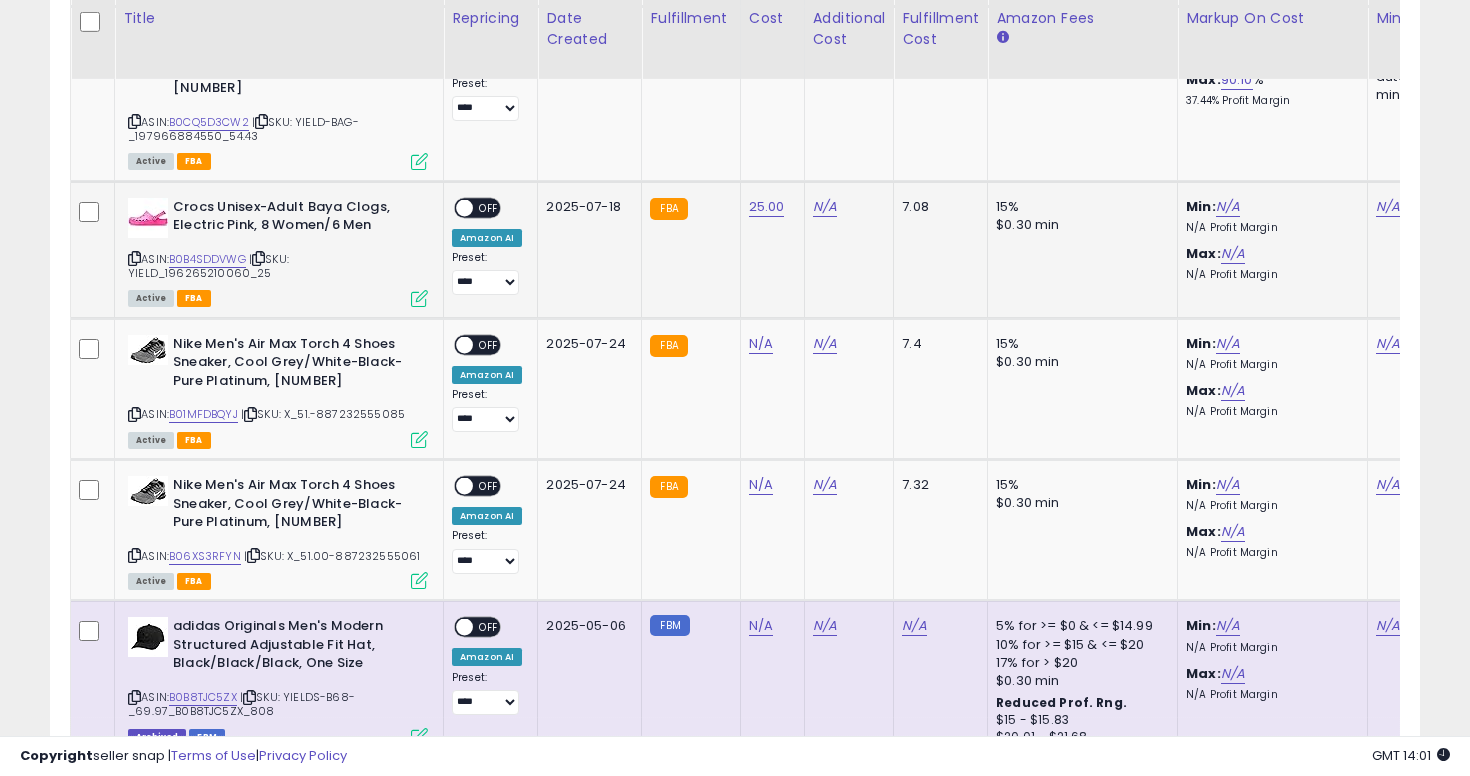scroll, scrollTop: 0, scrollLeft: 169, axis: horizontal 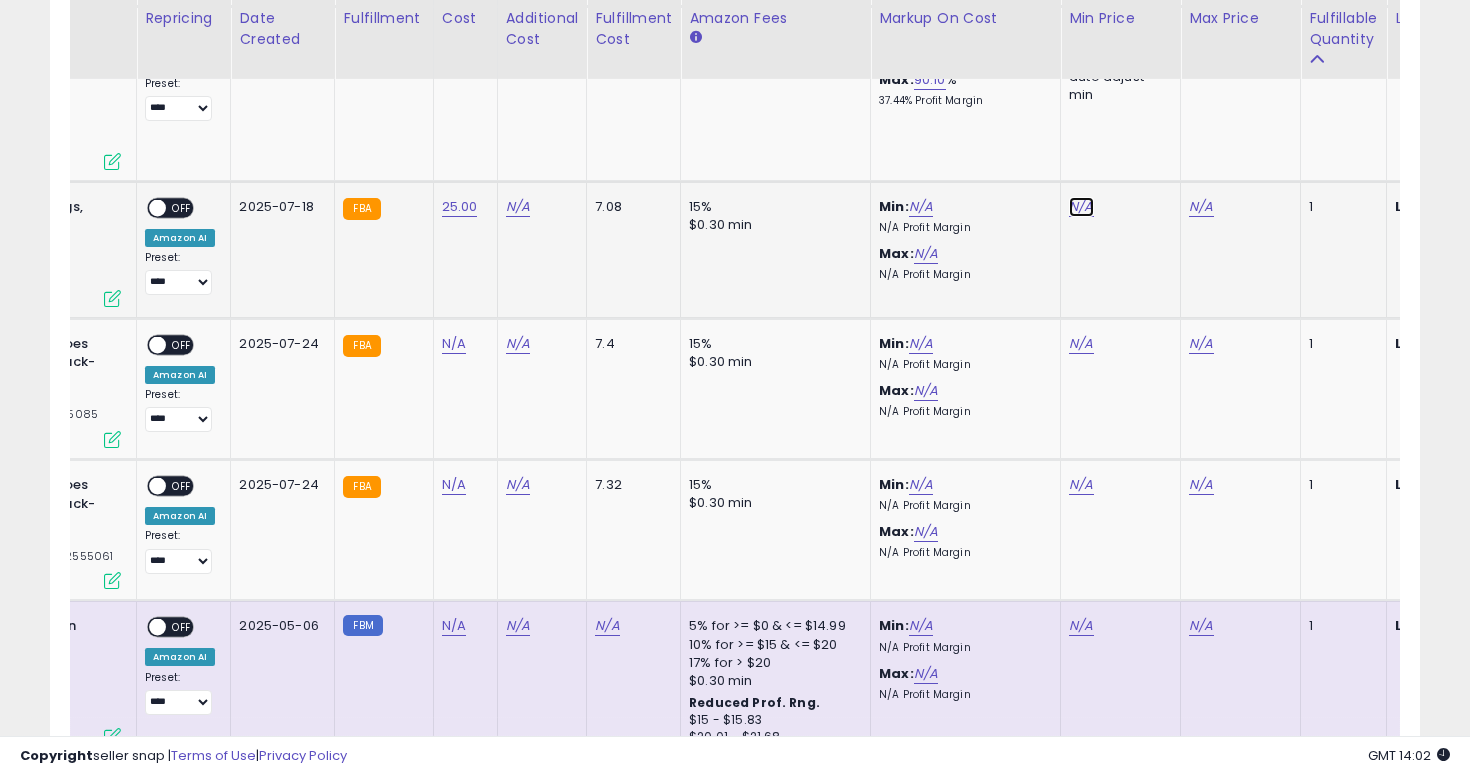 click on "N/A" at bounding box center [1081, -3990] 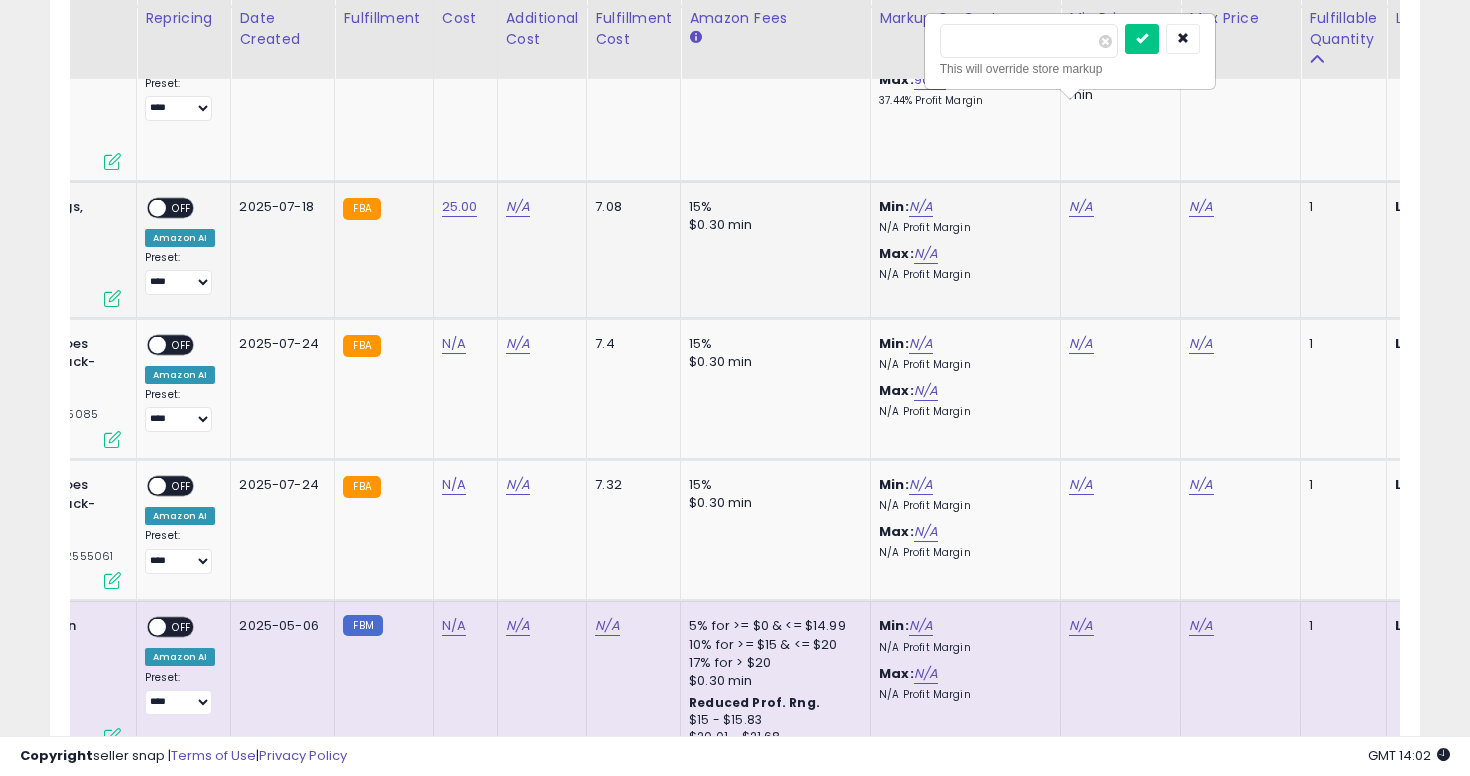 type on "****" 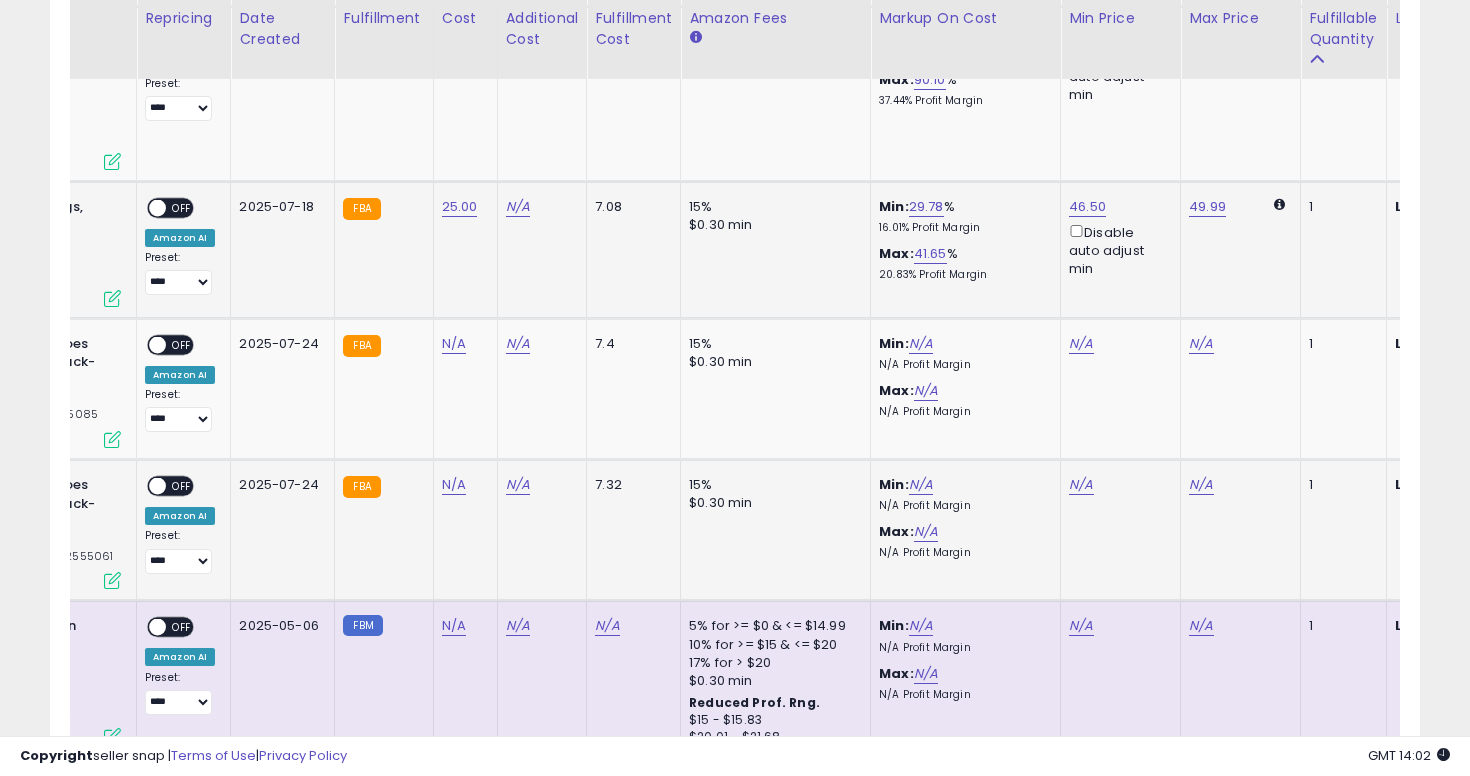 scroll, scrollTop: 0, scrollLeft: 0, axis: both 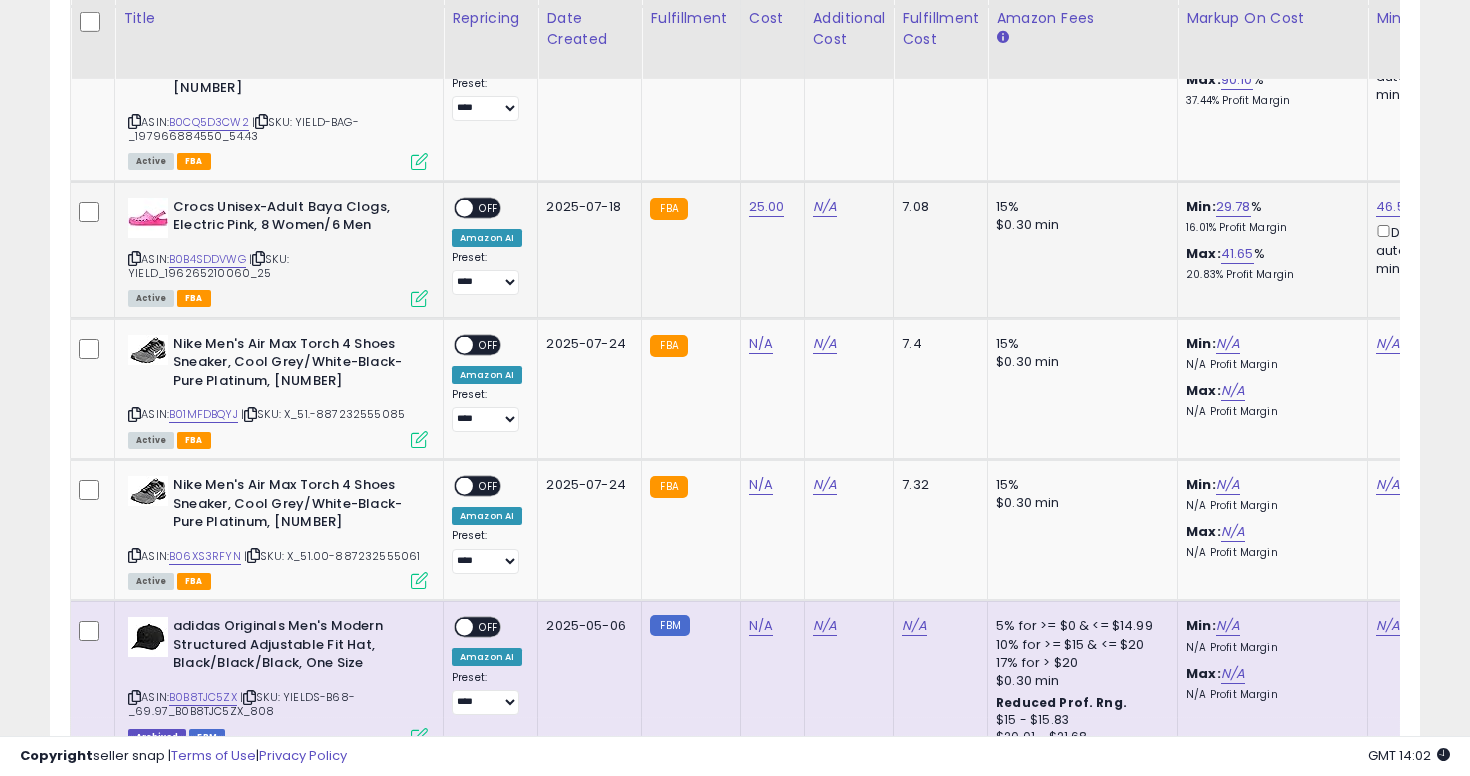 click on "OFF" at bounding box center (489, 207) 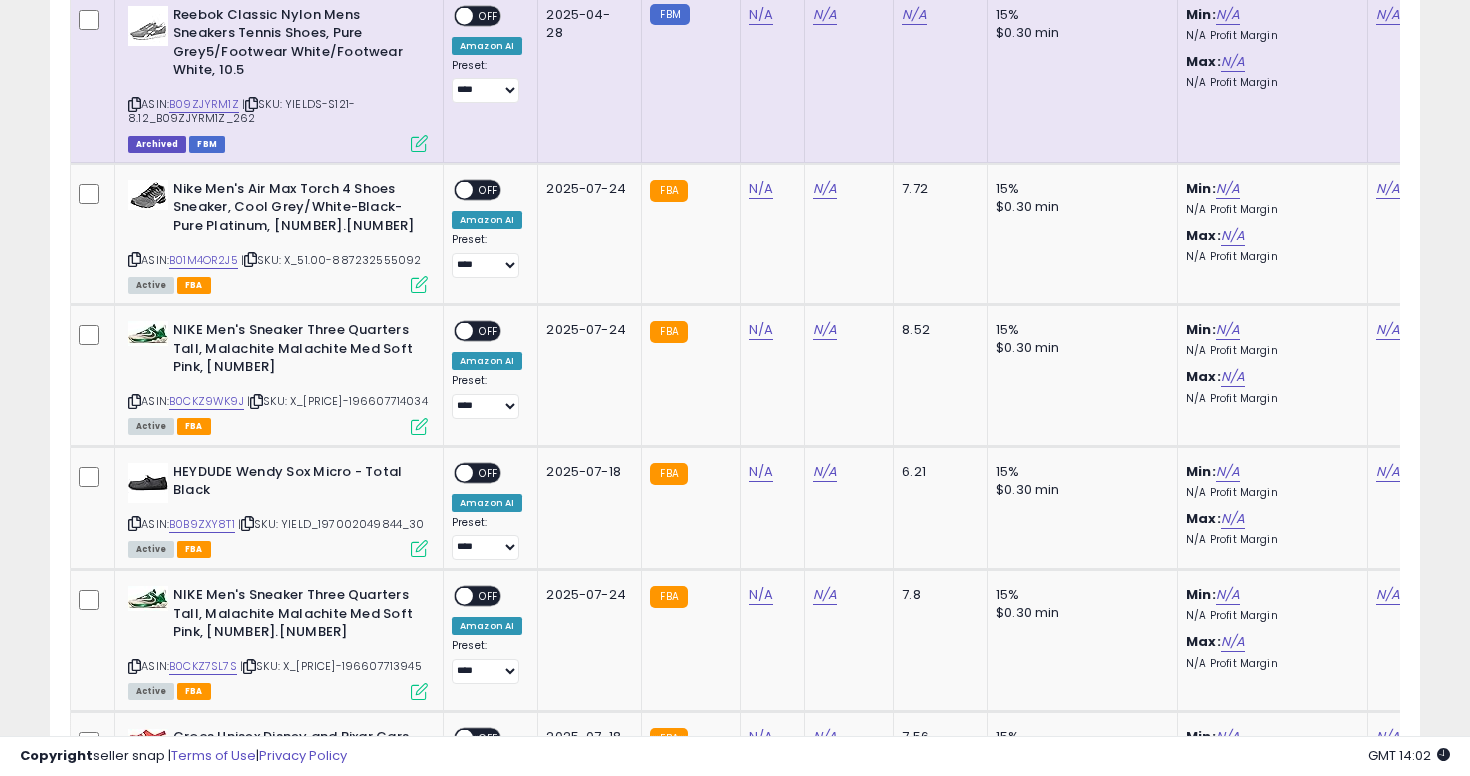 scroll, scrollTop: 7064, scrollLeft: 0, axis: vertical 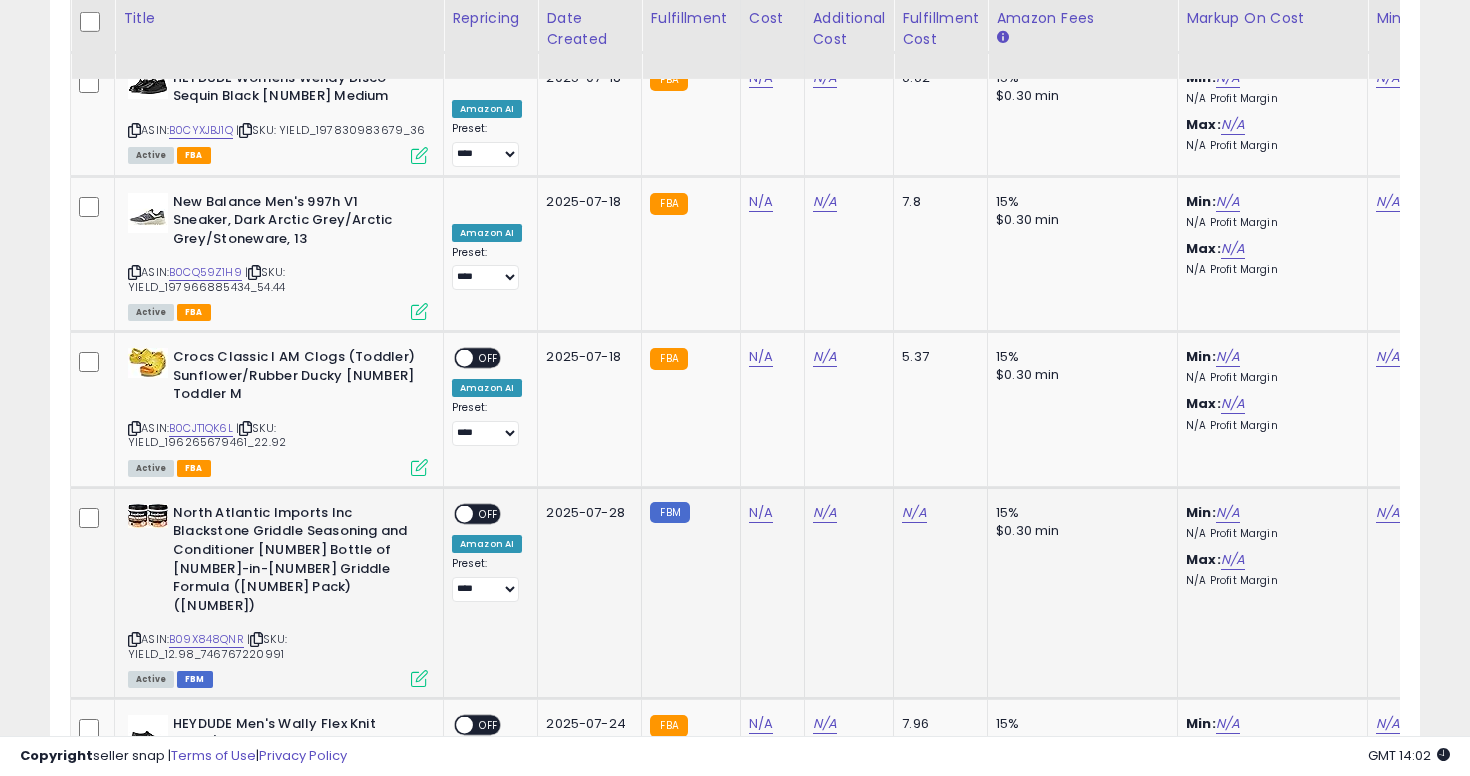 click at bounding box center (134, 639) 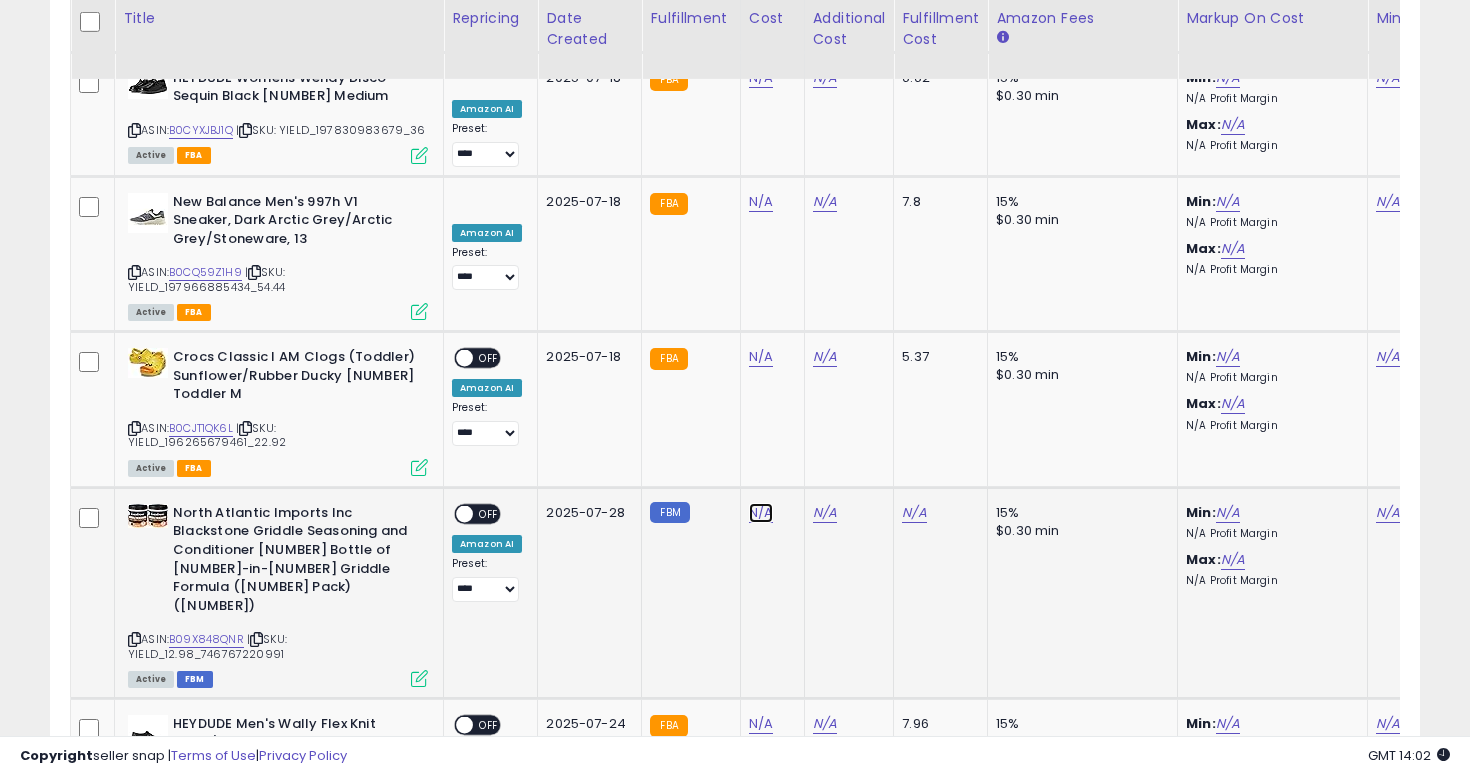 click on "N/A" at bounding box center [761, -6999] 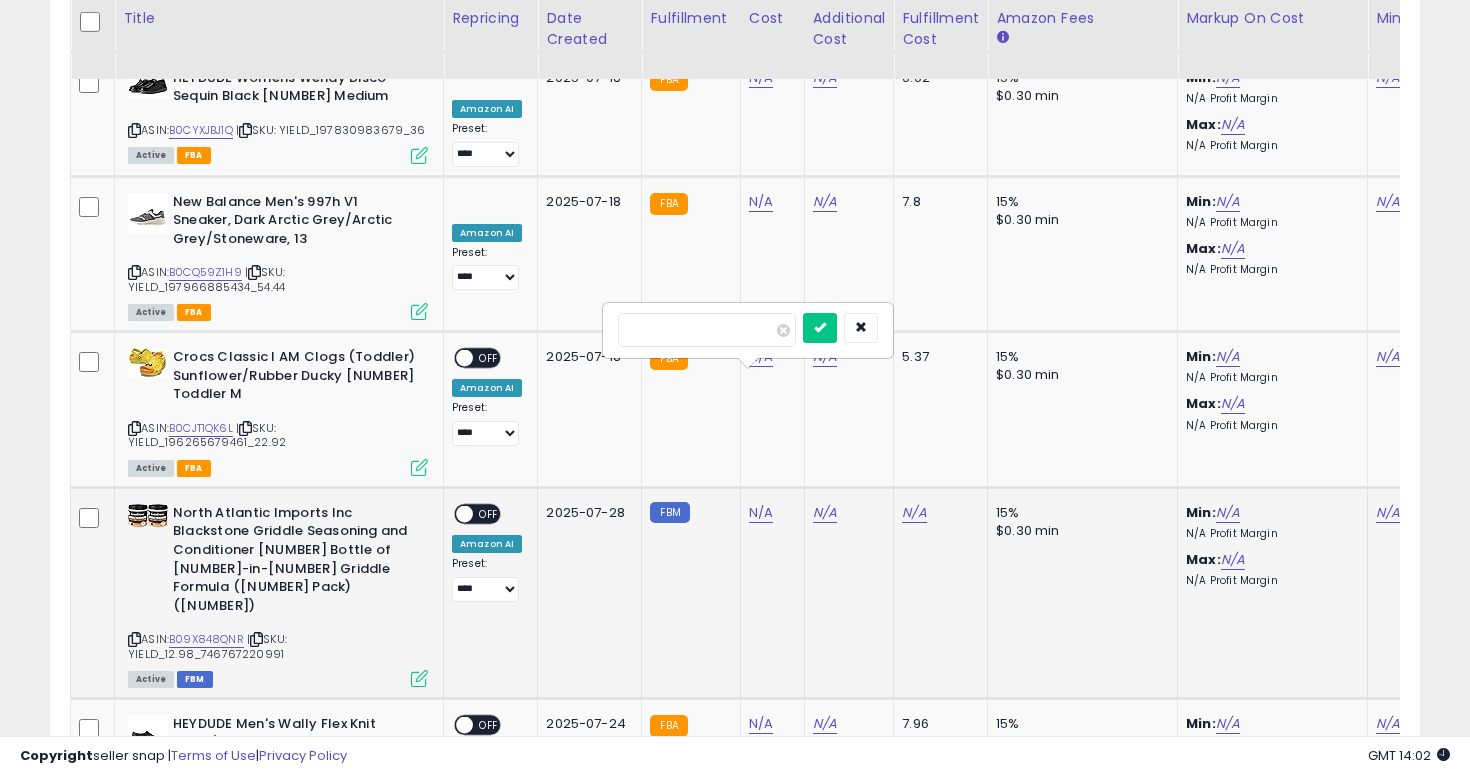 type on "*****" 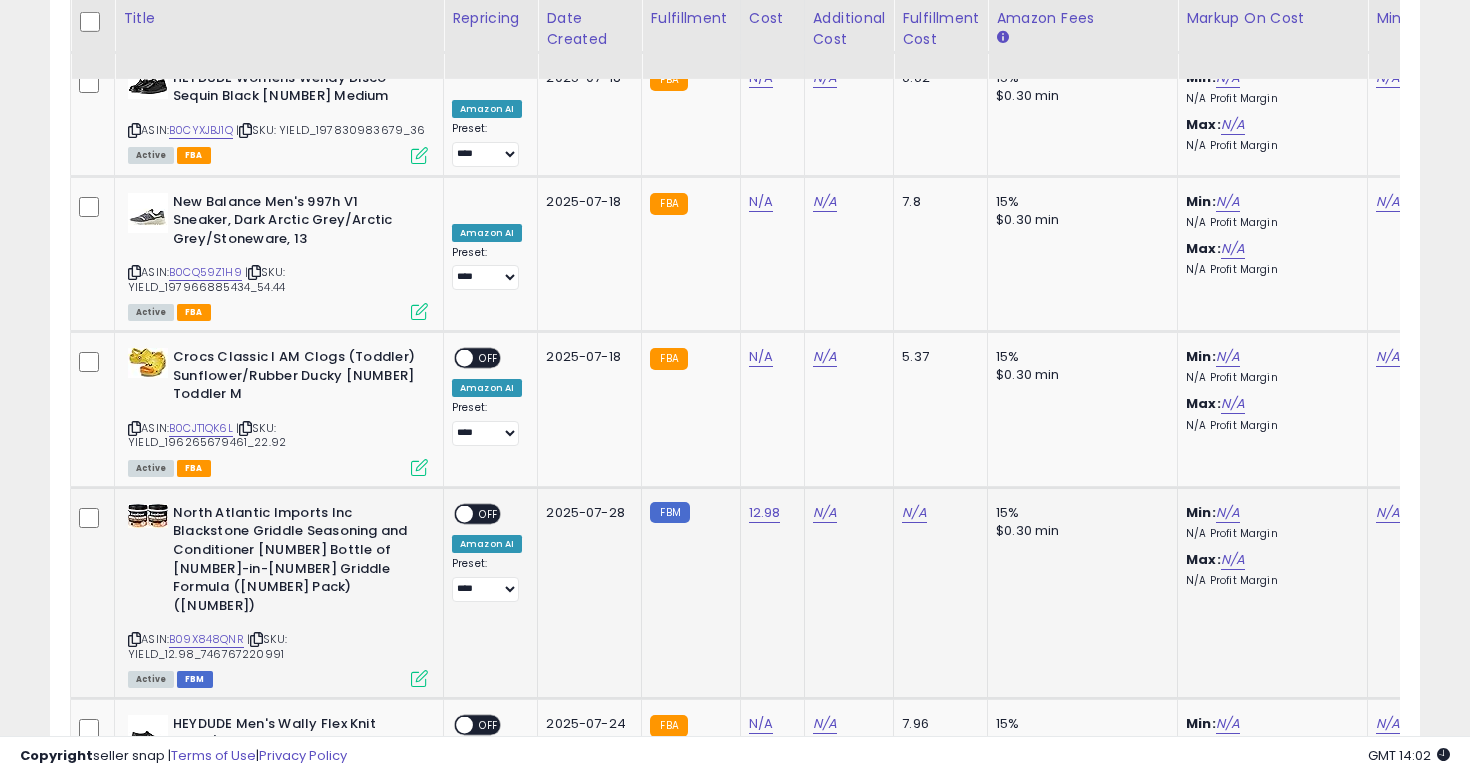 scroll, scrollTop: 0, scrollLeft: 194, axis: horizontal 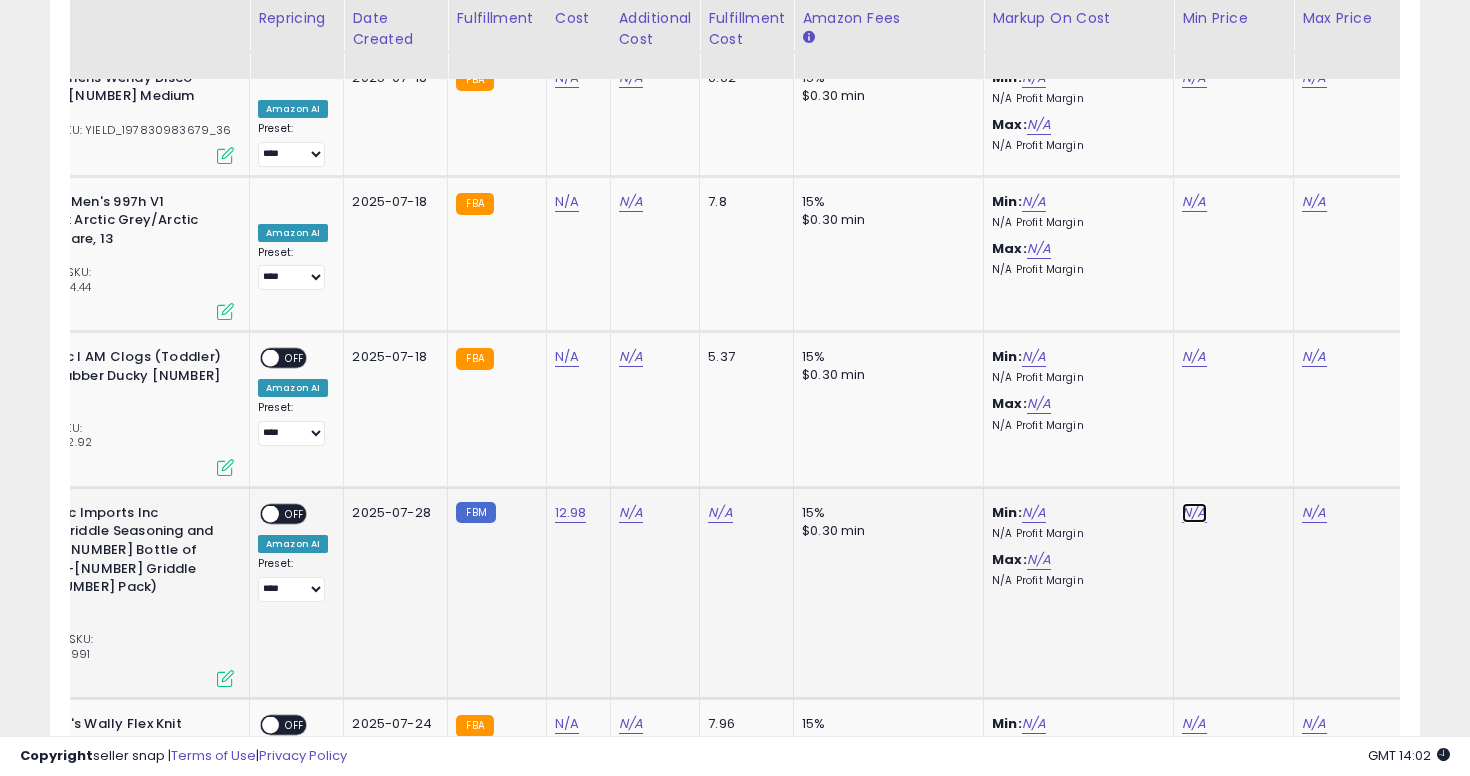 click on "N/A" at bounding box center (1194, -6999) 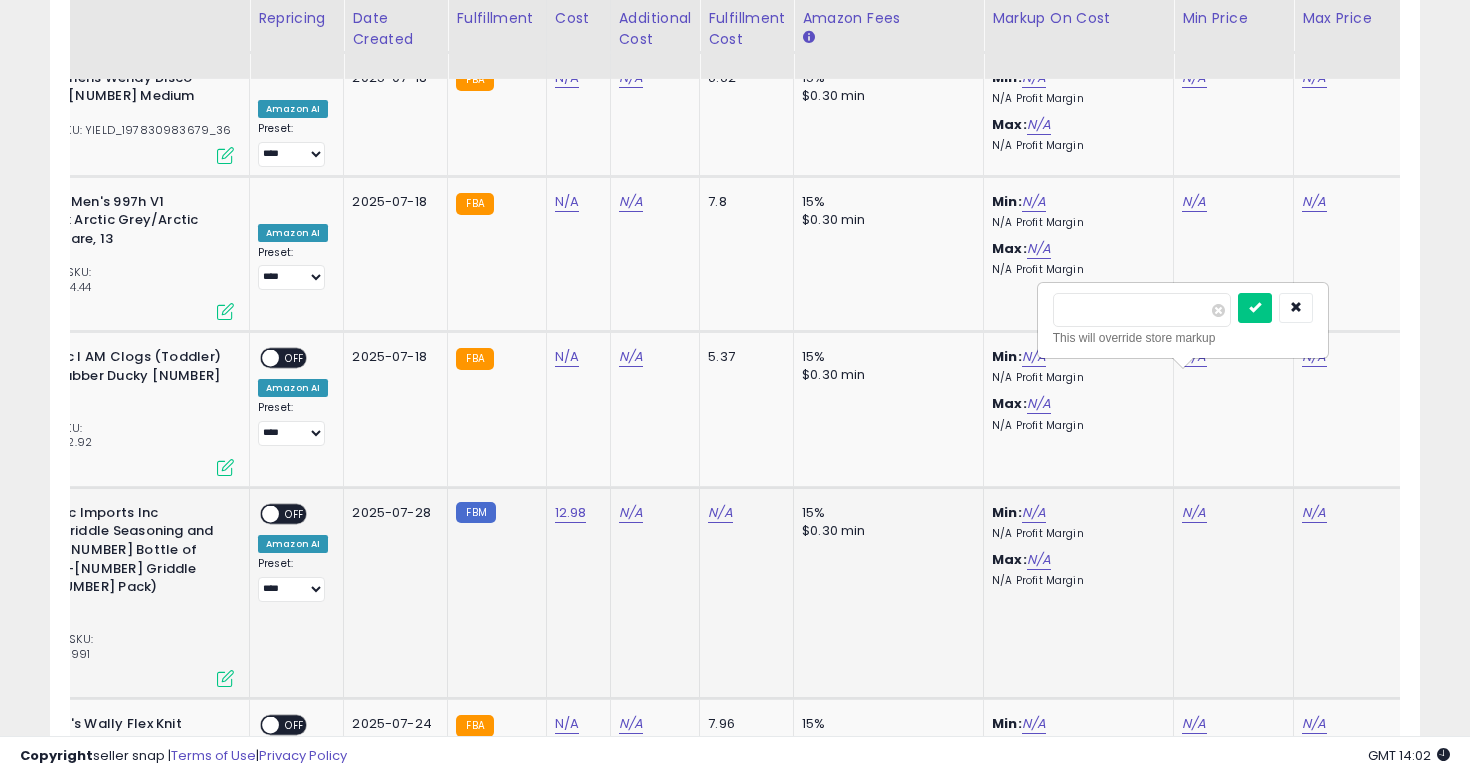 type on "*****" 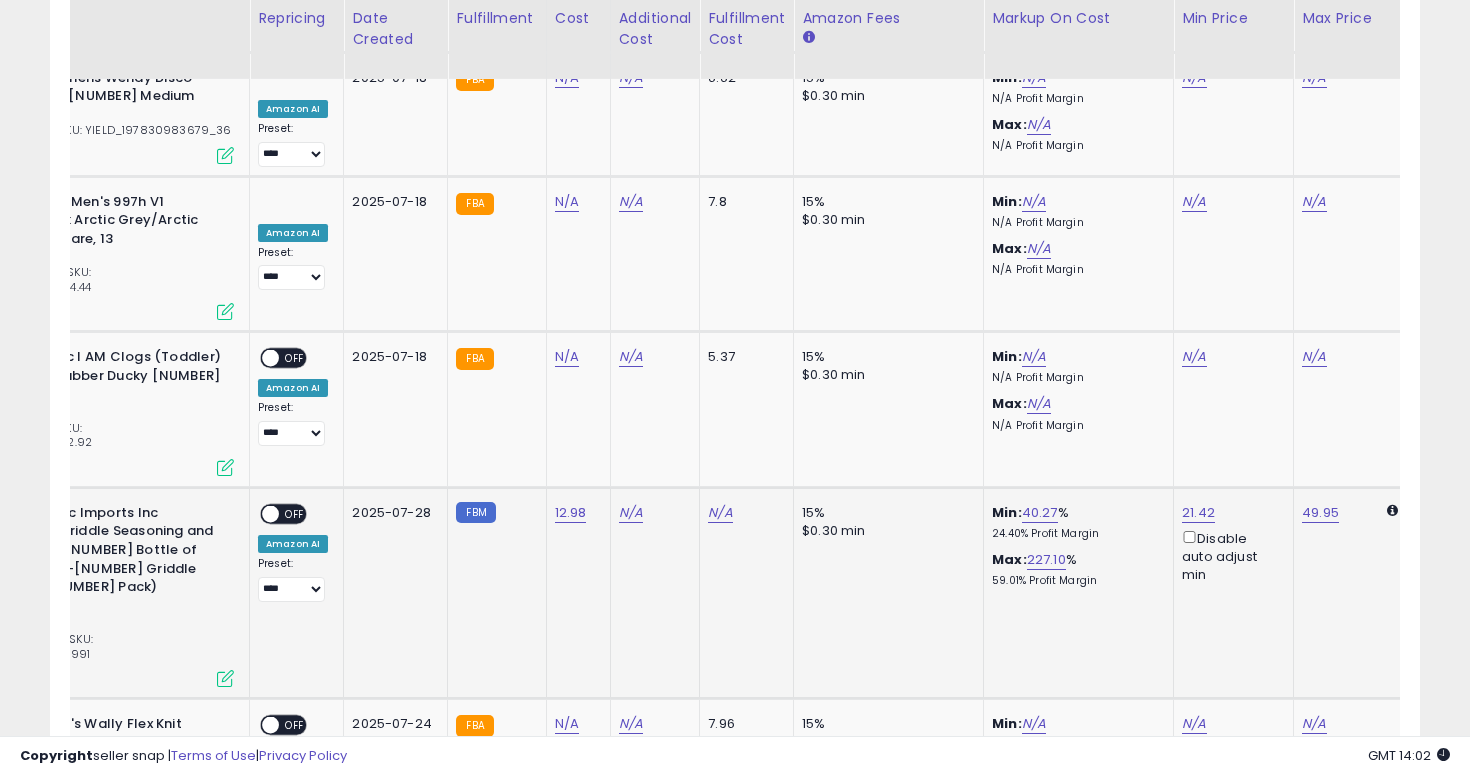scroll, scrollTop: 0, scrollLeft: 0, axis: both 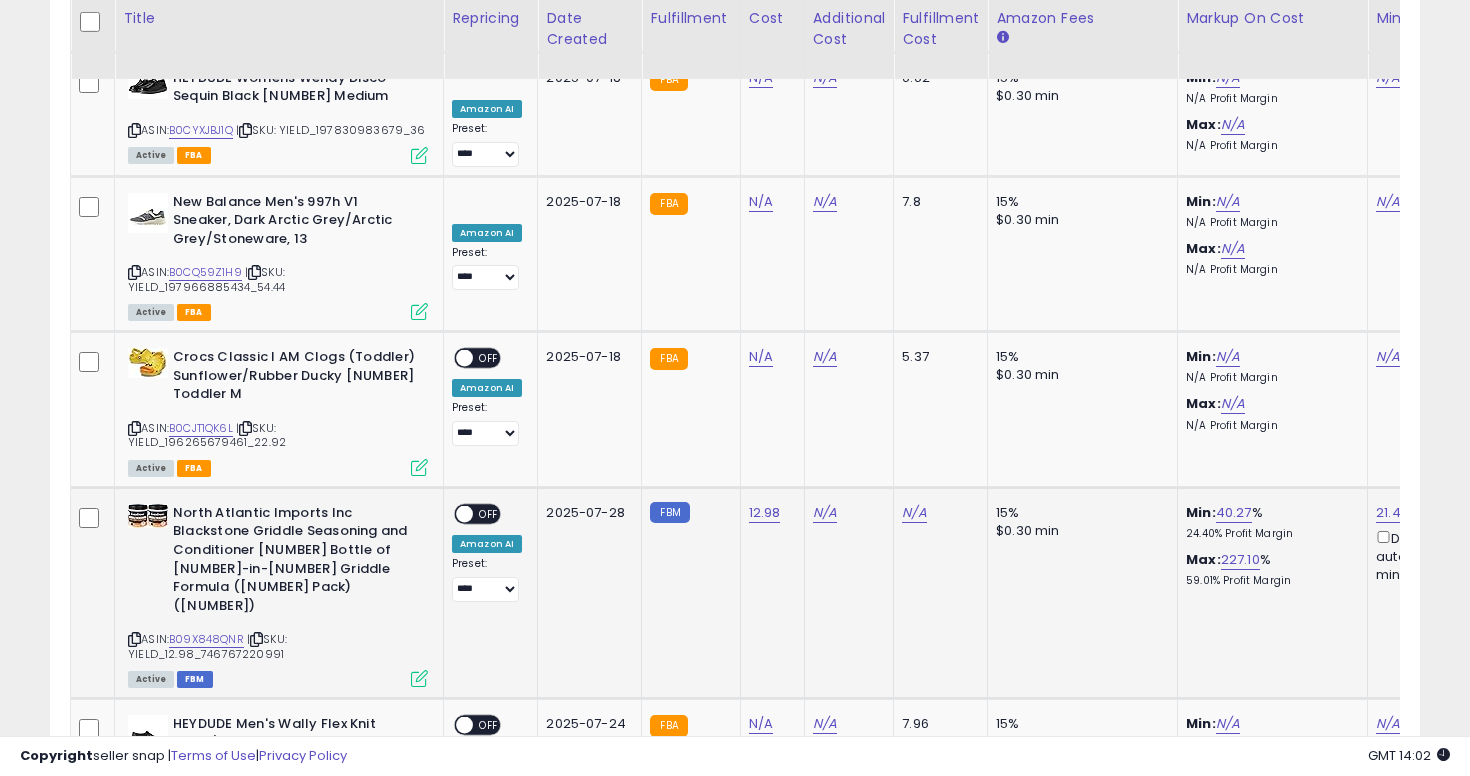 click on "OFF" at bounding box center (489, 513) 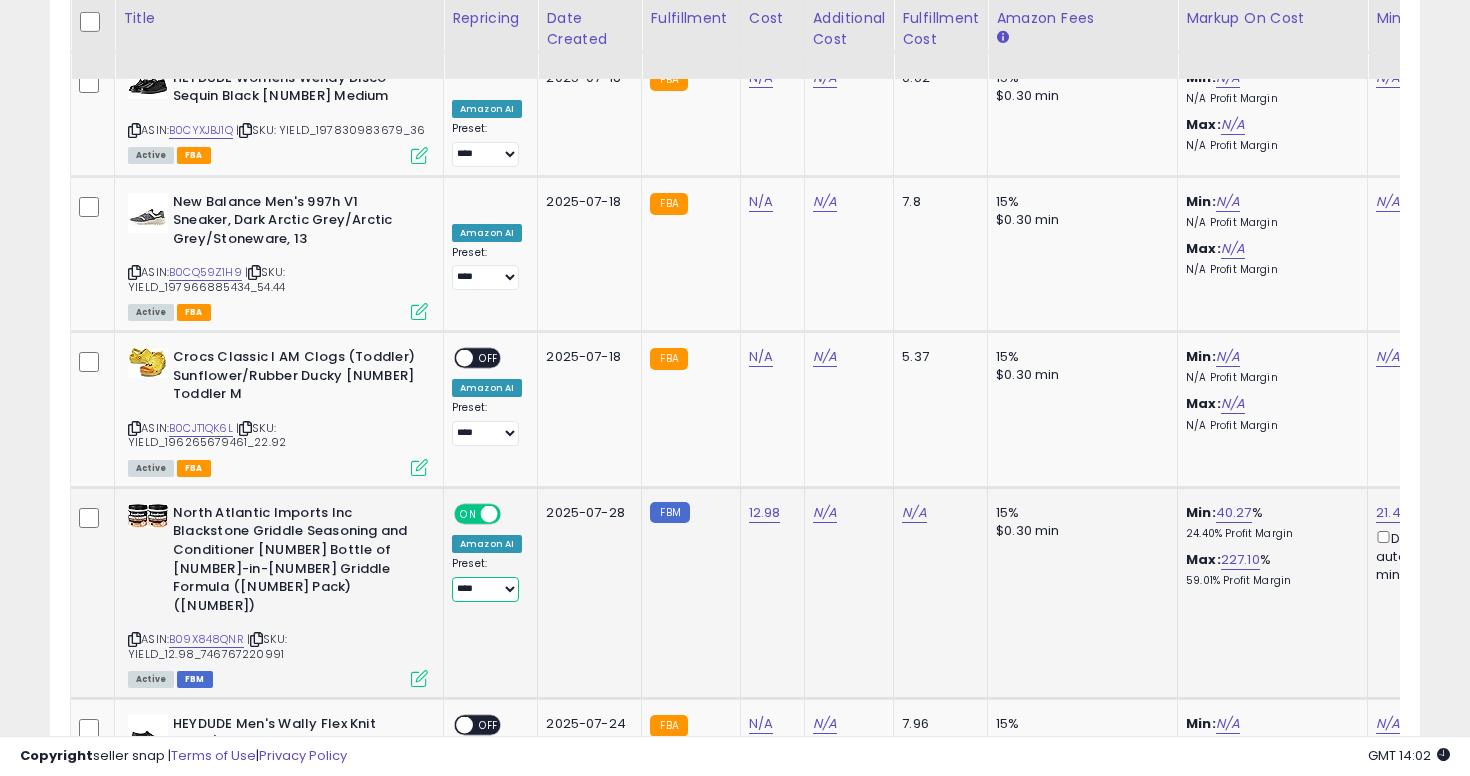 click on "**********" at bounding box center (485, 589) 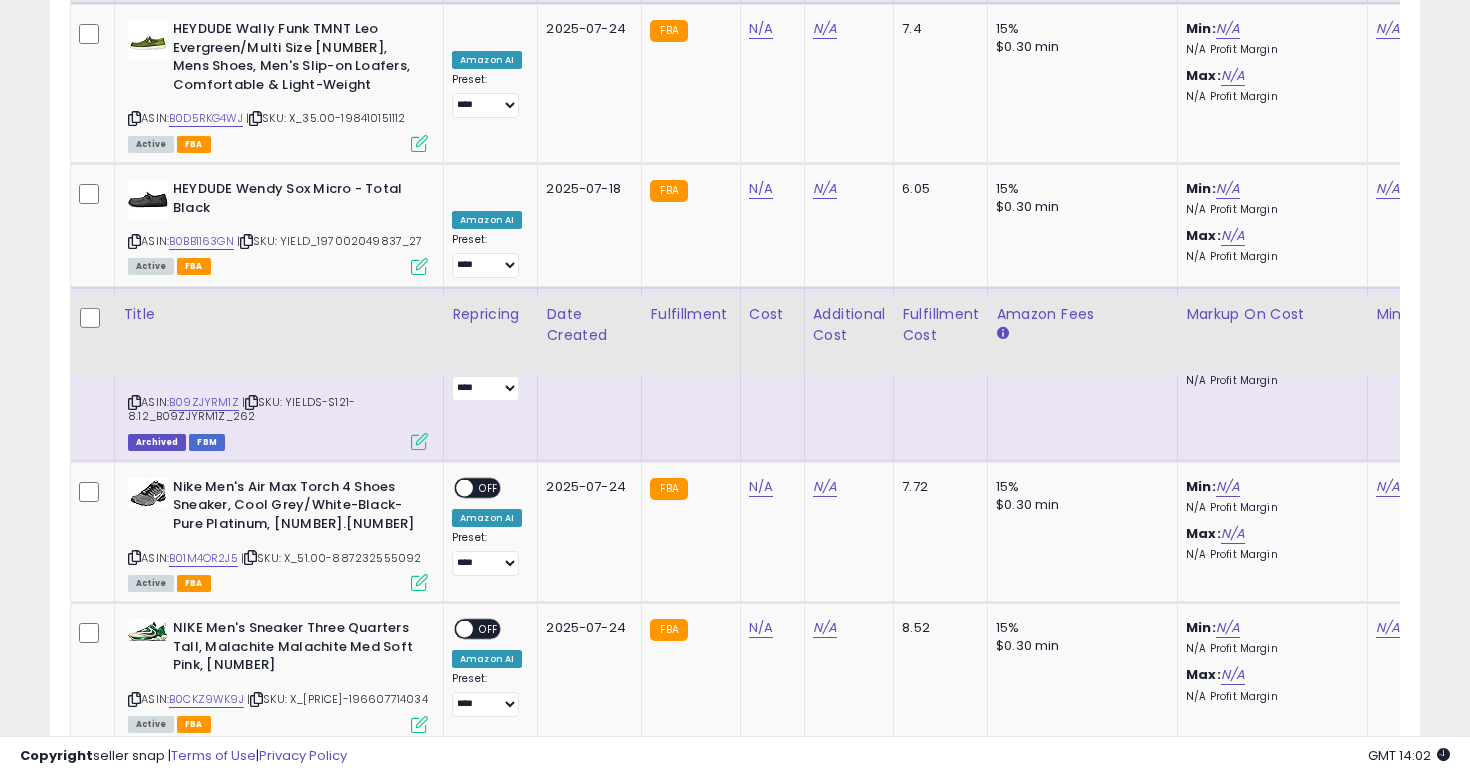 scroll, scrollTop: 6999, scrollLeft: 0, axis: vertical 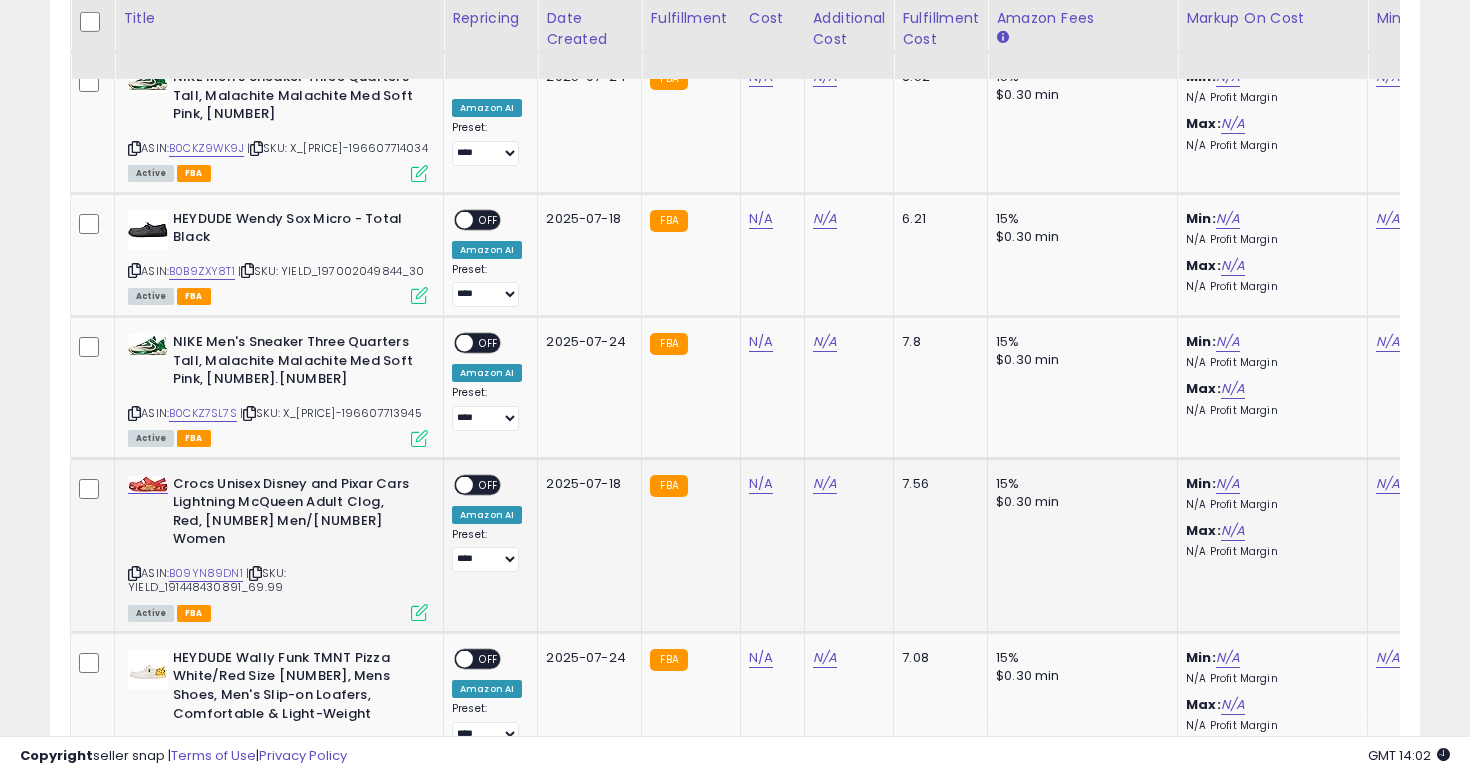 click at bounding box center [134, 573] 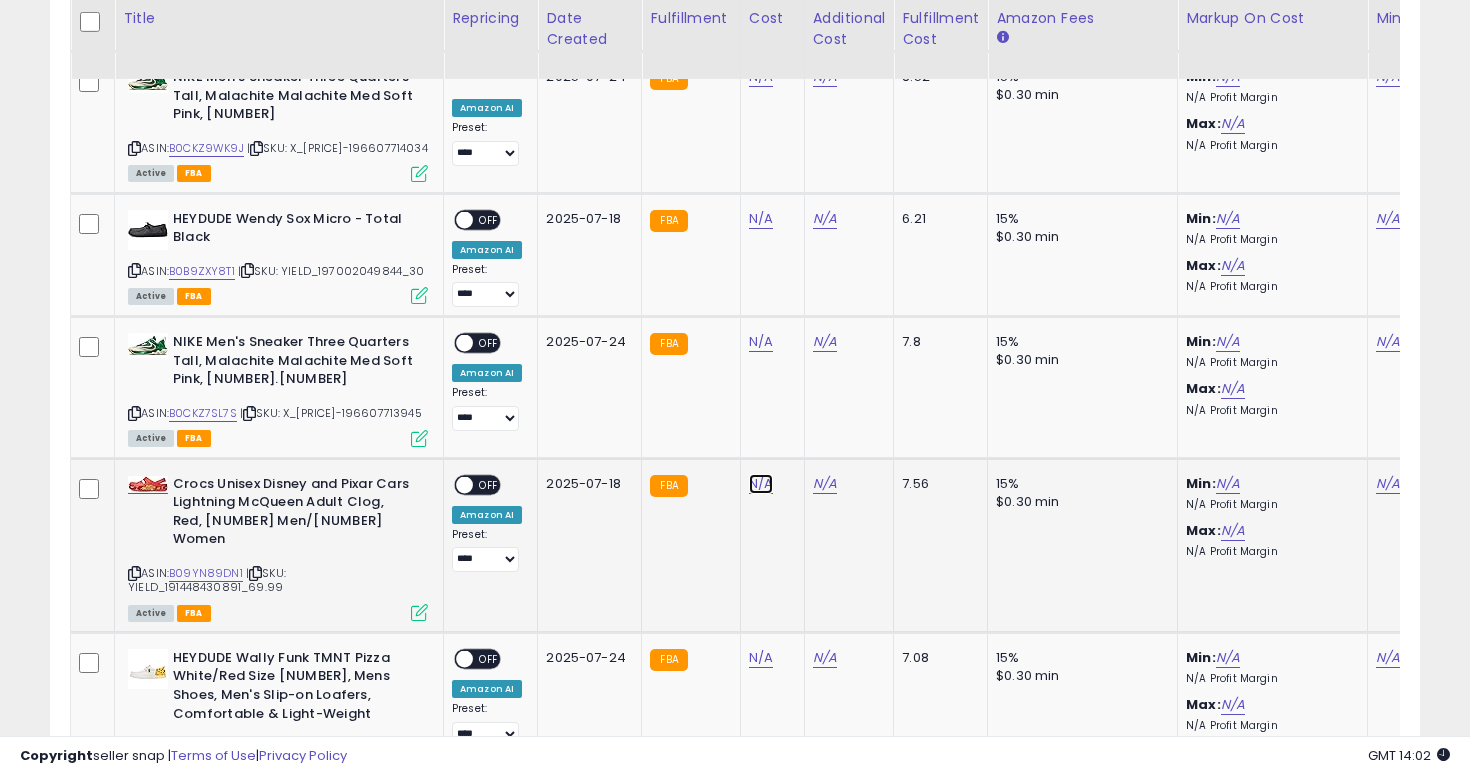 click on "N/A" at bounding box center [761, -5925] 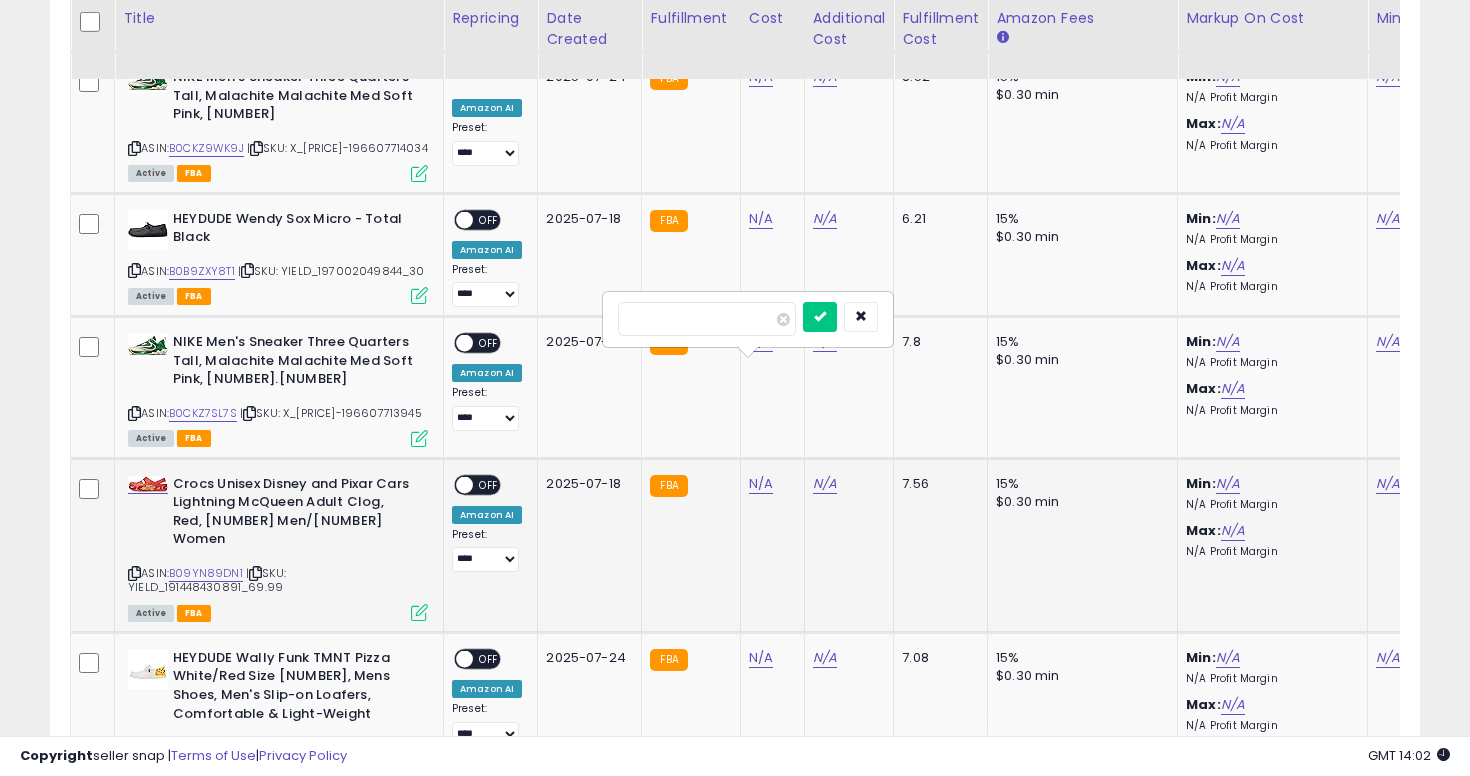 type on "*****" 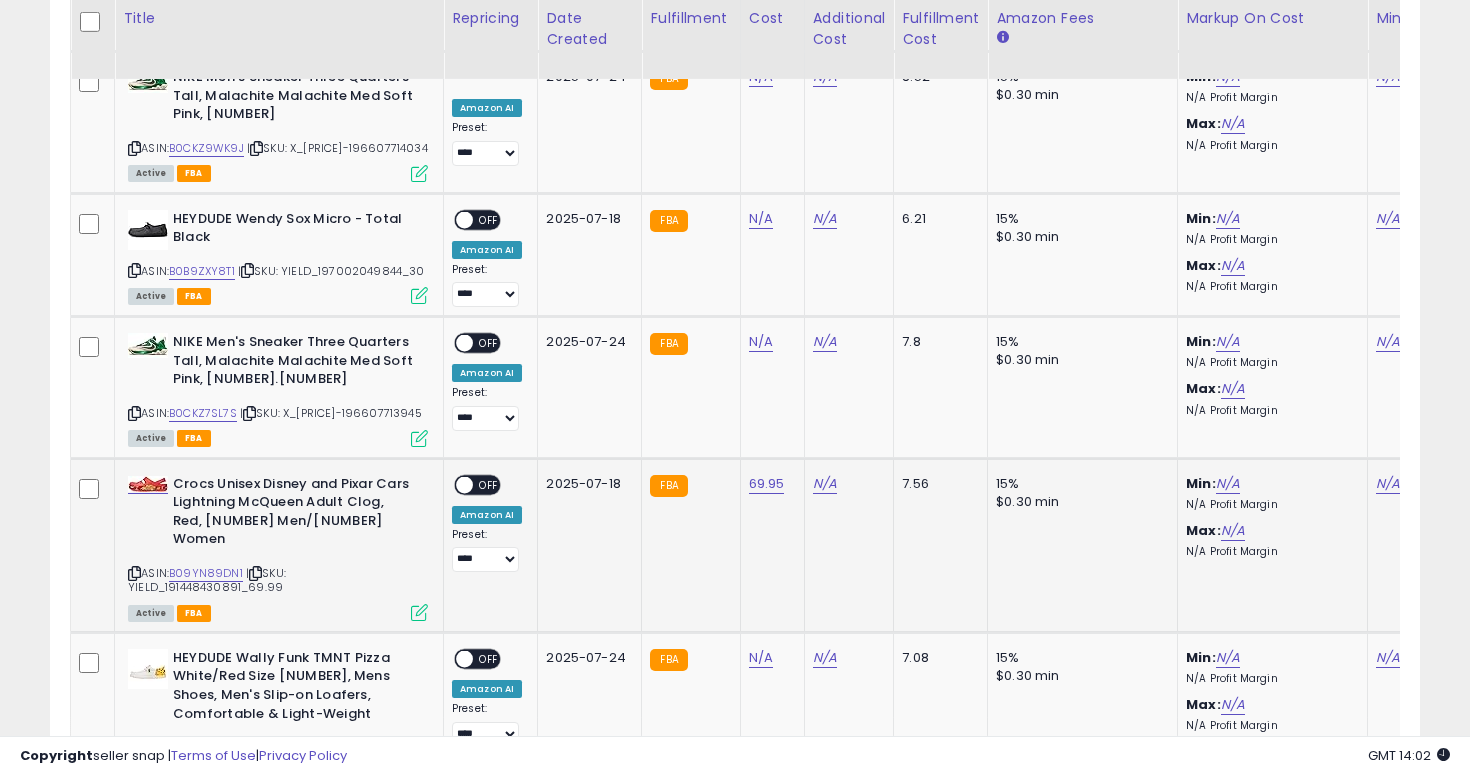 scroll, scrollTop: 0, scrollLeft: 166, axis: horizontal 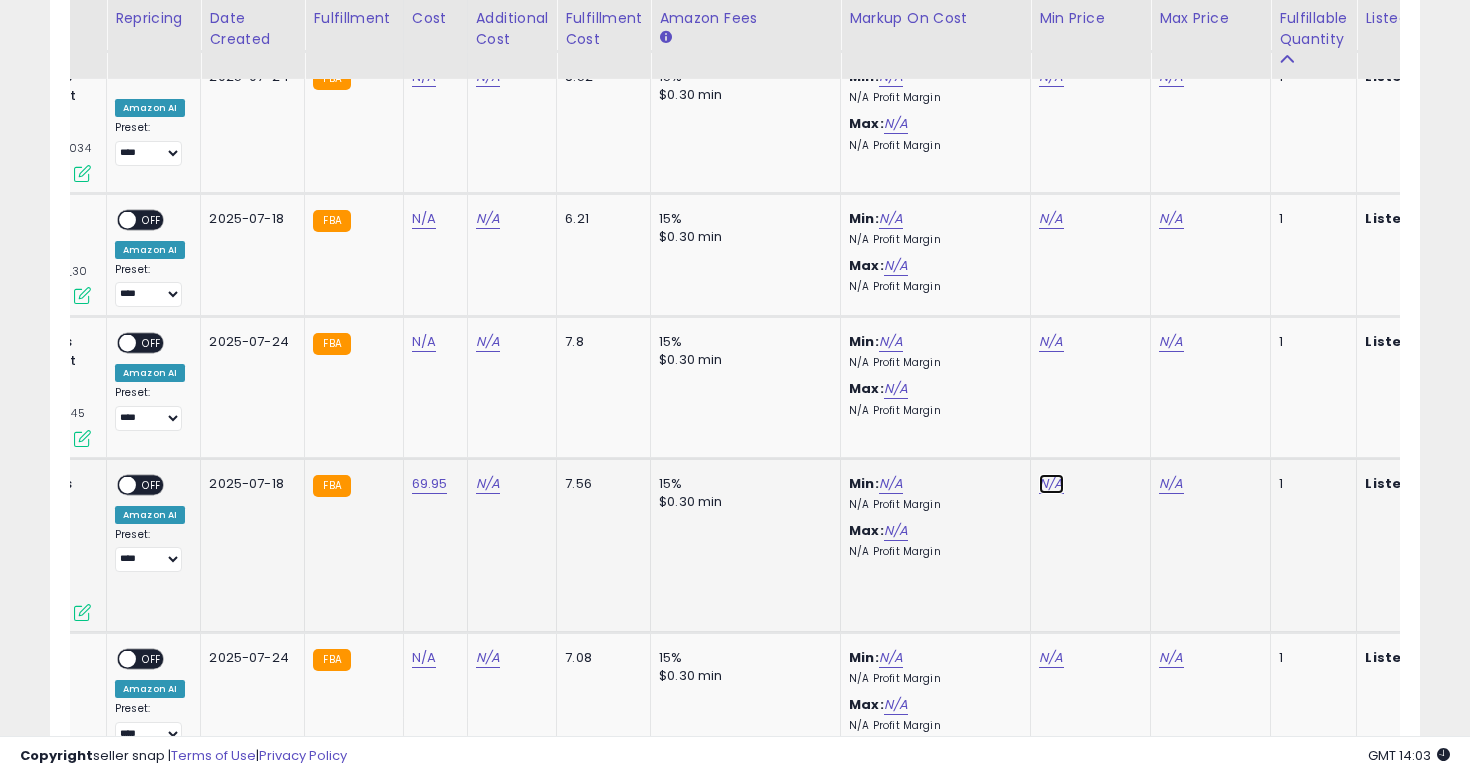 click on "N/A" at bounding box center [1051, -5925] 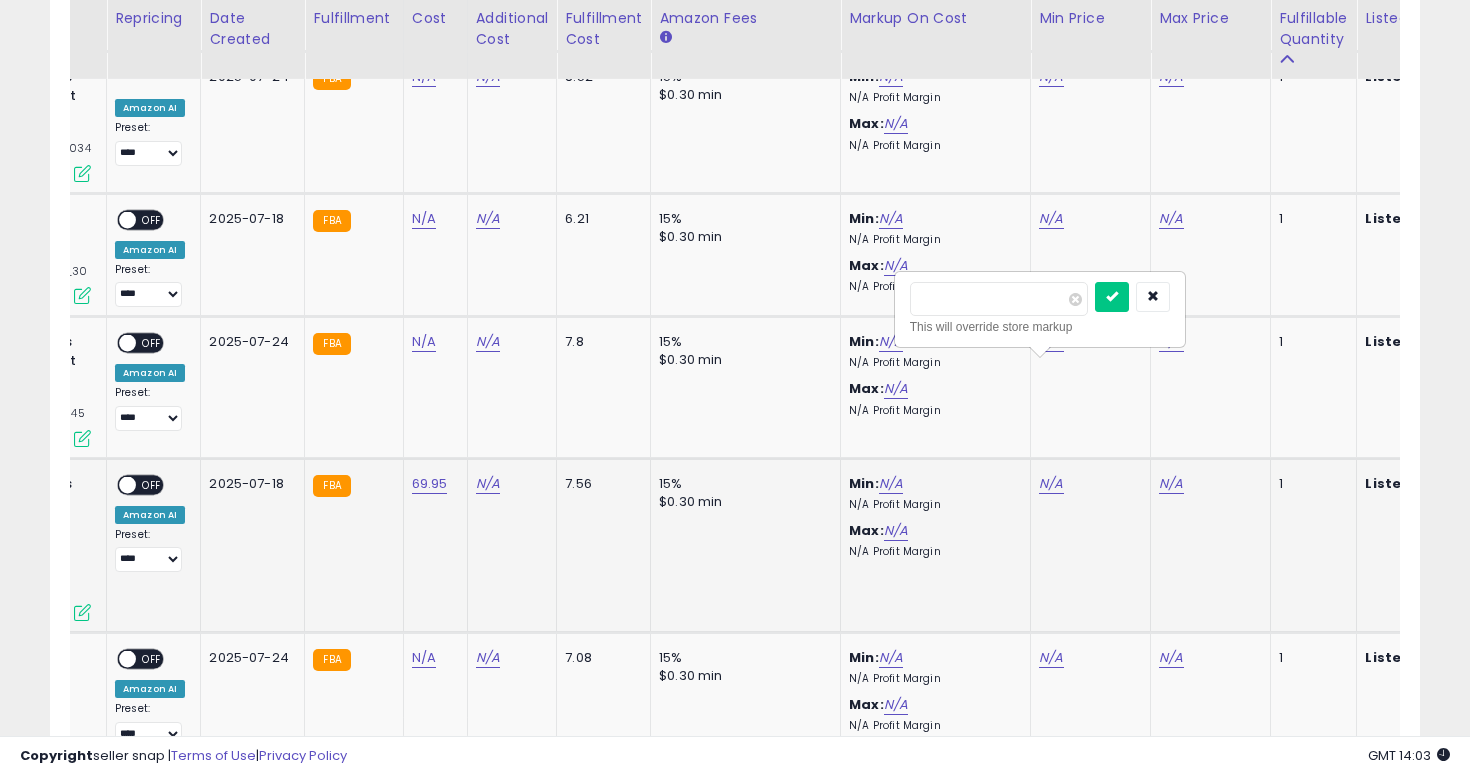 type on "******" 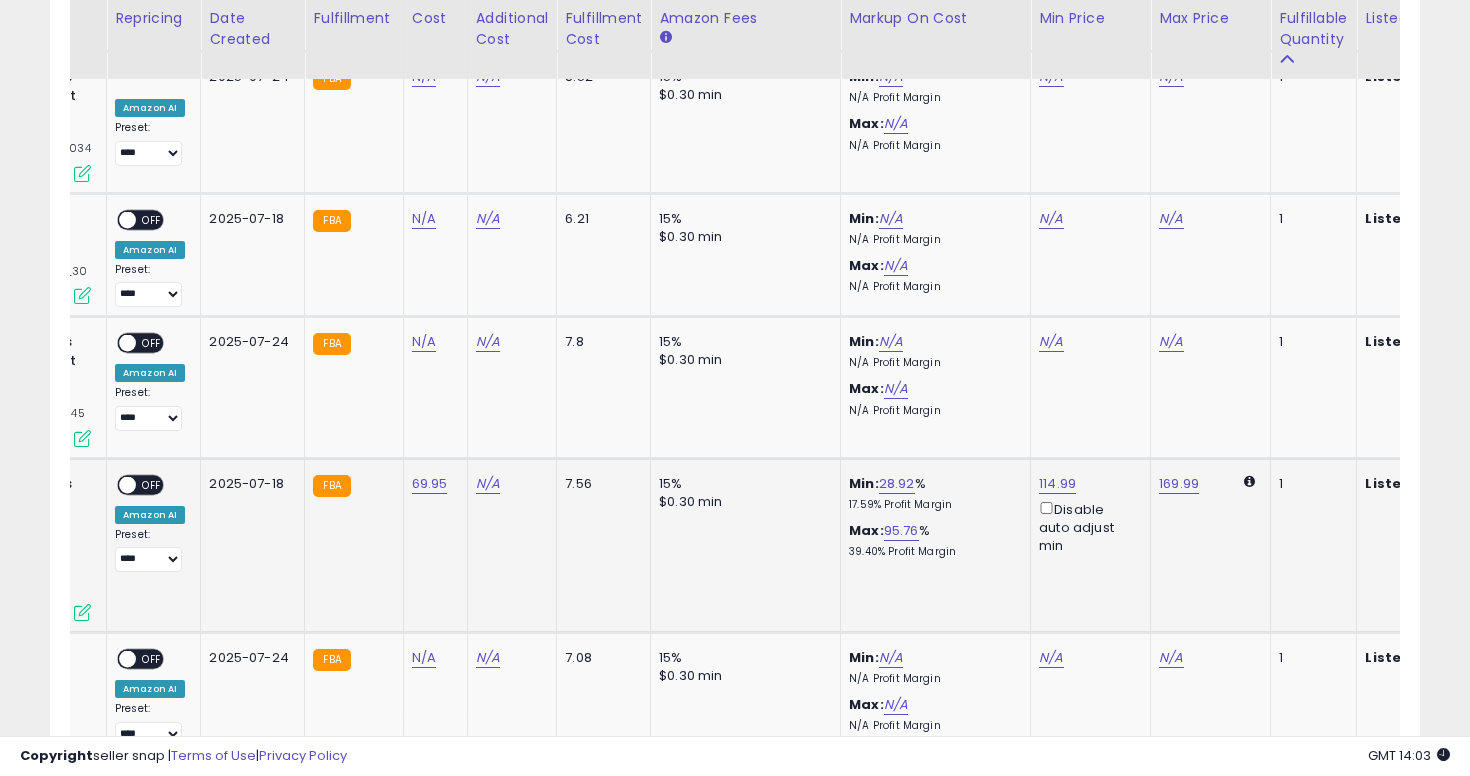 scroll, scrollTop: 0, scrollLeft: 0, axis: both 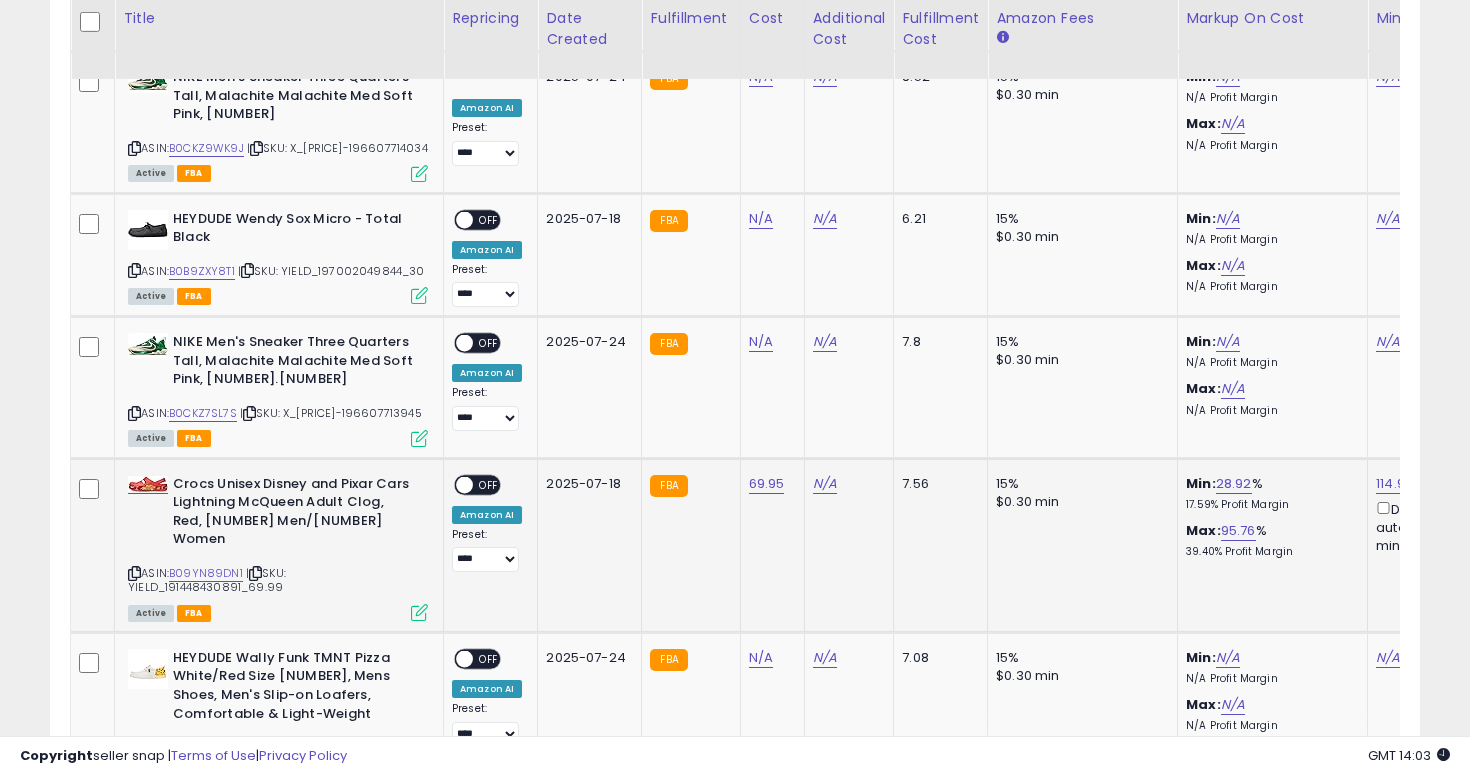 click on "OFF" at bounding box center [489, 484] 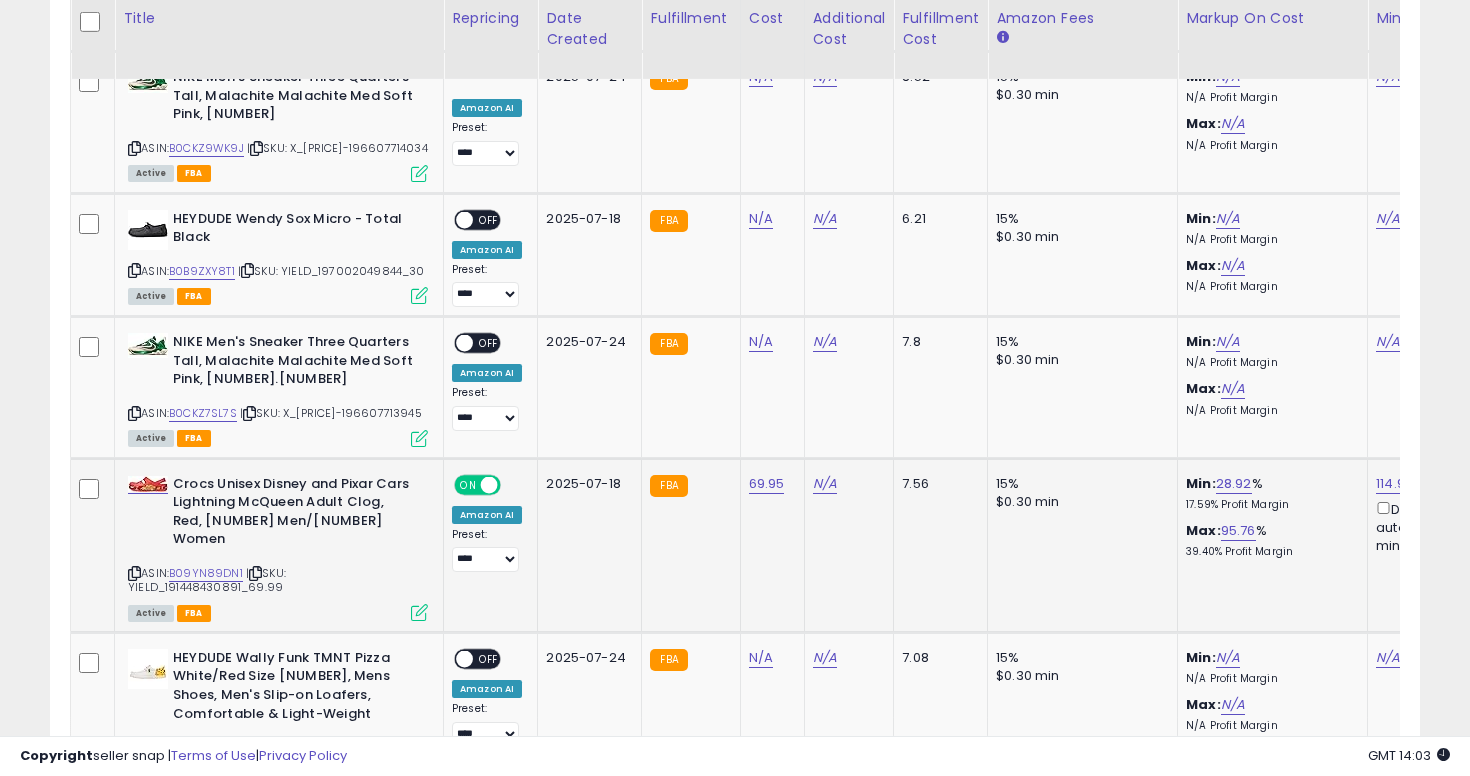 scroll, scrollTop: 0, scrollLeft: 281, axis: horizontal 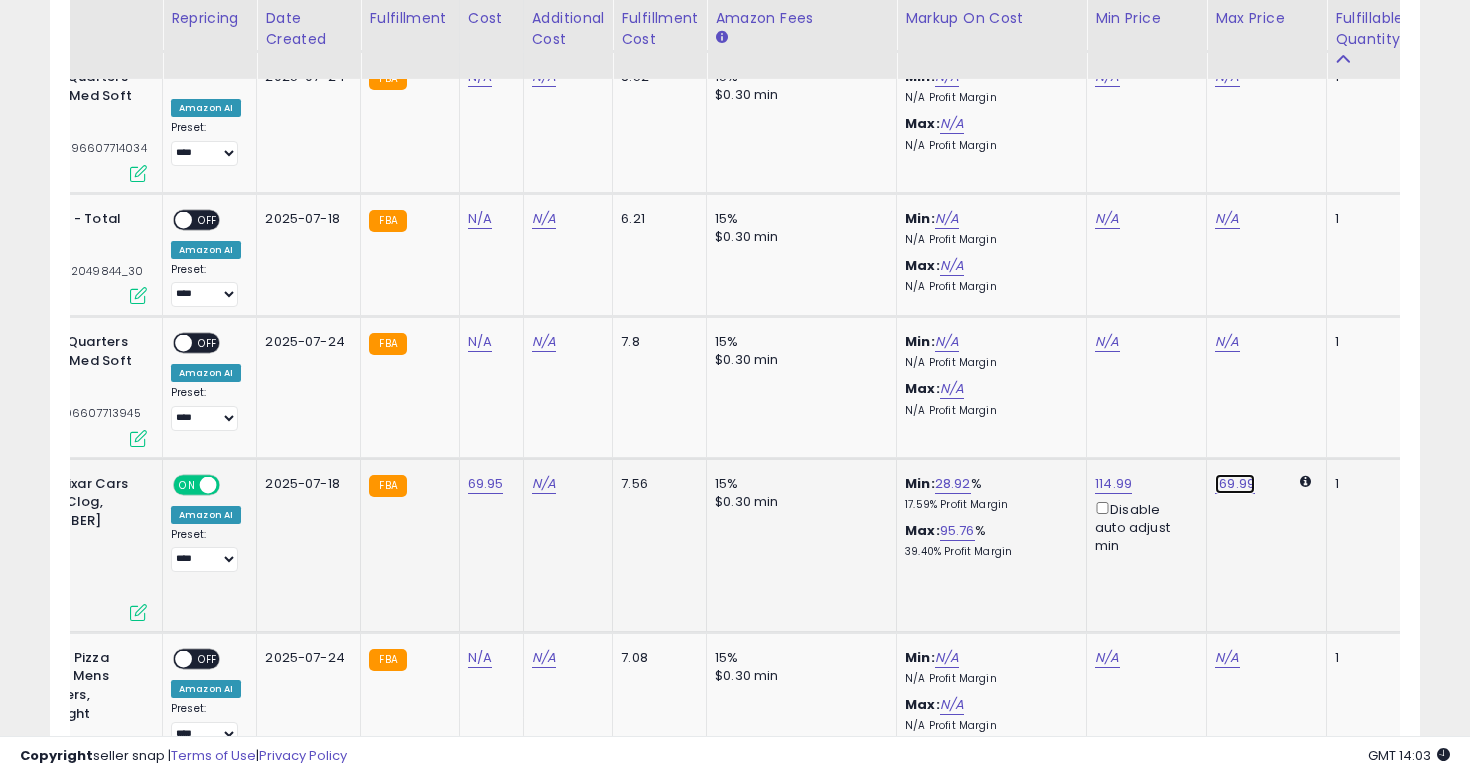 click on "169.99" at bounding box center (1227, -5925) 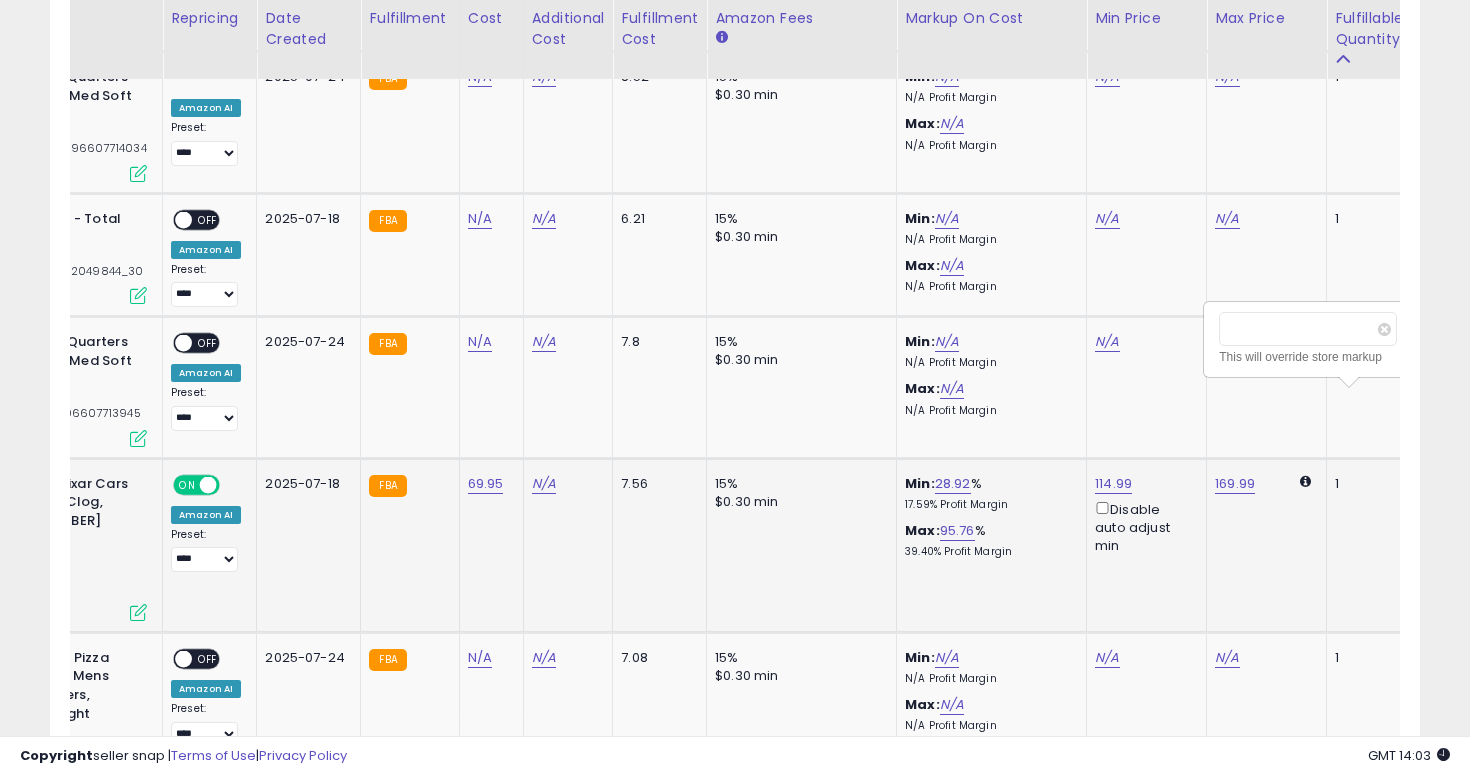scroll, scrollTop: 0, scrollLeft: 294, axis: horizontal 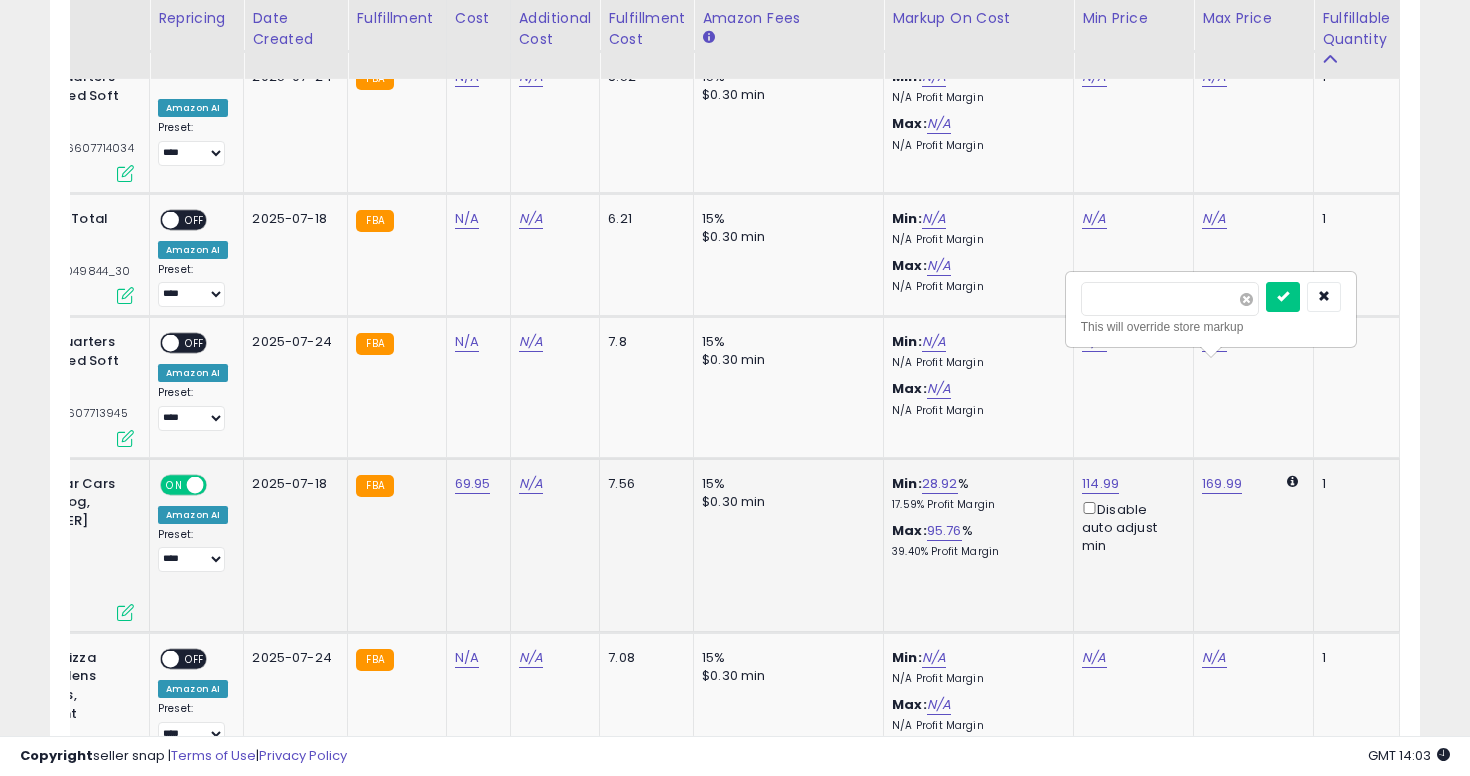 click at bounding box center [1246, 299] 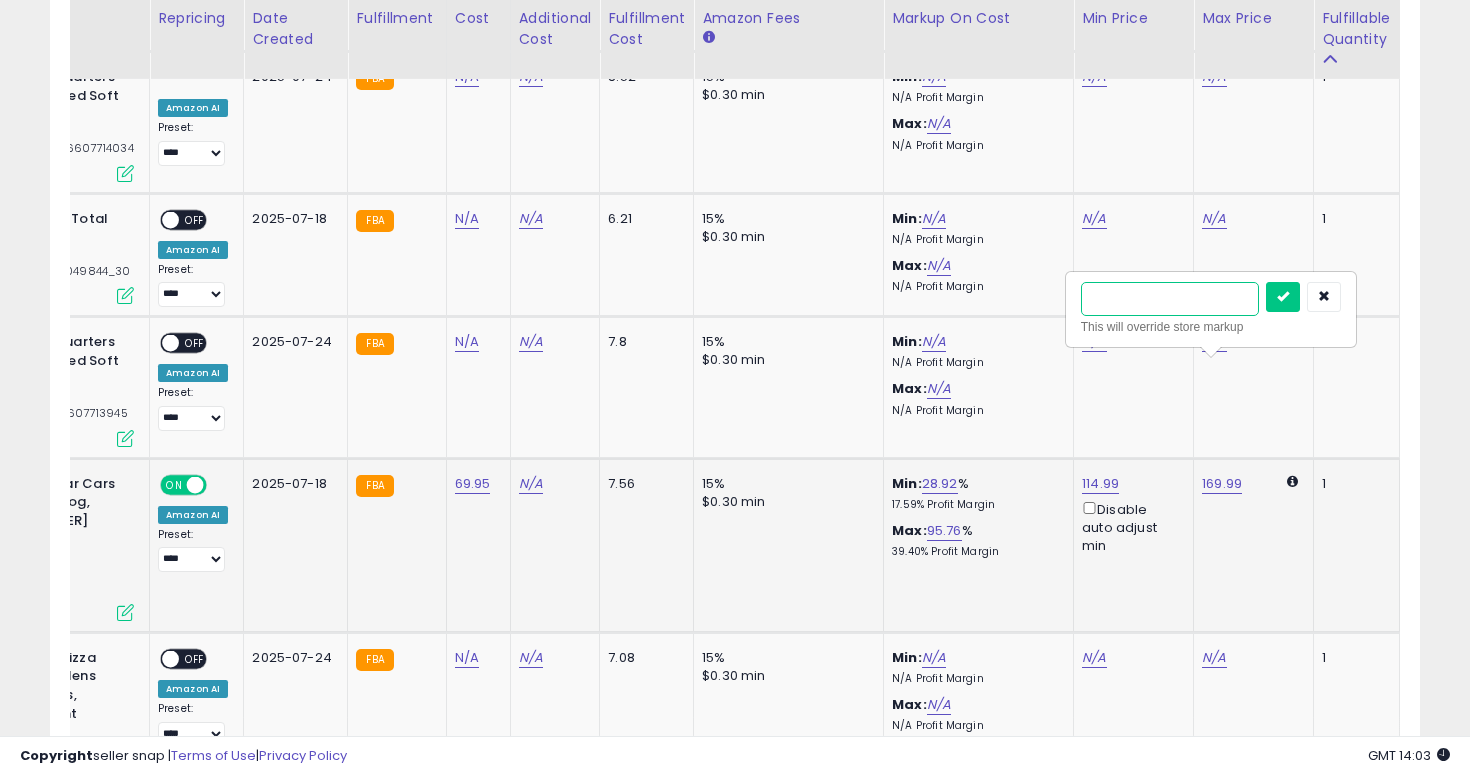 type on "***" 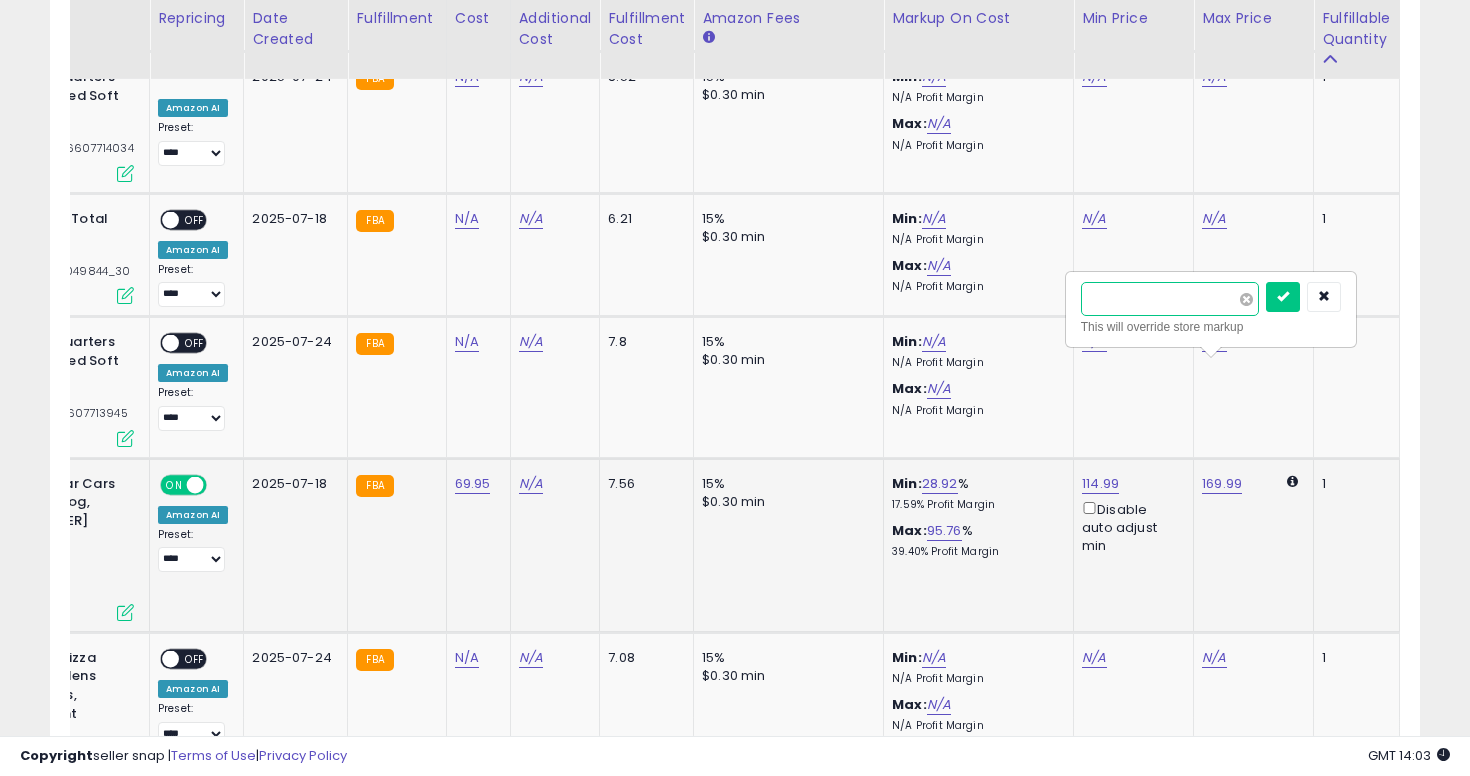 click at bounding box center (1283, 297) 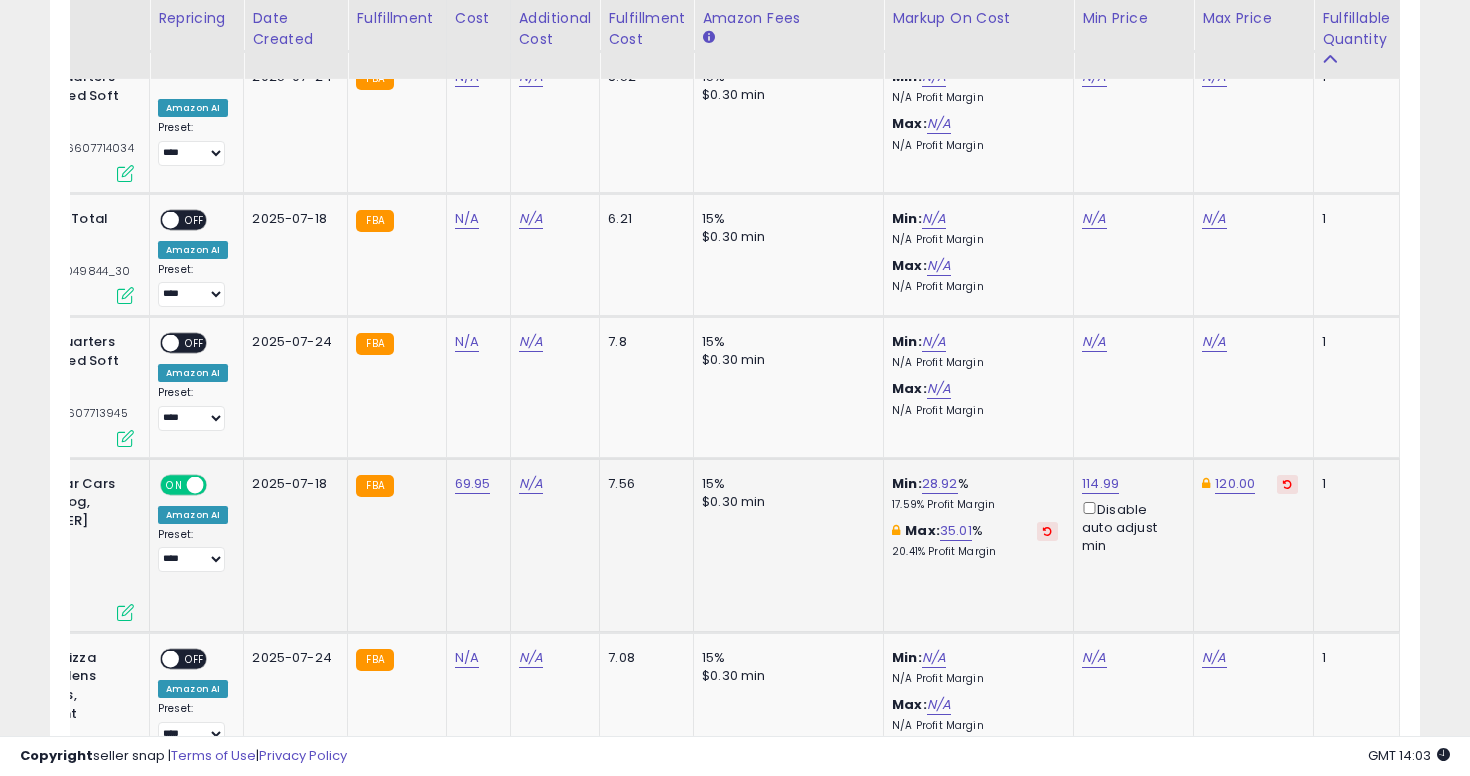 click on "120.00" 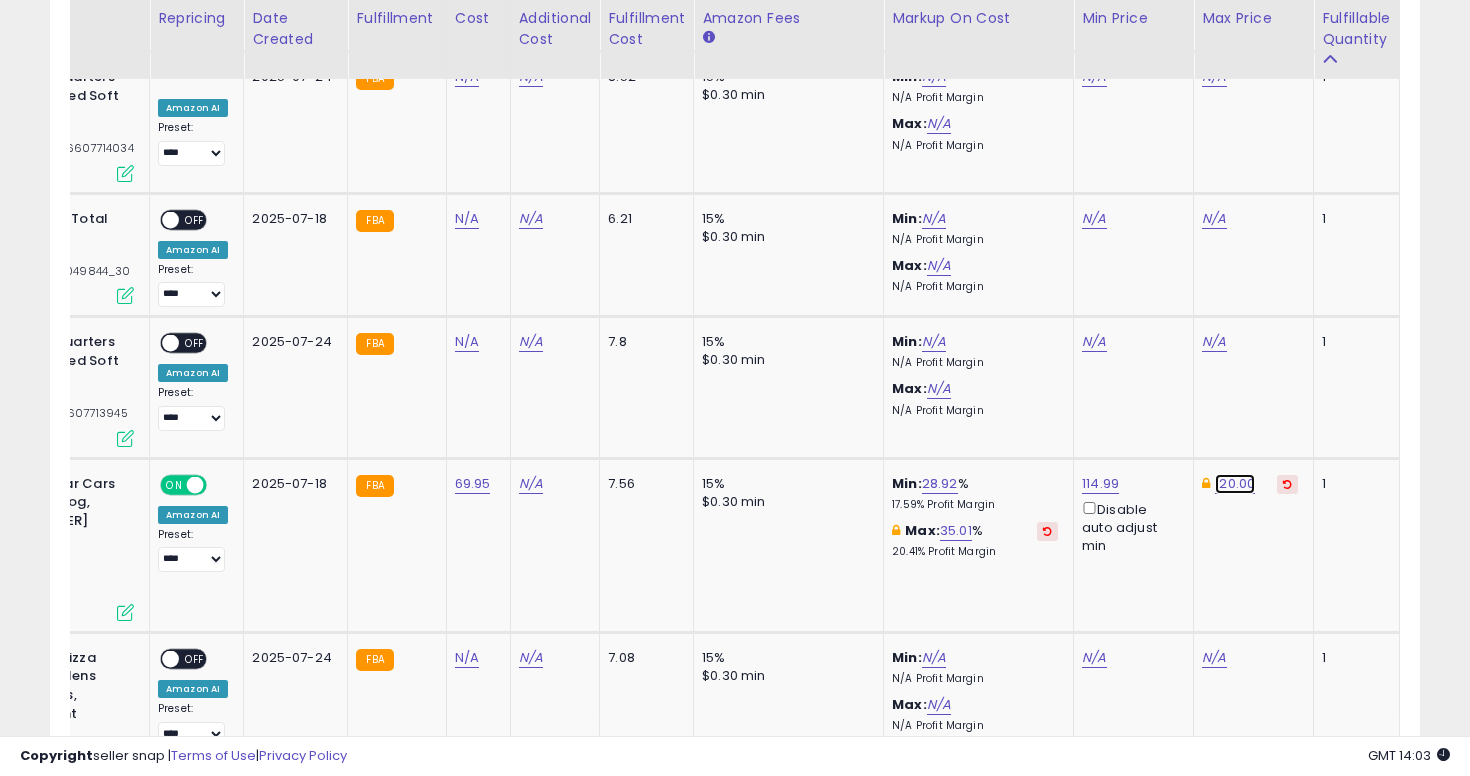 click on "120.00" at bounding box center (1233, -4449) 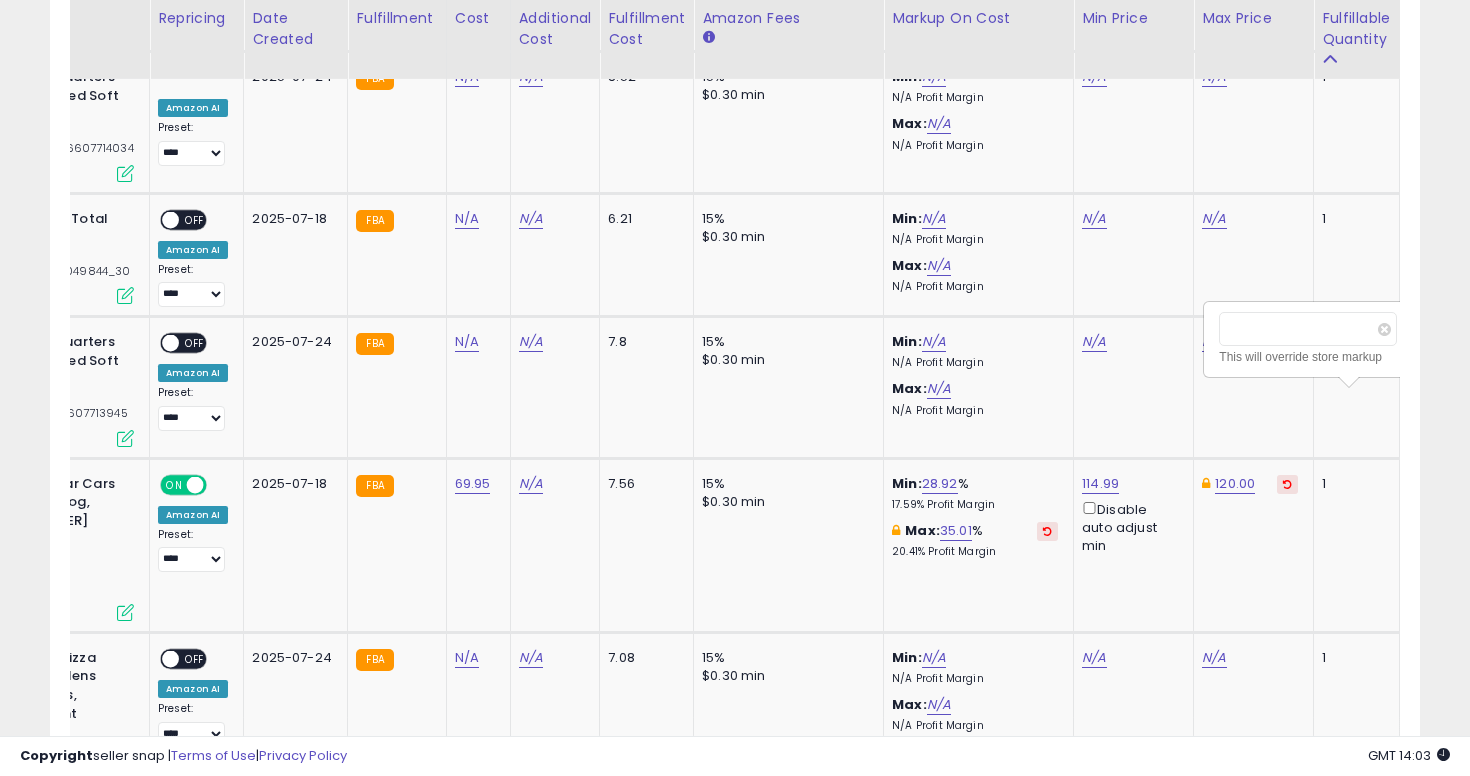 scroll, scrollTop: 0, scrollLeft: 307, axis: horizontal 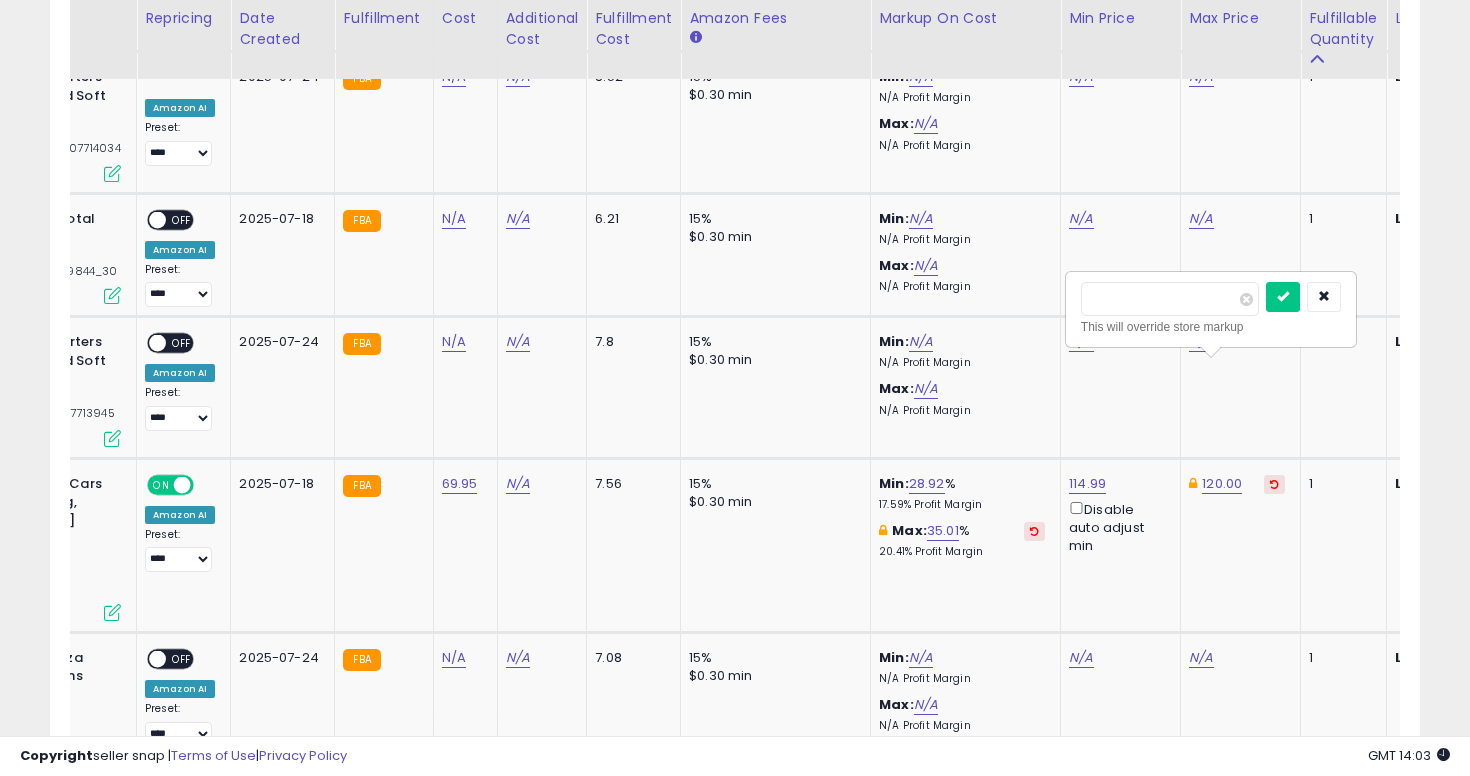 type on "******" 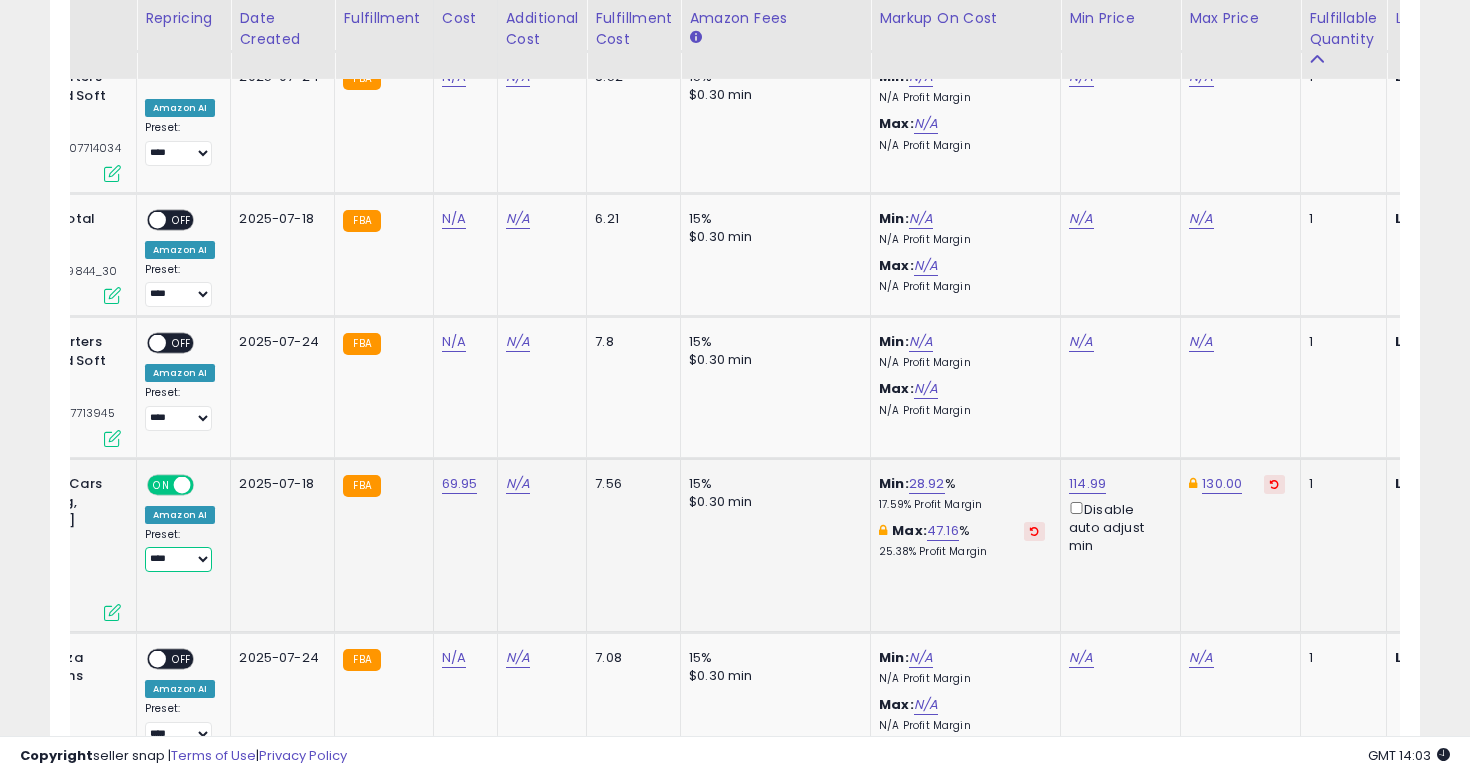 click on "**********" at bounding box center (178, 559) 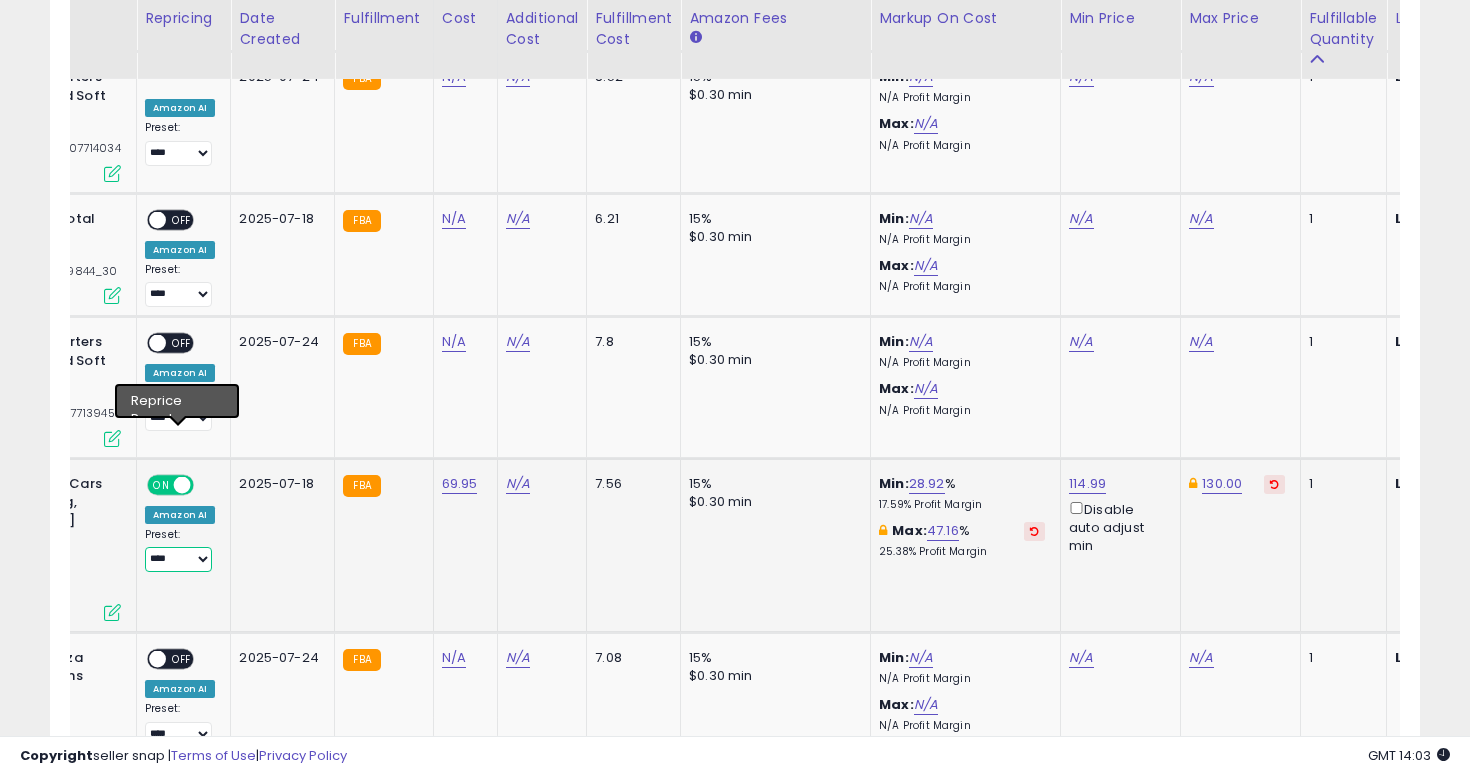 select on "**********" 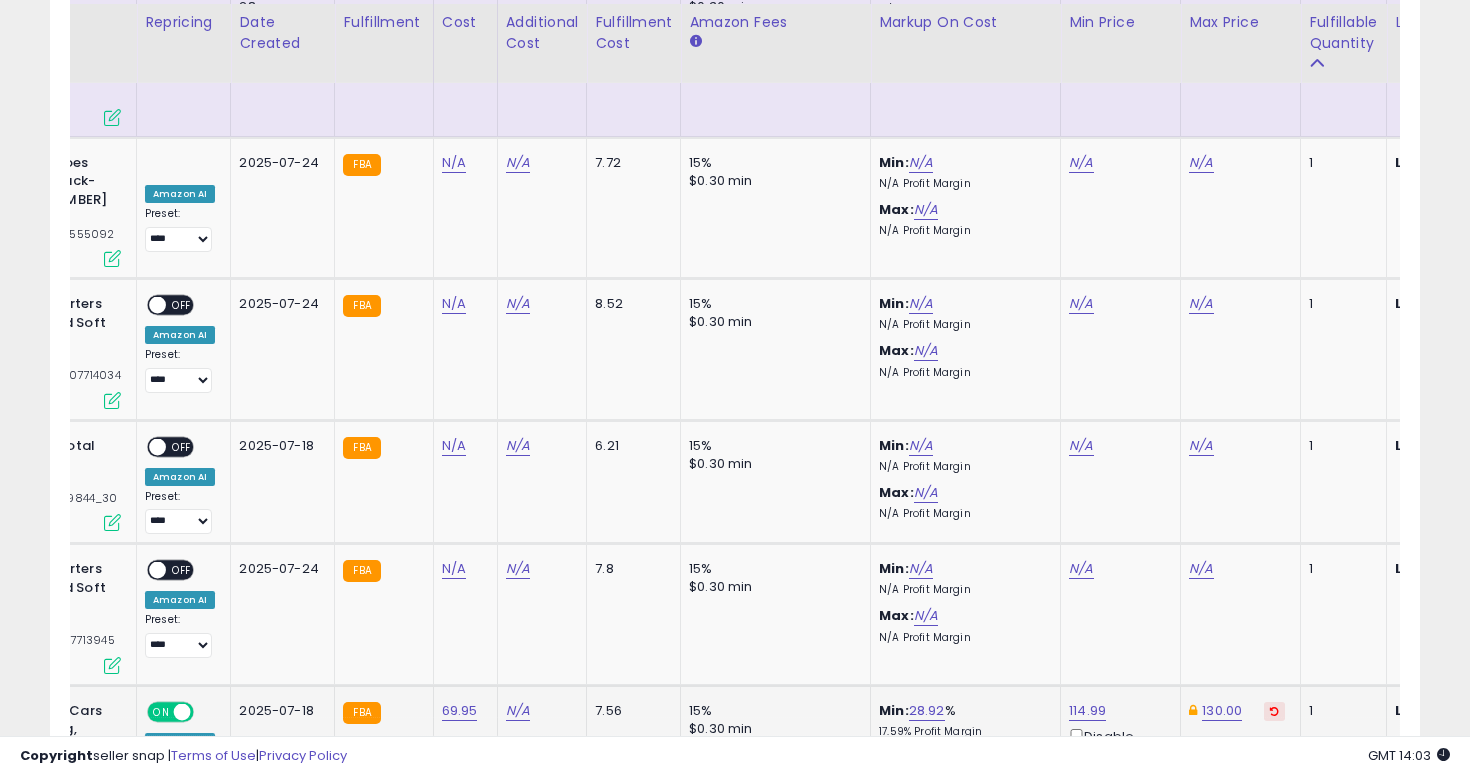 scroll, scrollTop: 6744, scrollLeft: 0, axis: vertical 